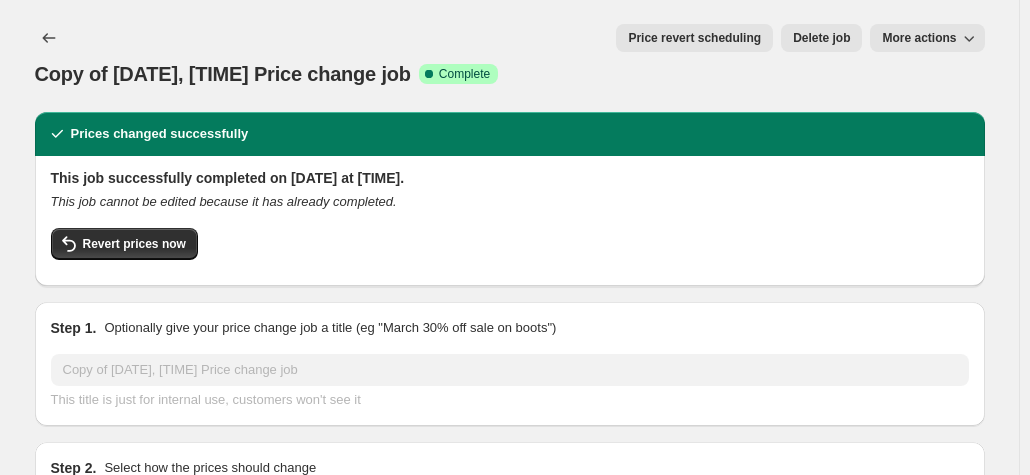 select on "ecap" 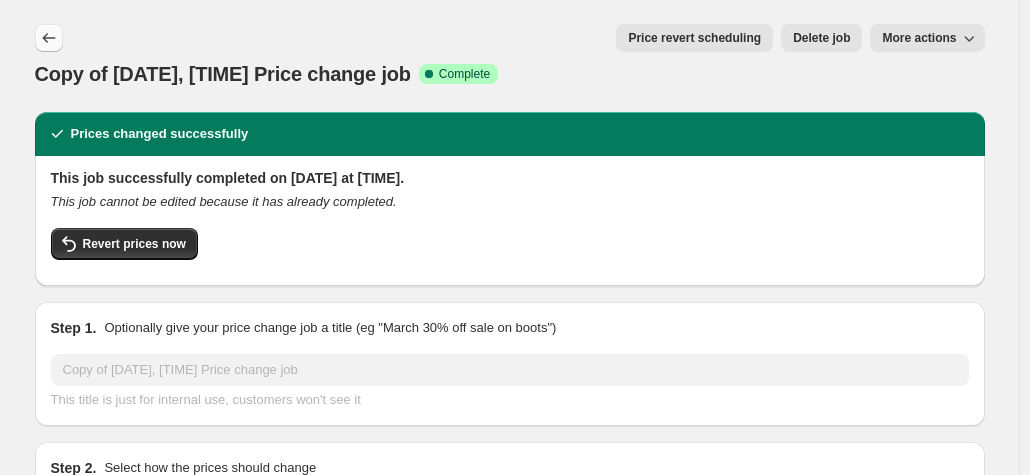 click 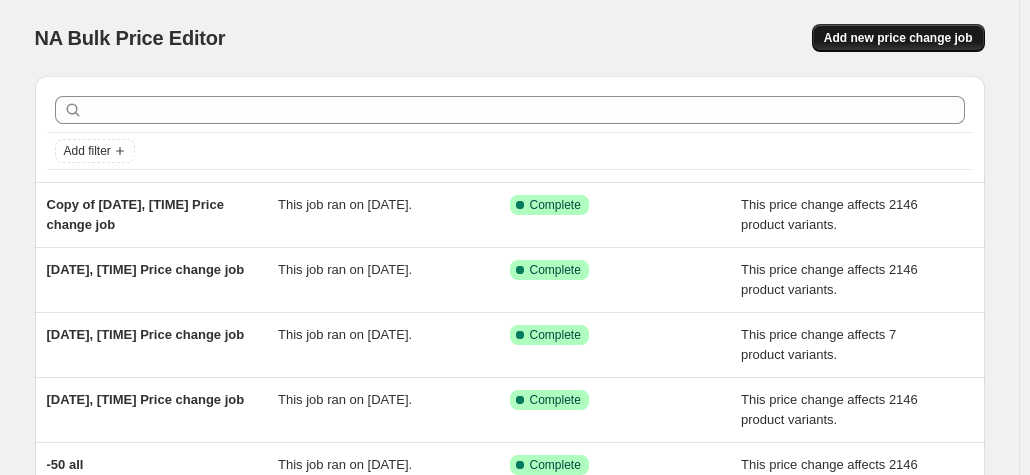 click on "Add new price change job" at bounding box center [898, 38] 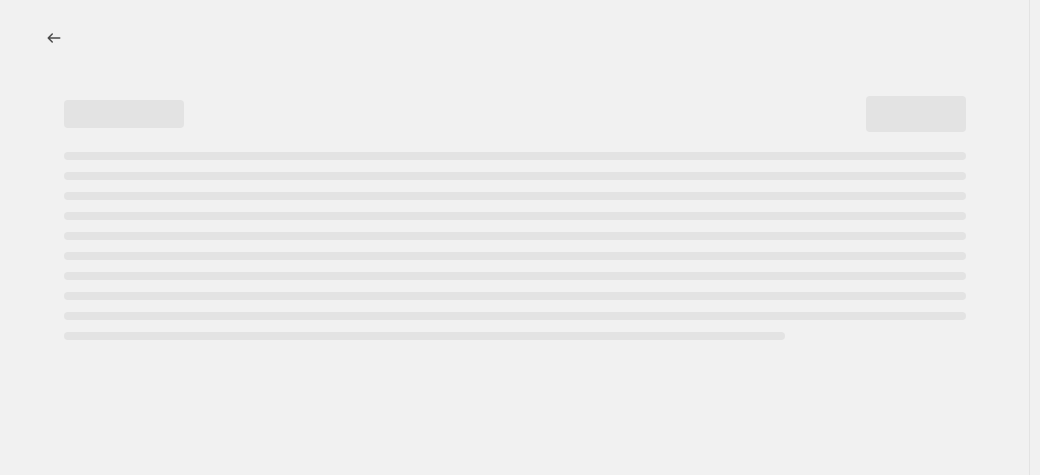 select on "percentage" 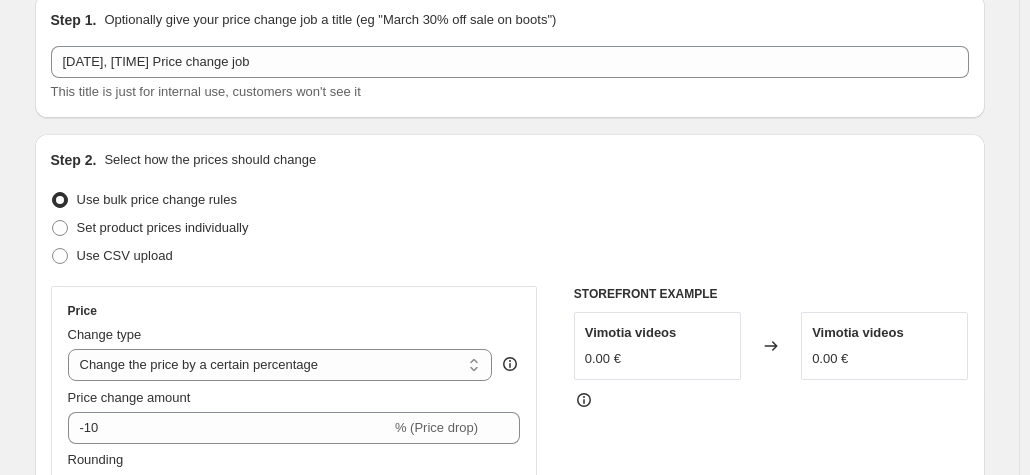 scroll, scrollTop: 200, scrollLeft: 0, axis: vertical 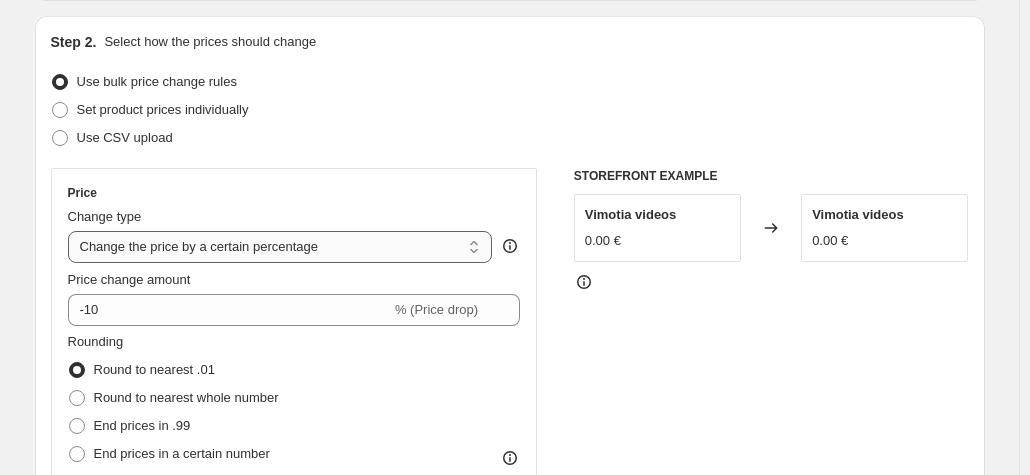 click on "Change the price to a certain amount Change the price by a certain amount Change the price by a certain percentage Change the price to the current compare at price (price before sale) Change the price by a certain amount relative to the compare at price Change the price by a certain percentage relative to the compare at price Don't change the price Change the price by a certain percentage relative to the cost per item Change price to certain cost margin" at bounding box center (280, 247) 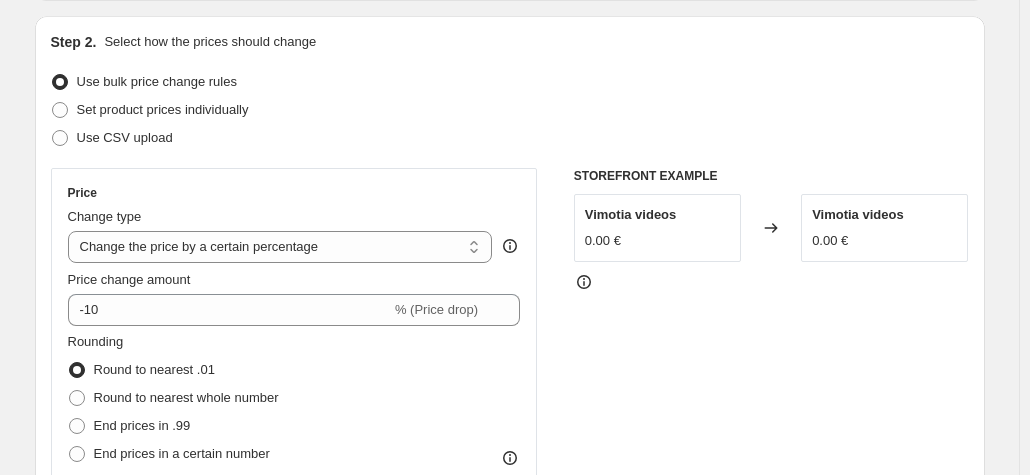 click on "Step 2. Select how the prices should change Use bulk price change rules Set product prices individually Use CSV upload Price Change type Change the price to a certain amount Change the price by a certain amount Change the price by a certain percentage Change the price to the current compare at price (price before sale) Change the price by a certain amount relative to the compare at price Change the price by a certain percentage relative to the compare at price Don't change the price Change the price by a certain percentage relative to the cost per item Change price to certain cost margin Change the price by a certain percentage Price change amount -10 % (Price drop) Rounding Round to nearest .01 Round to nearest whole number End prices in .99 End prices in a certain number Show rounding direction options? Compare at price What's the compare at price? Change type Change the compare at price to the current price (sale) Change the compare at price to a certain amount Don't change the compare at price 0.00 €" at bounding box center [510, 367] 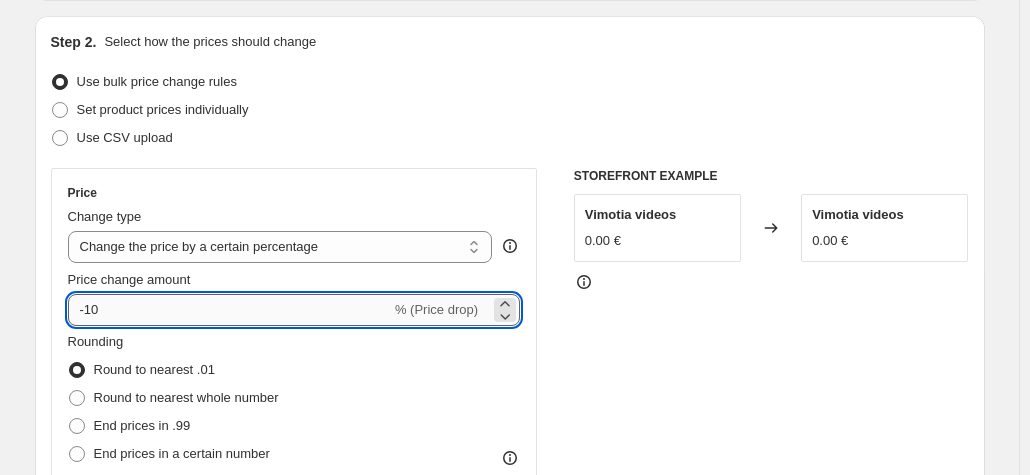 drag, startPoint x: 272, startPoint y: 309, endPoint x: 90, endPoint y: 315, distance: 182.09888 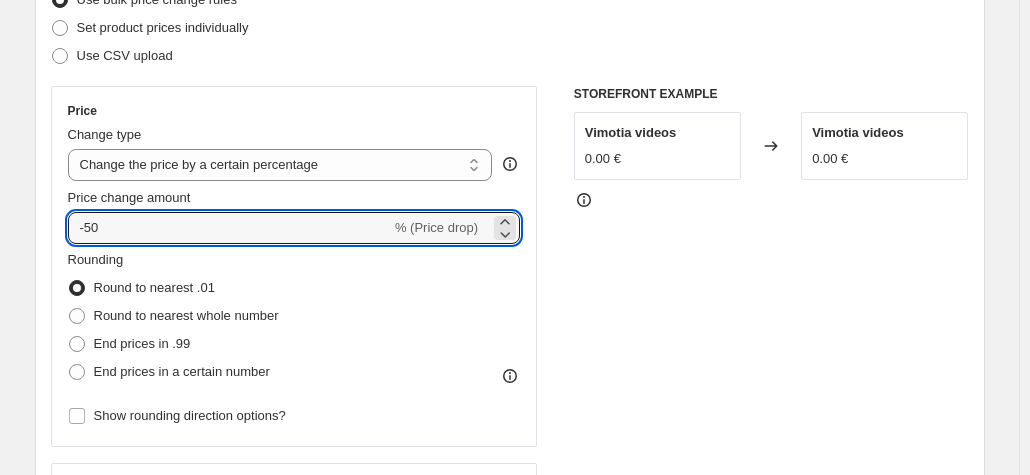 scroll, scrollTop: 300, scrollLeft: 0, axis: vertical 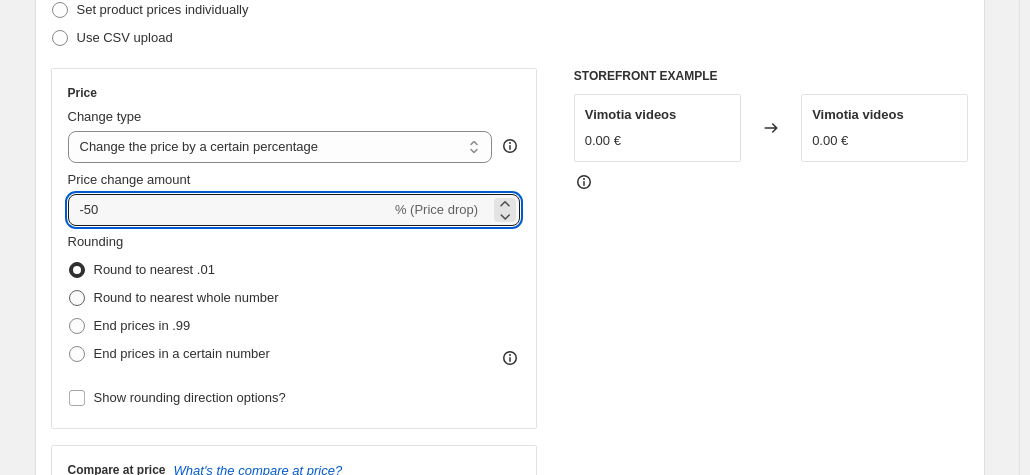 type on "-50" 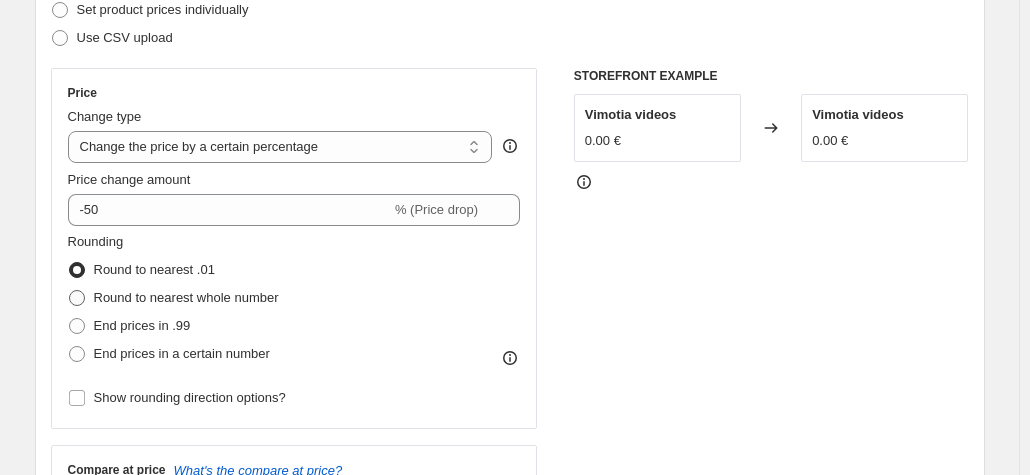 click on "Round to nearest whole number" at bounding box center (186, 297) 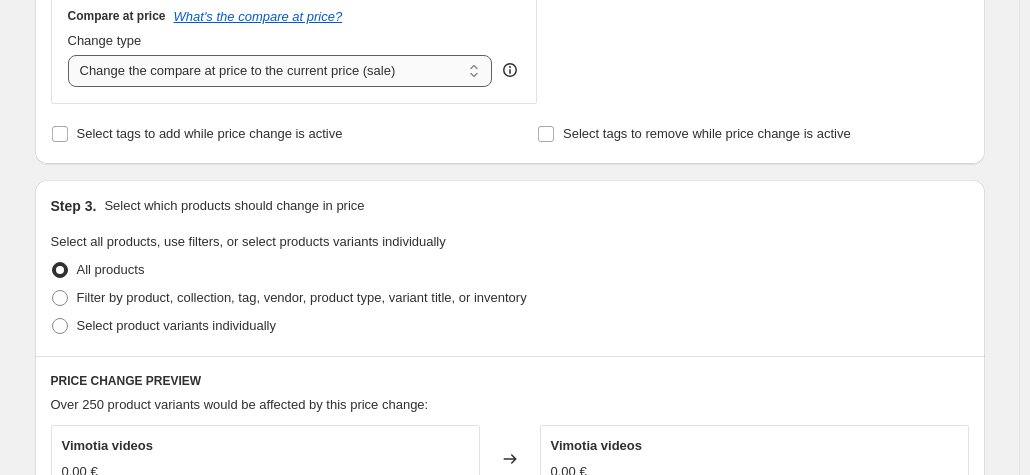 scroll, scrollTop: 800, scrollLeft: 0, axis: vertical 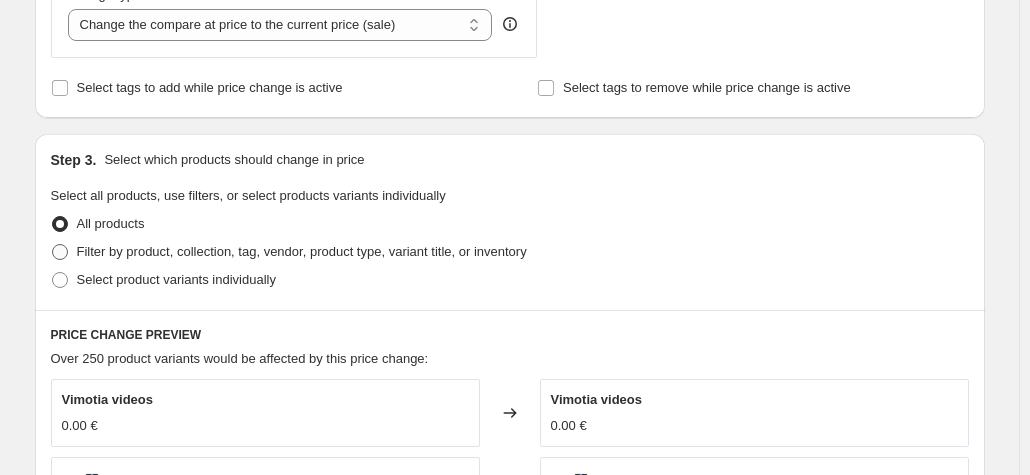 click on "Filter by product, collection, tag, vendor, product type, variant title, or inventory" at bounding box center (302, 251) 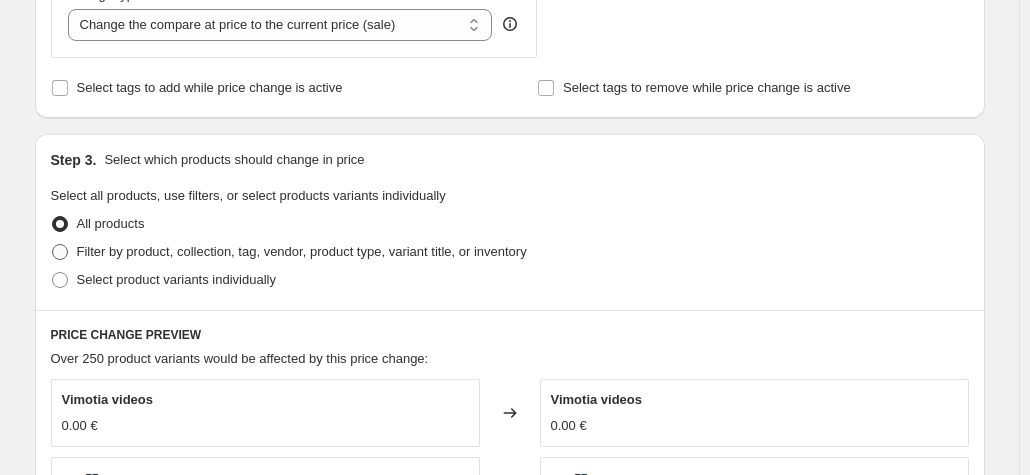 radio on "true" 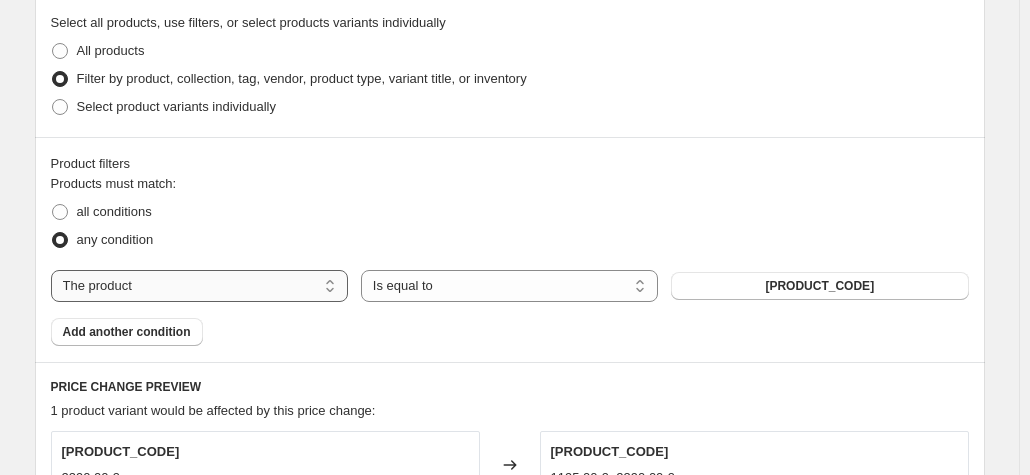 scroll, scrollTop: 1000, scrollLeft: 0, axis: vertical 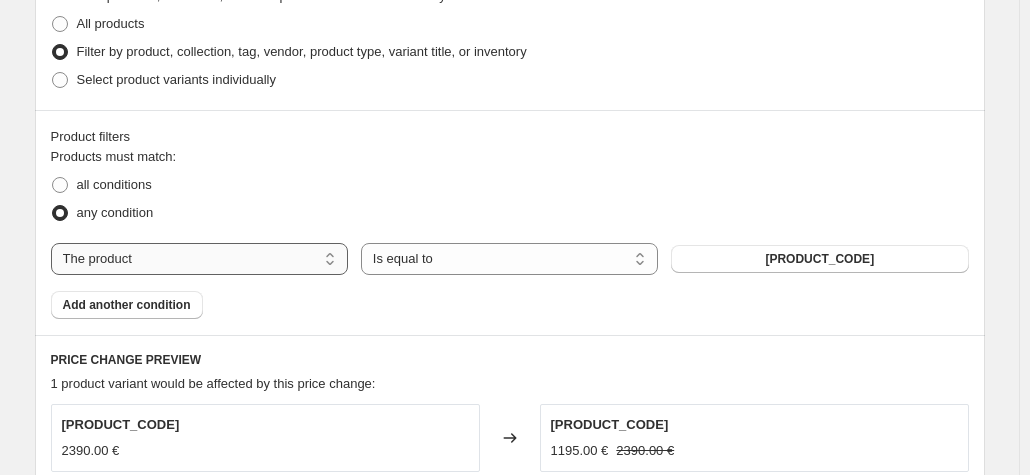 click on "The product The product's collection The product's tag The product's vendor The product's type The product's status The variant's title Inventory quantity" at bounding box center (199, 259) 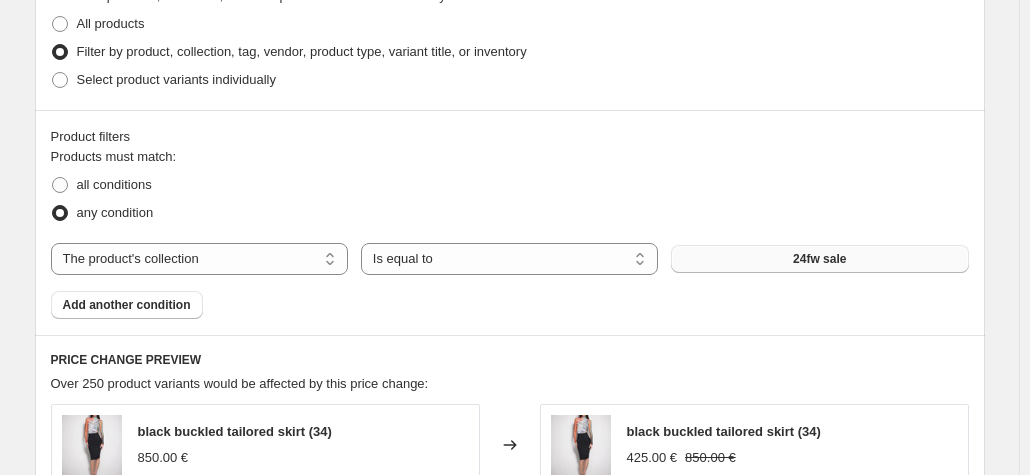 click on "24fw sale" at bounding box center (819, 259) 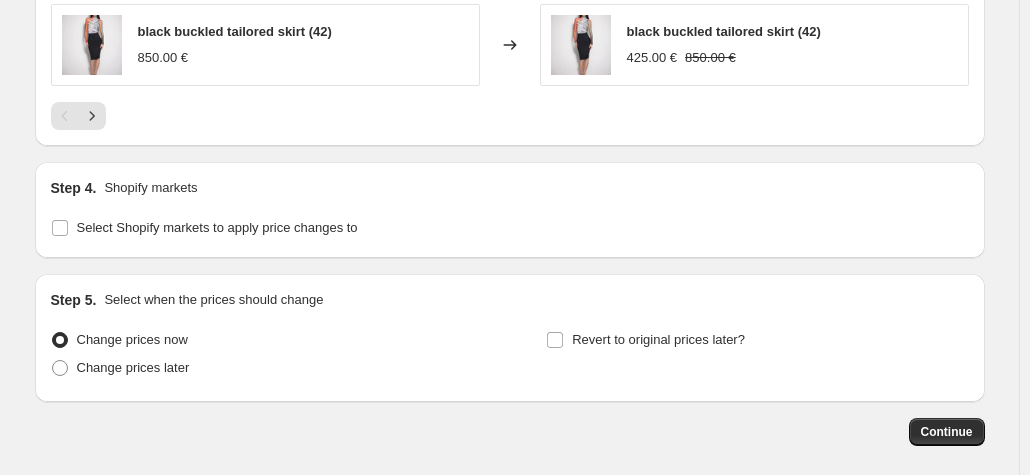 scroll, scrollTop: 1856, scrollLeft: 0, axis: vertical 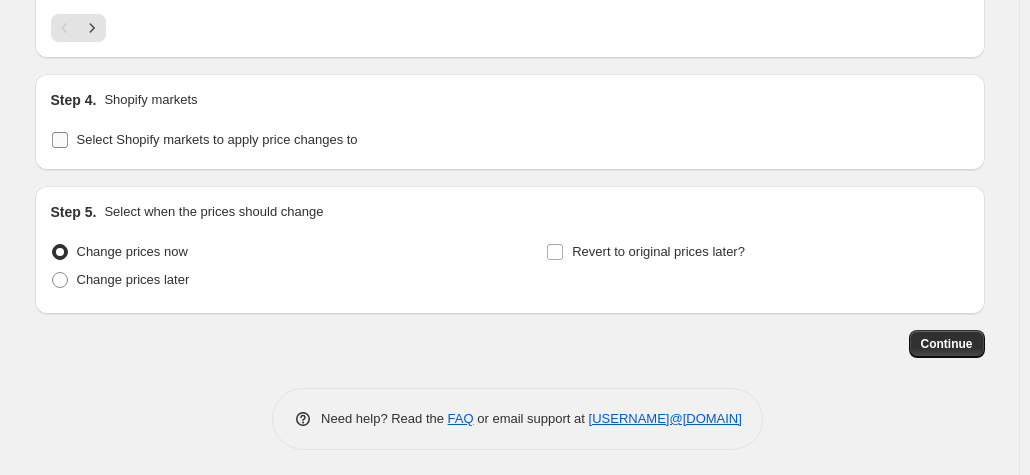 click on "Select Shopify markets to apply price changes to" at bounding box center [217, 139] 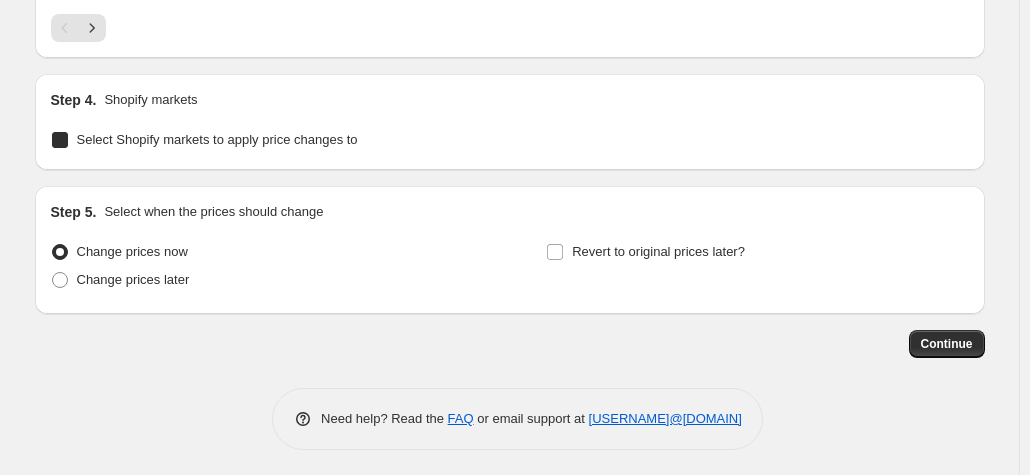 checkbox on "true" 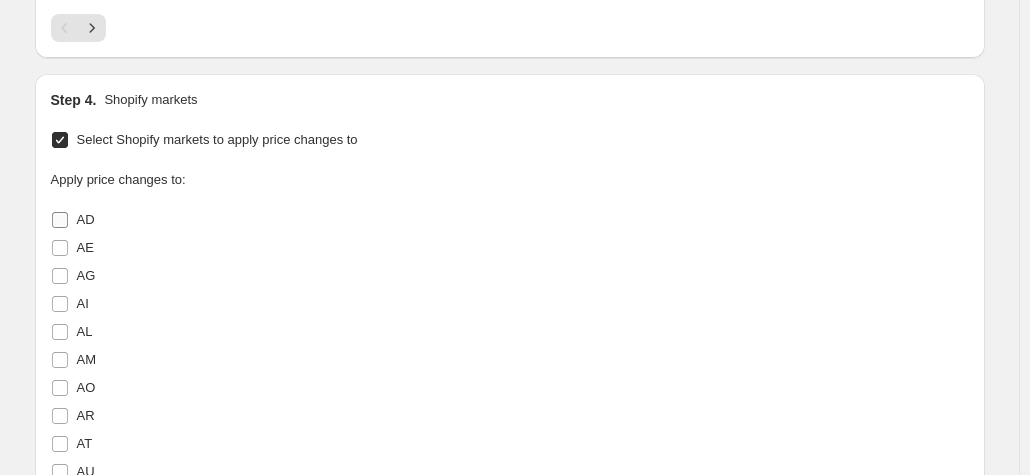click on "AD" at bounding box center [73, 220] 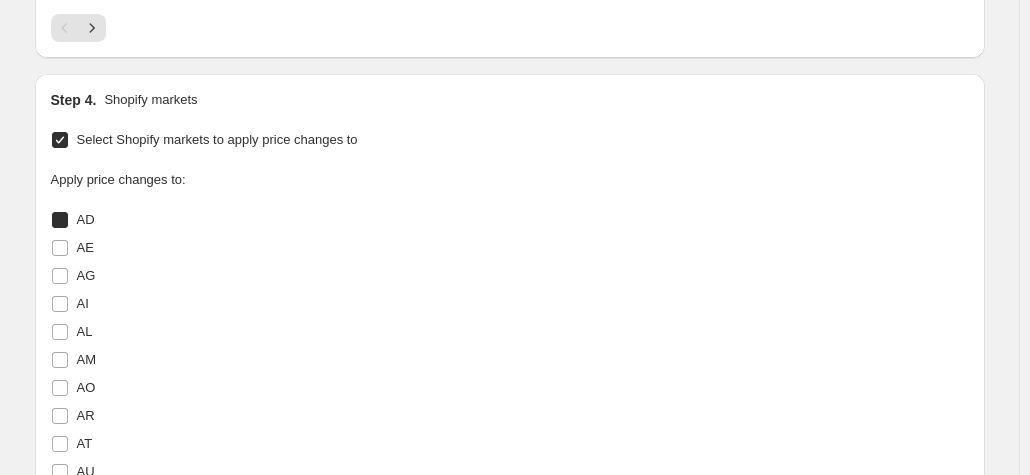 checkbox on "true" 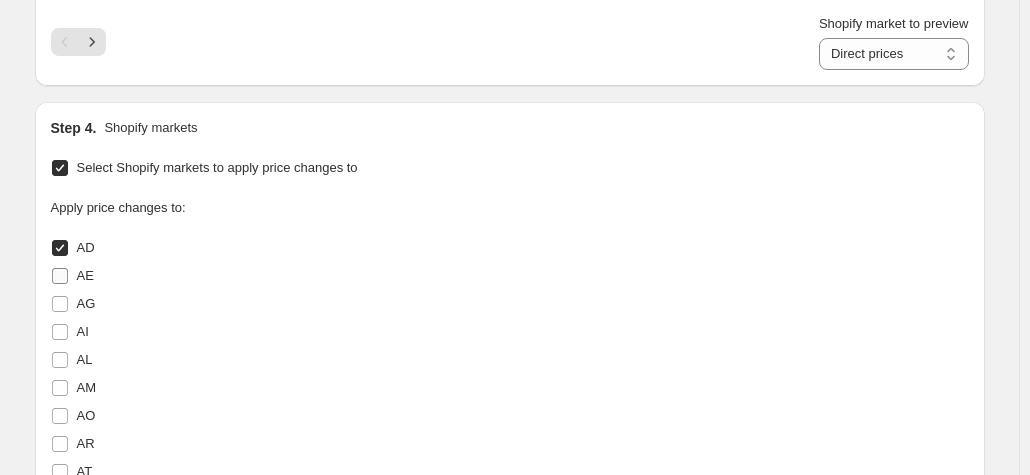 click on "AE" at bounding box center [85, 275] 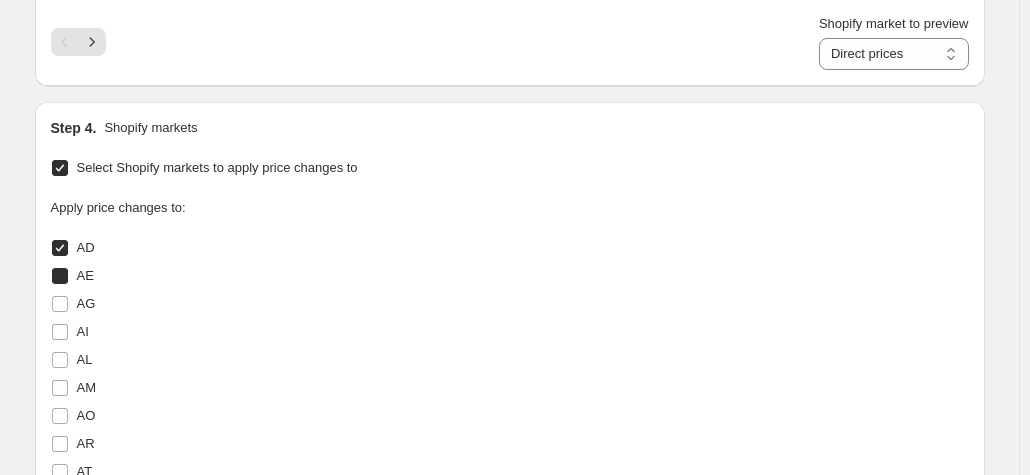 checkbox on "true" 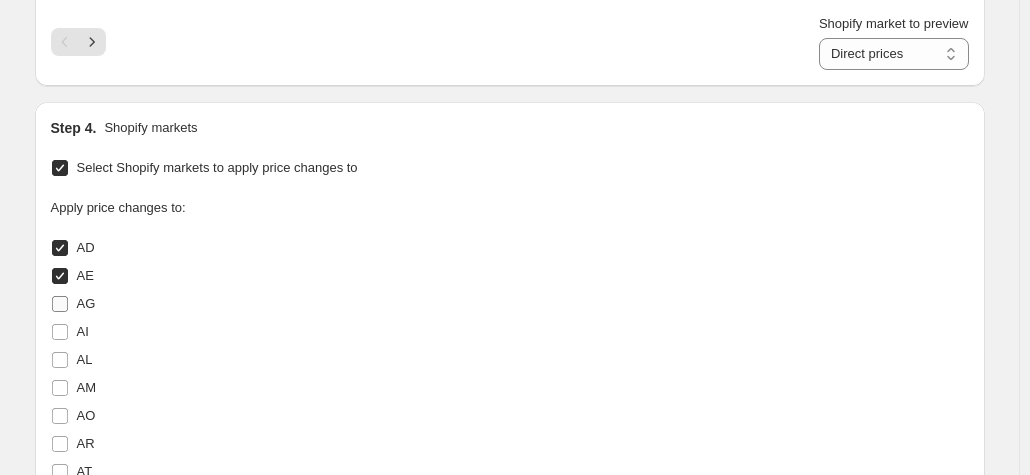 click on "AG" at bounding box center [86, 303] 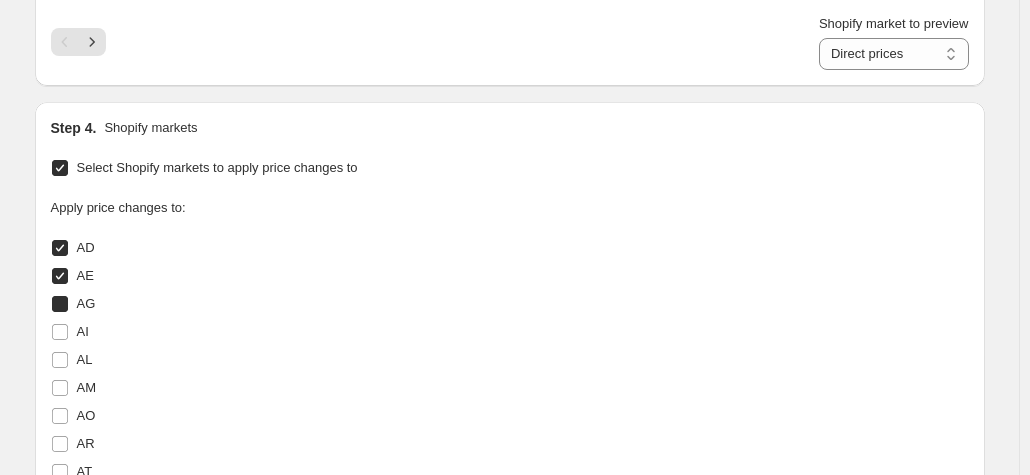 checkbox on "true" 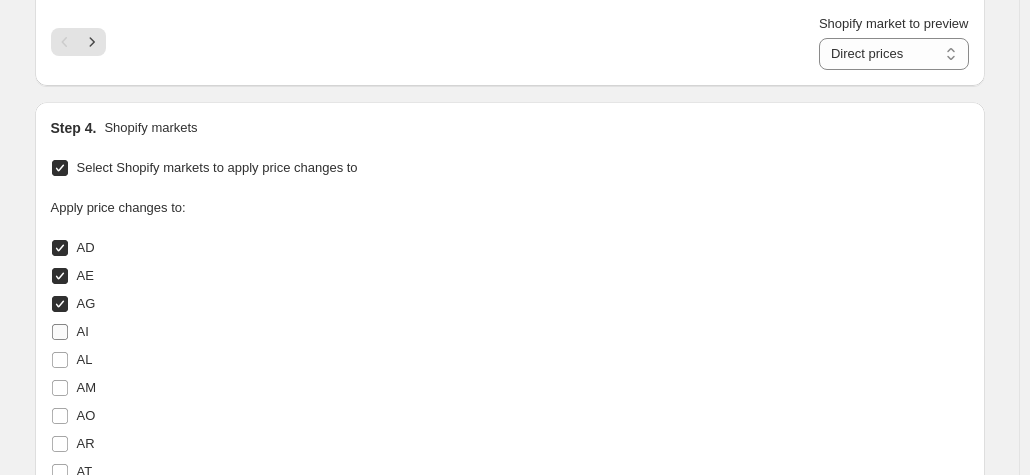 click on "AI" at bounding box center [83, 331] 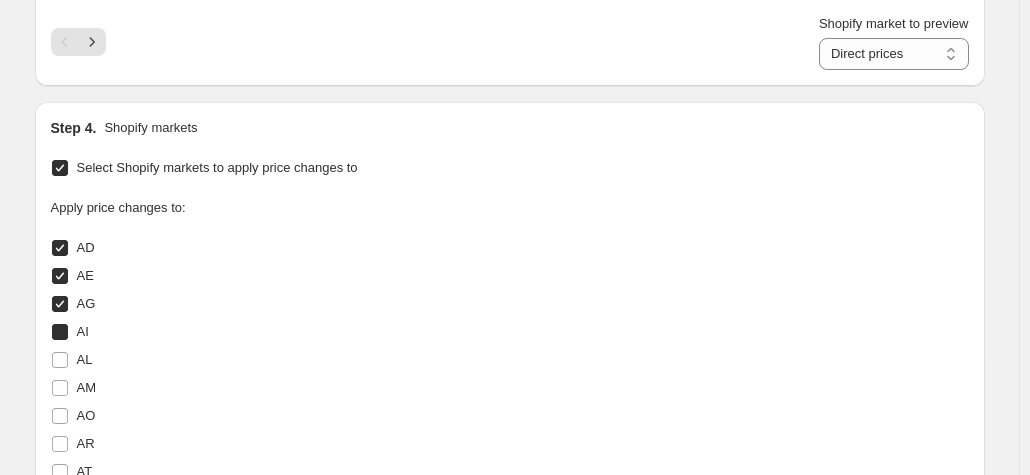 checkbox on "true" 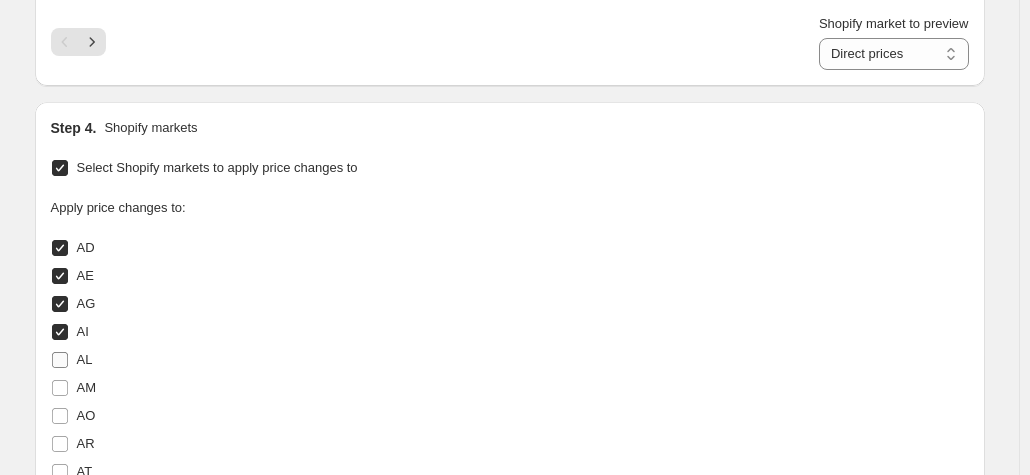click on "AL" at bounding box center (72, 360) 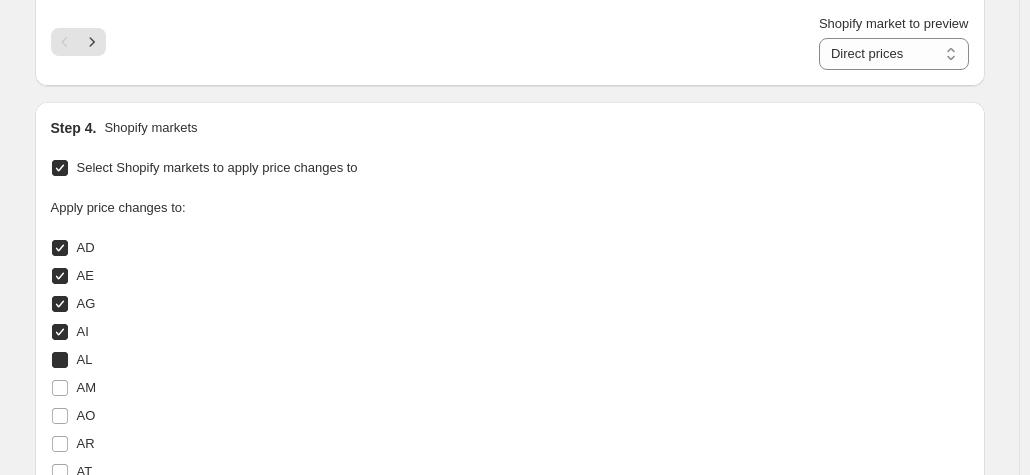 checkbox on "true" 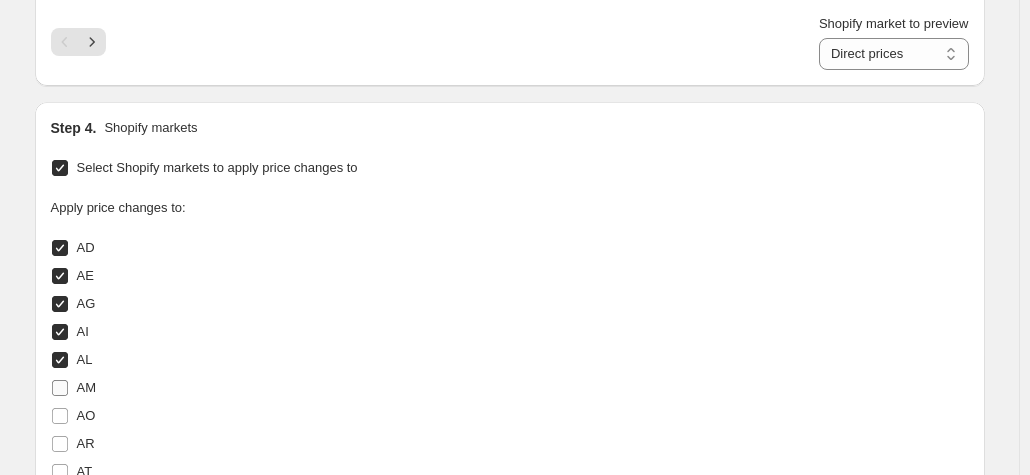 drag, startPoint x: 90, startPoint y: 386, endPoint x: 112, endPoint y: 357, distance: 36.40055 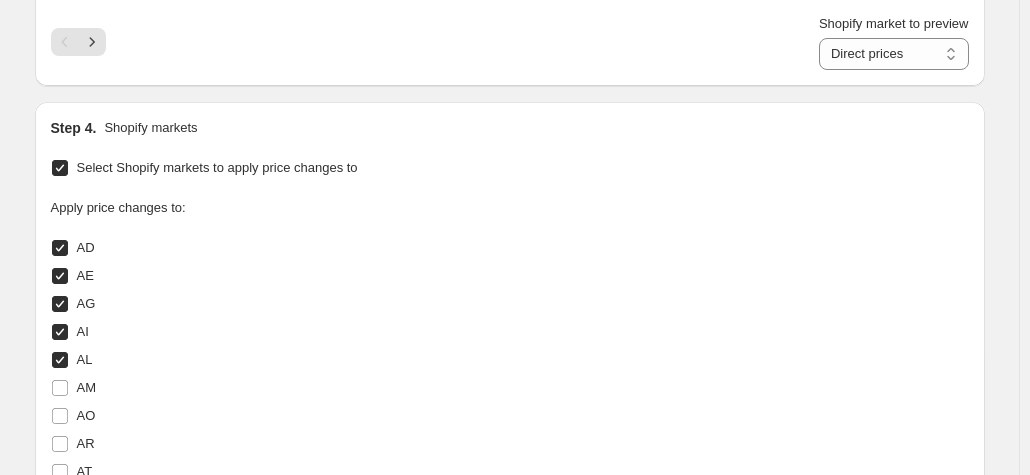 click on "AM" at bounding box center [60, 388] 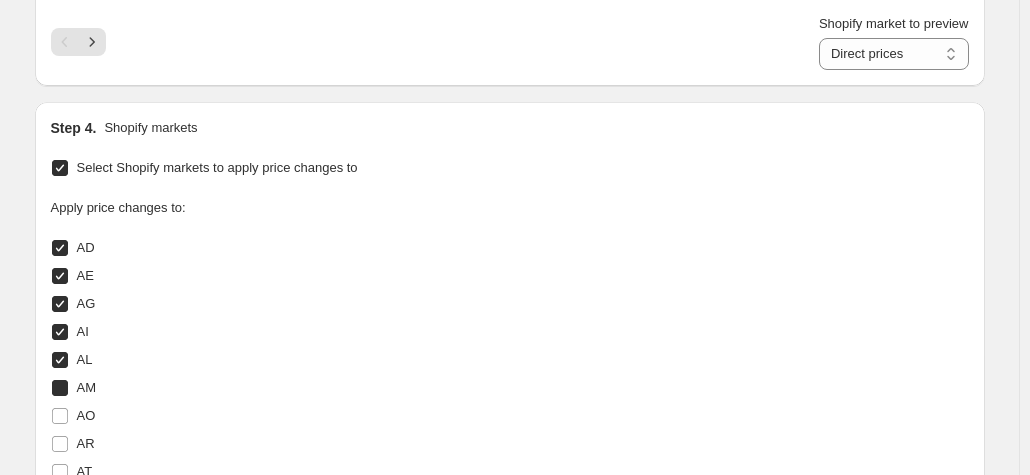 checkbox on "true" 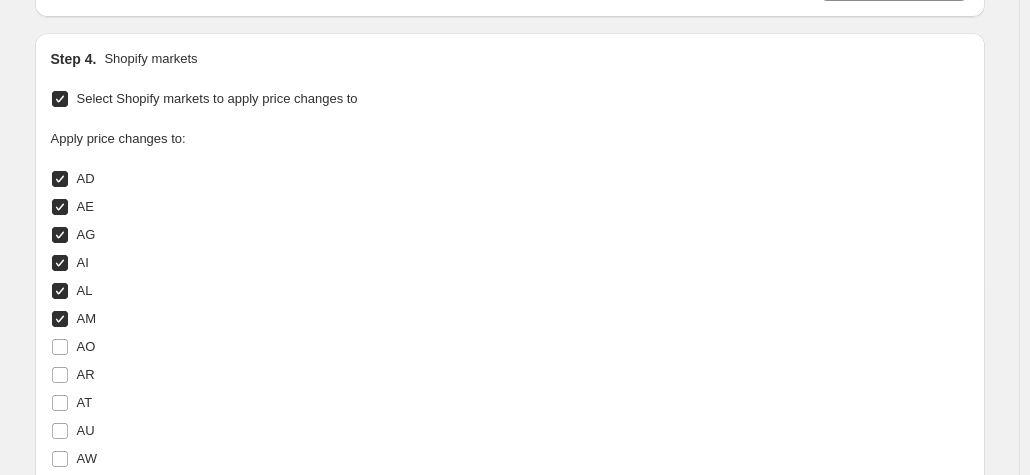 scroll, scrollTop: 1956, scrollLeft: 0, axis: vertical 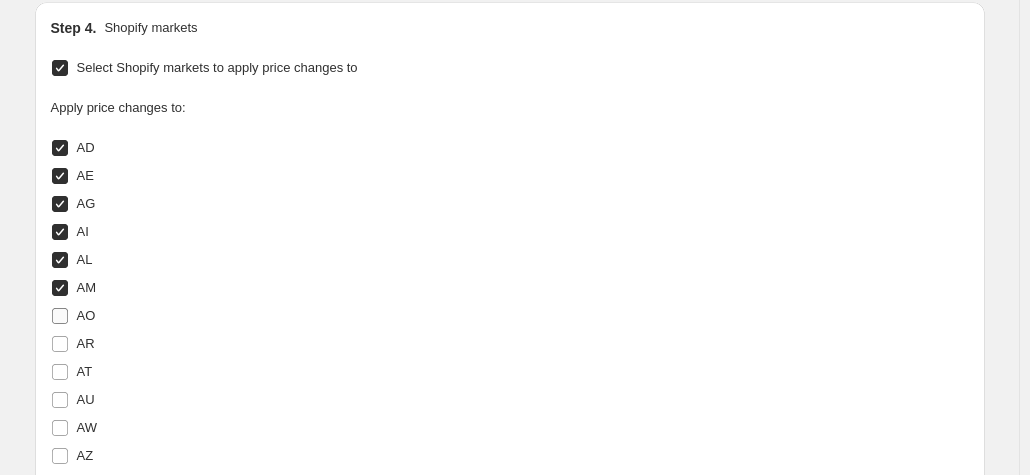 click on "AO" at bounding box center [86, 316] 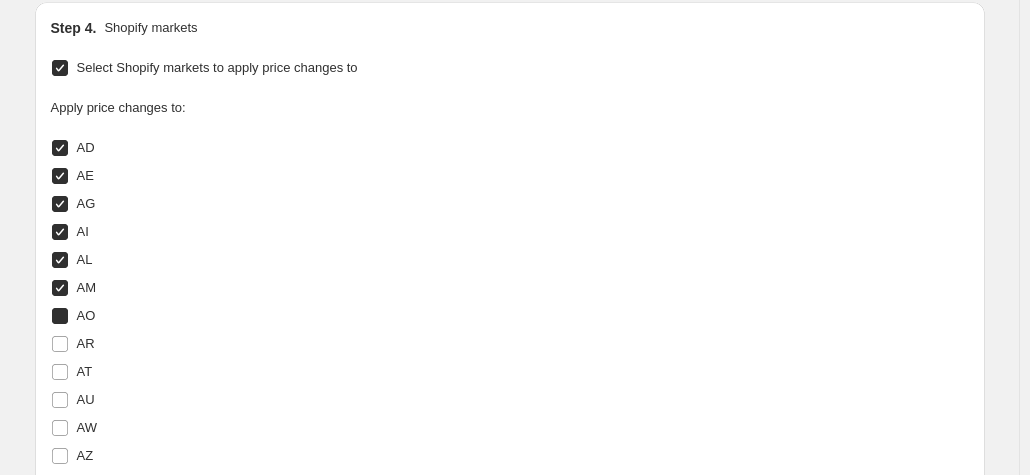 checkbox on "true" 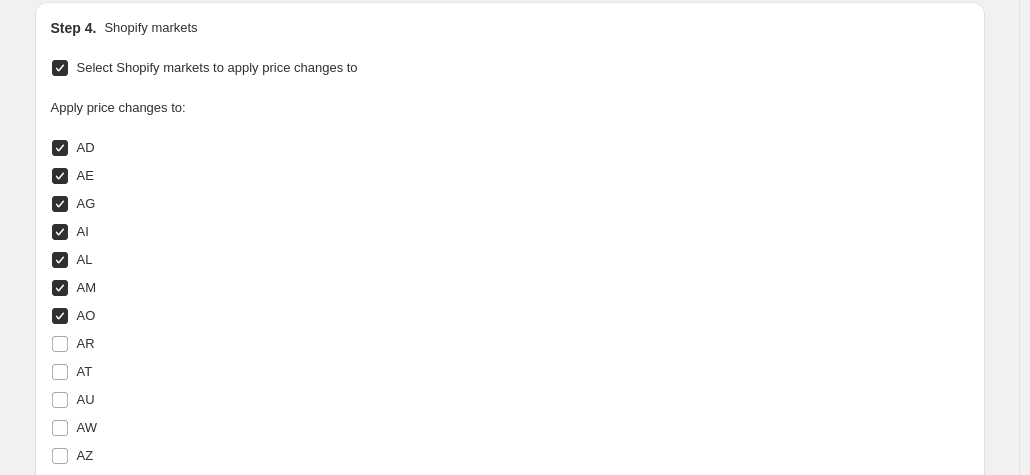 click on "AR" at bounding box center [241, 344] 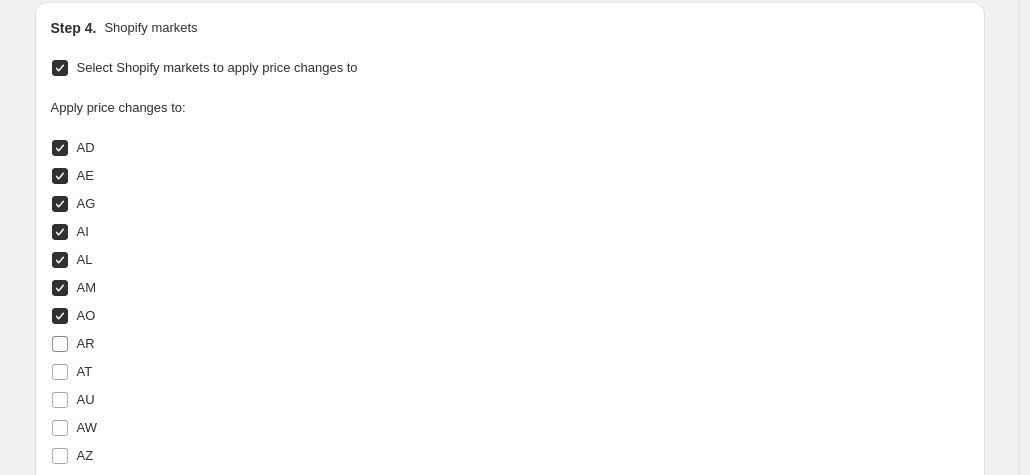 click on "AR" at bounding box center (86, 343) 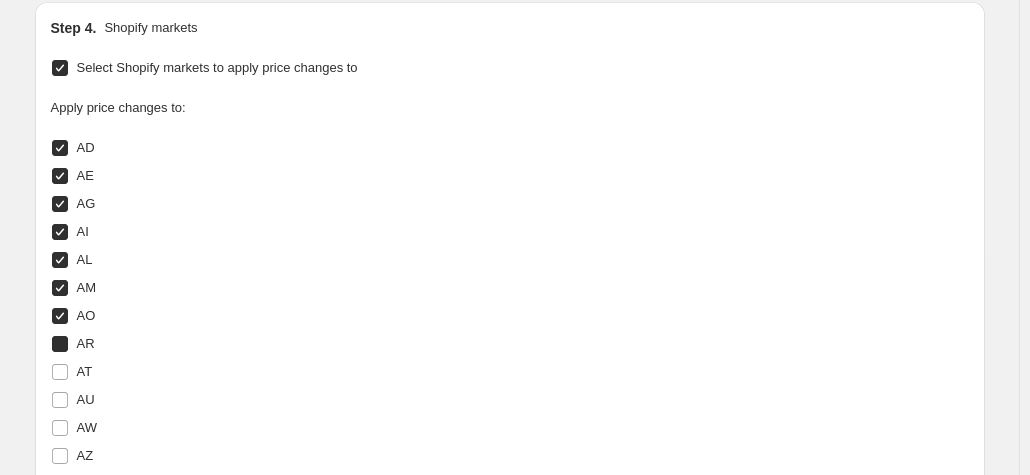 checkbox on "true" 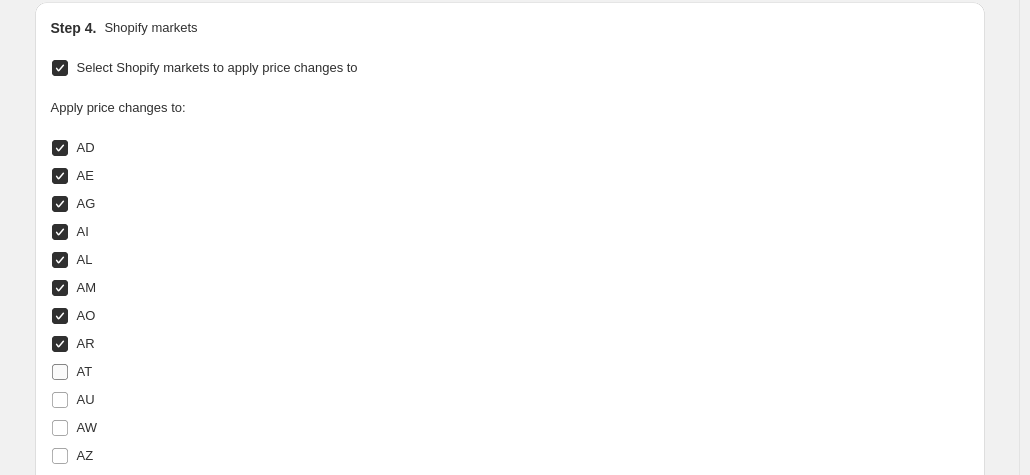 click on "AT" at bounding box center (85, 371) 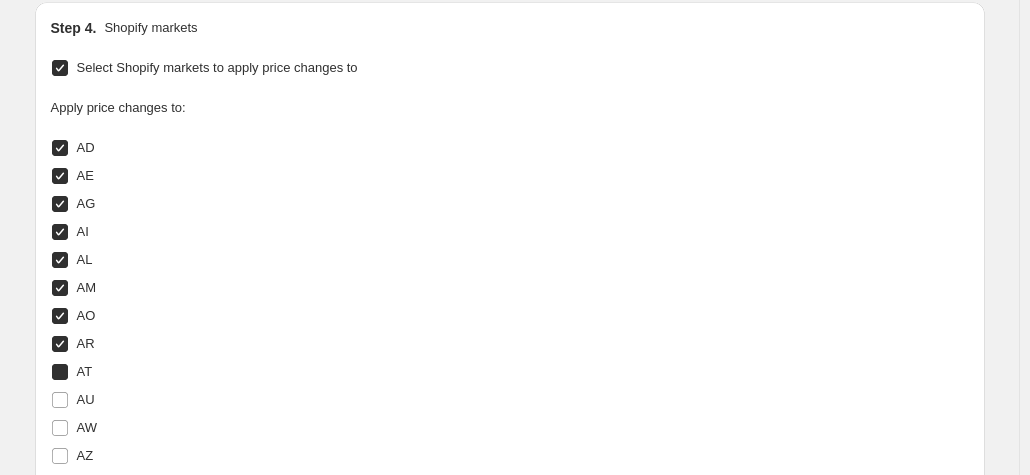 checkbox on "true" 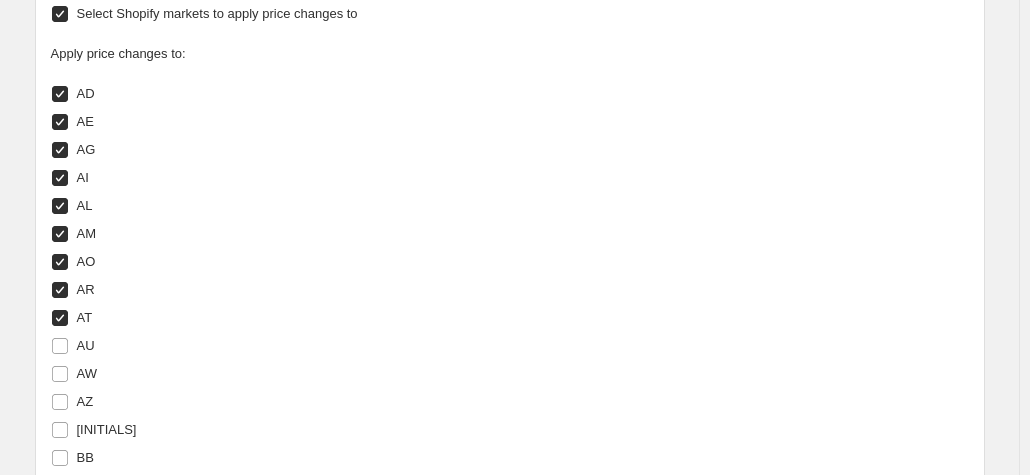 scroll, scrollTop: 2056, scrollLeft: 0, axis: vertical 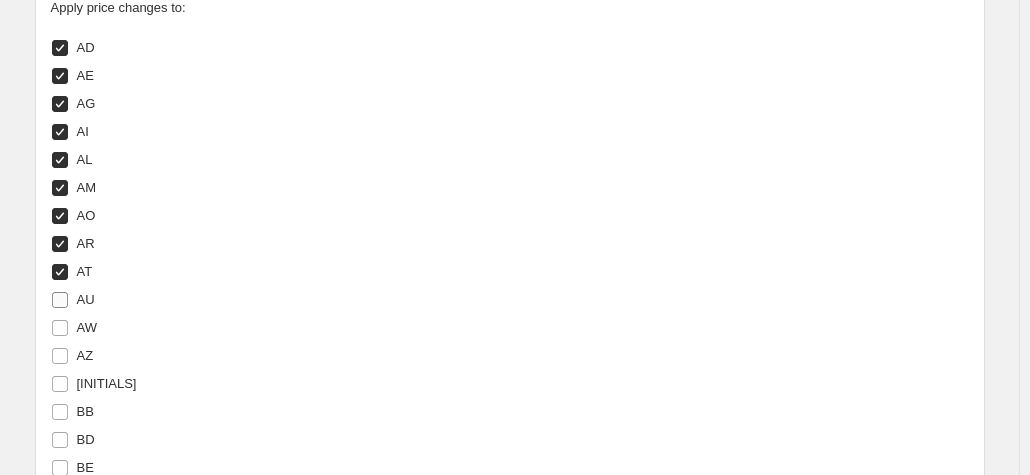 click on "AU" at bounding box center (86, 299) 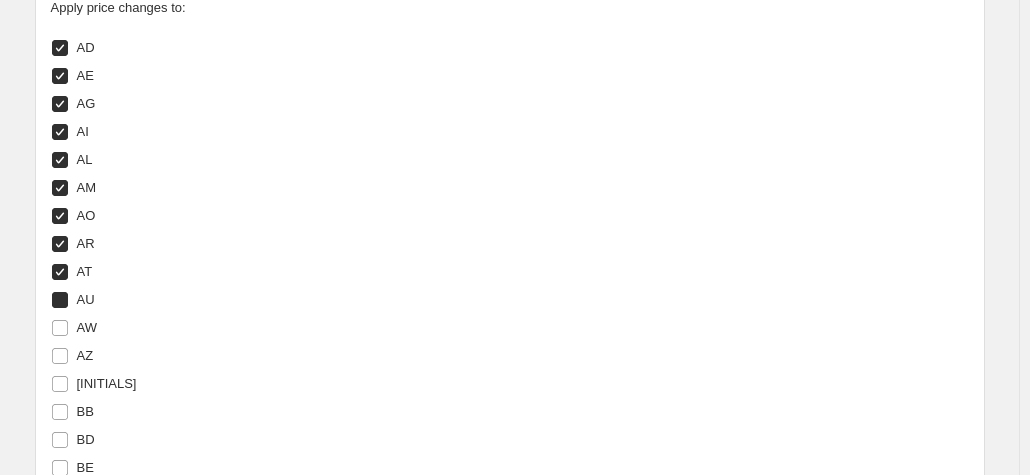 checkbox on "true" 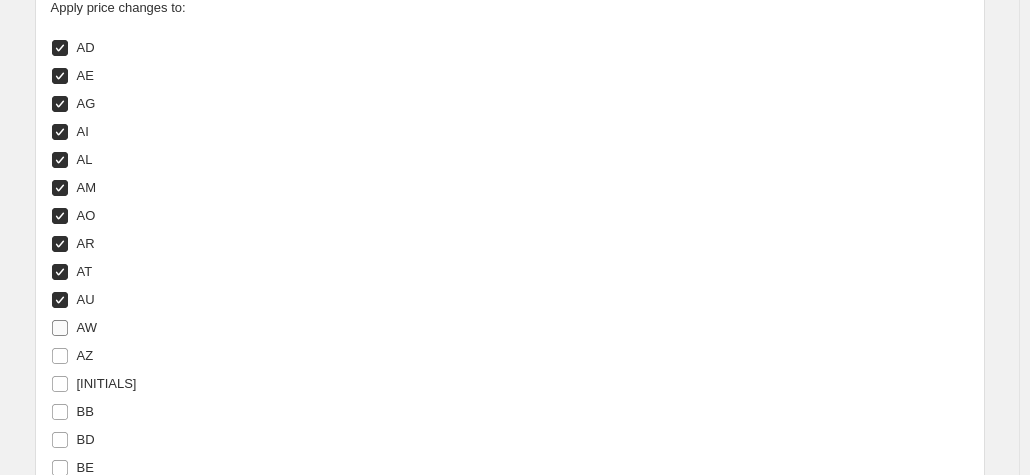 click on "AW" at bounding box center (87, 327) 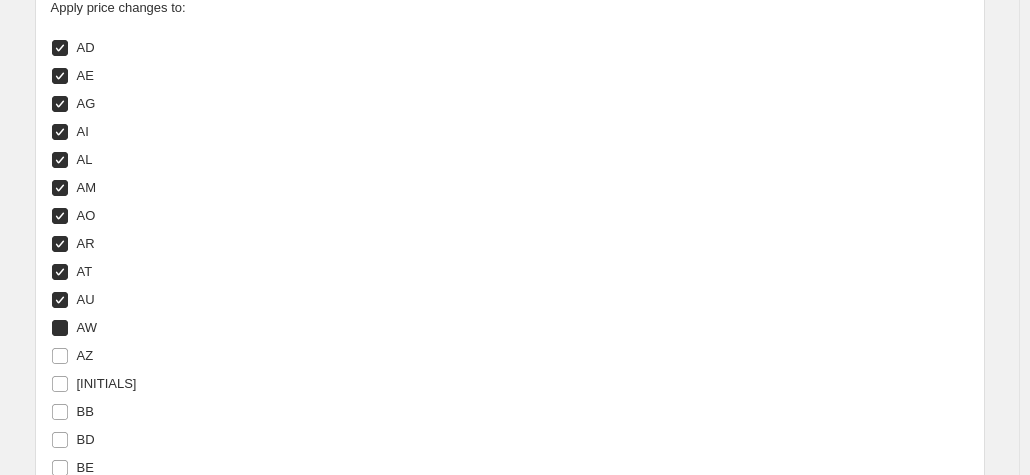 checkbox on "true" 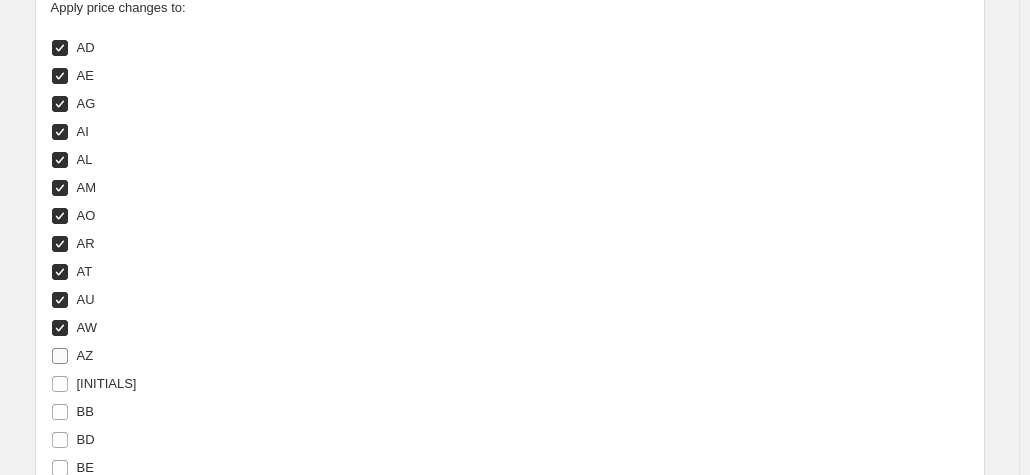 click on "AZ" at bounding box center [85, 355] 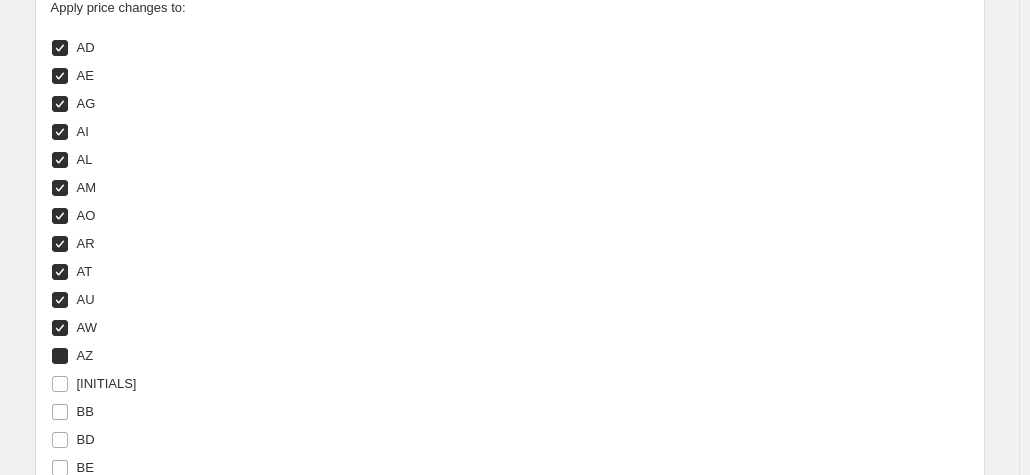 checkbox on "true" 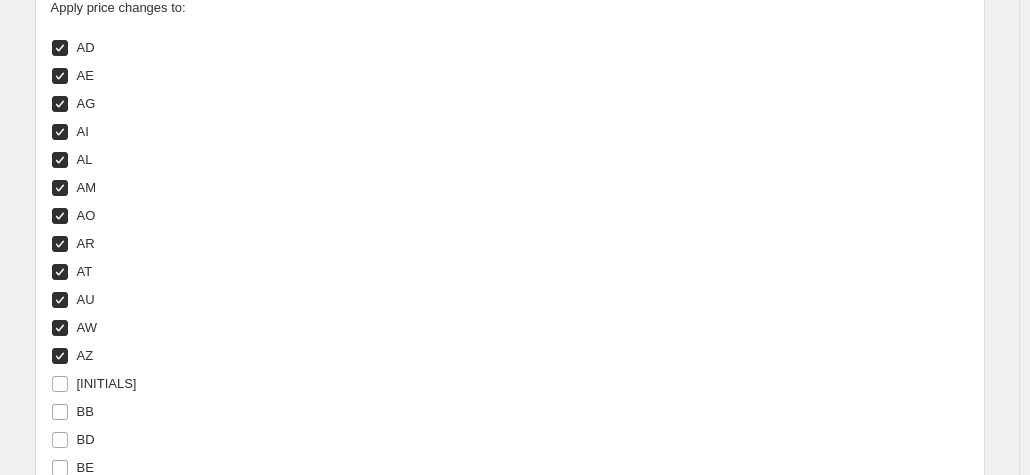 scroll, scrollTop: 2156, scrollLeft: 0, axis: vertical 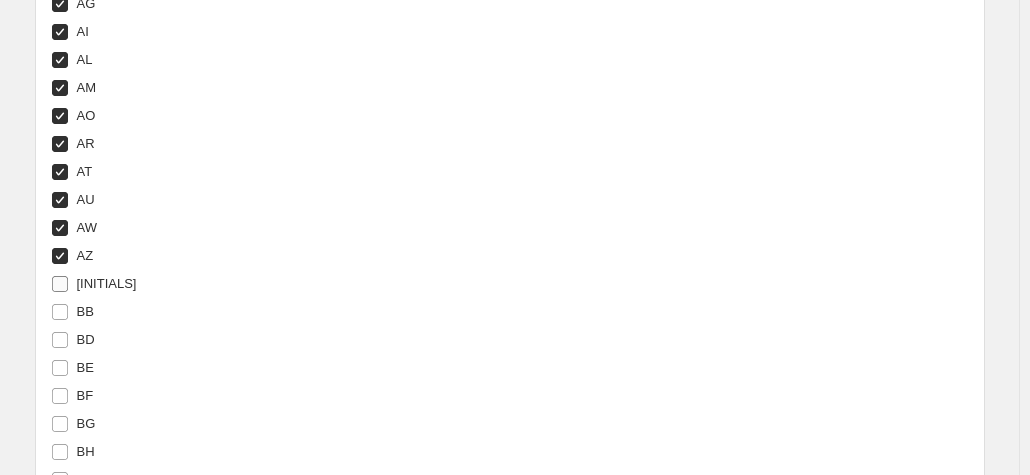 click on "[INITIALS]" at bounding box center (94, 284) 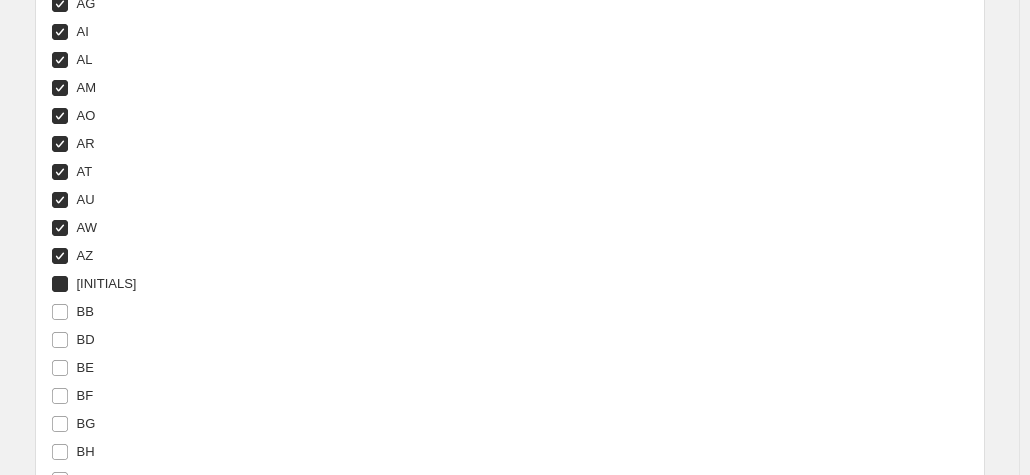 checkbox on "true" 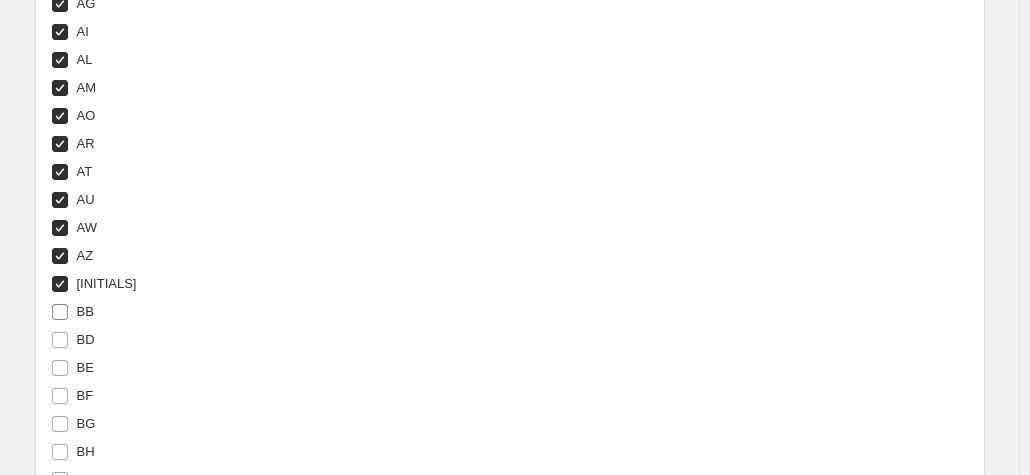 click on "BB" at bounding box center [72, 312] 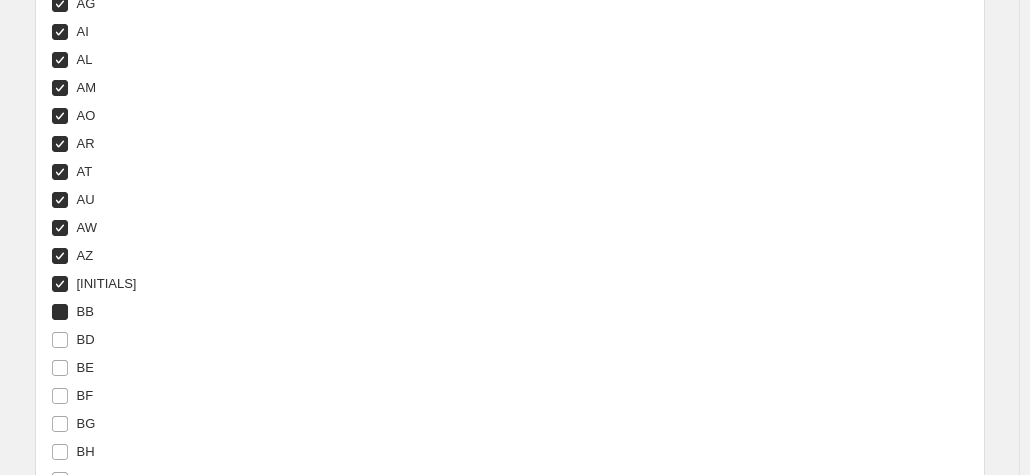 checkbox on "true" 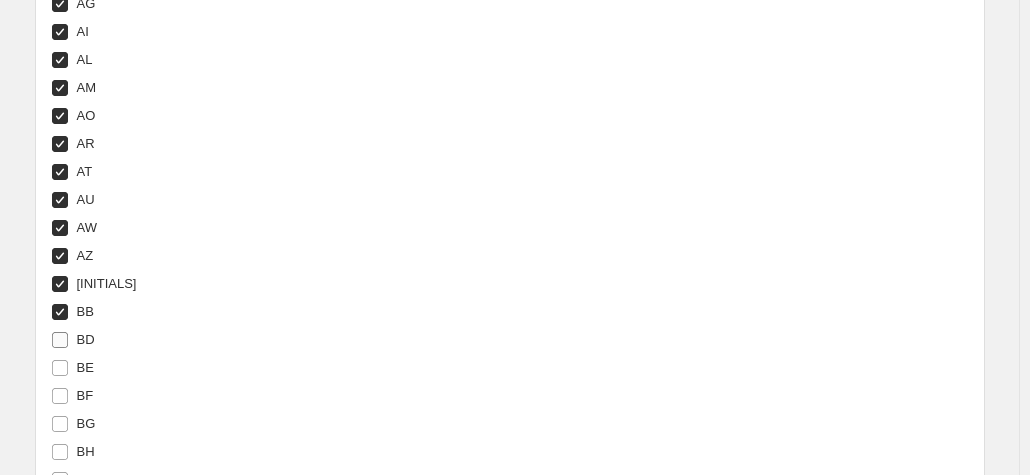 click on "BD" at bounding box center (60, 340) 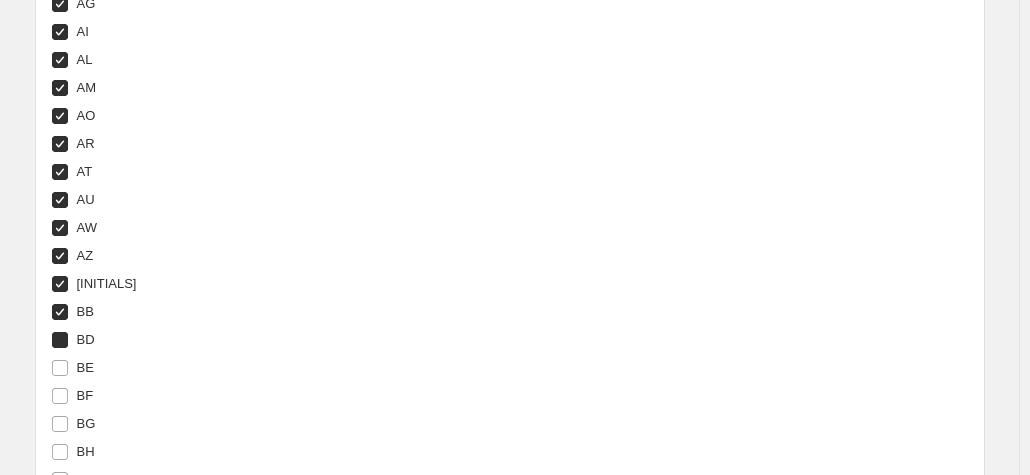 checkbox on "true" 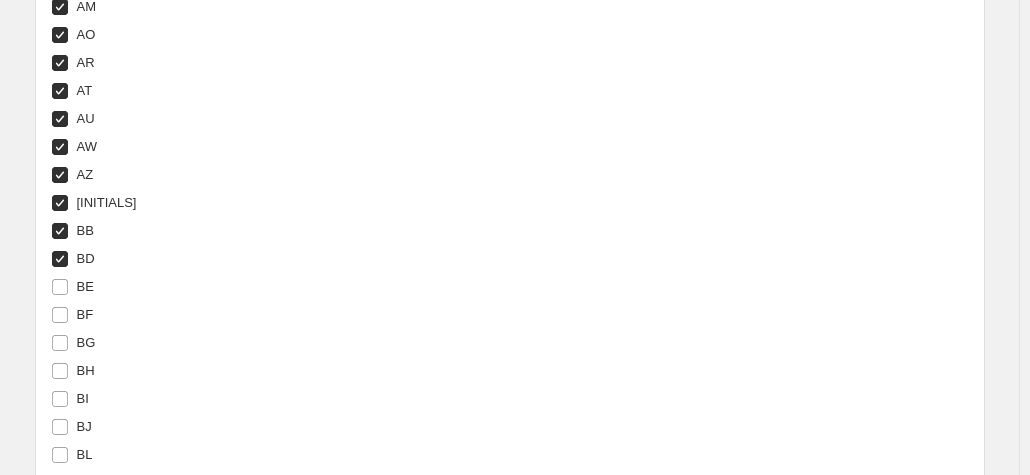 scroll, scrollTop: 2256, scrollLeft: 0, axis: vertical 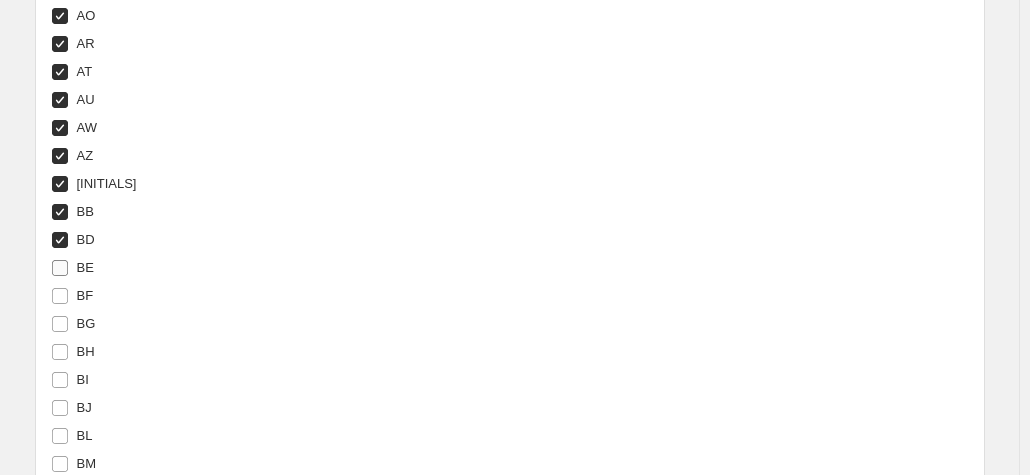 click on "BE" at bounding box center (60, 268) 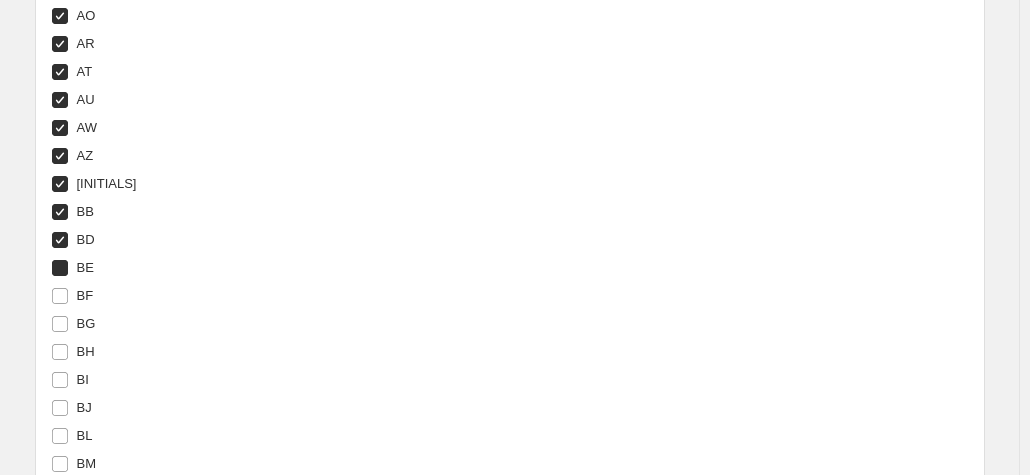 checkbox on "true" 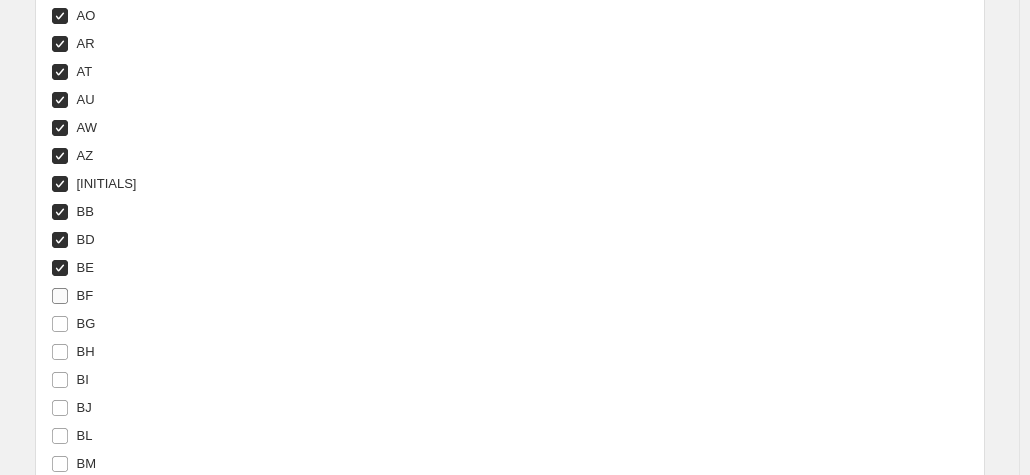 click on "BF" at bounding box center [60, 296] 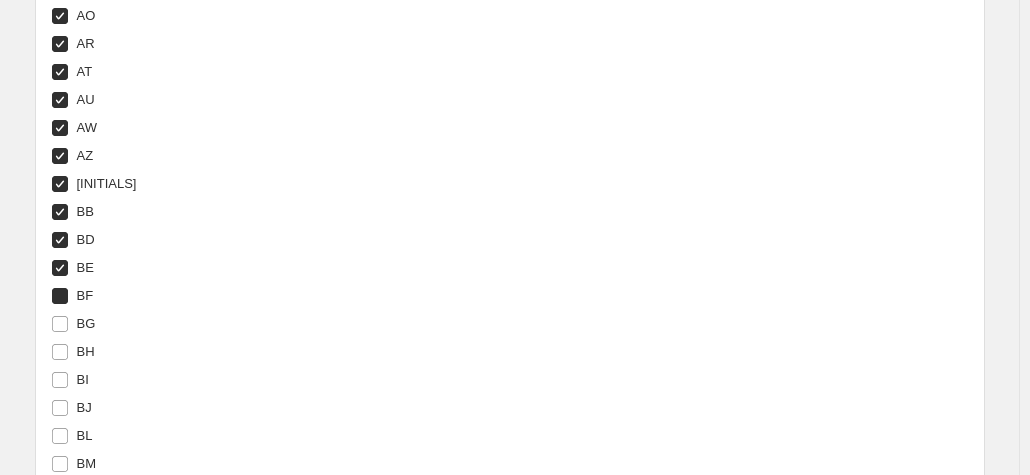 checkbox on "true" 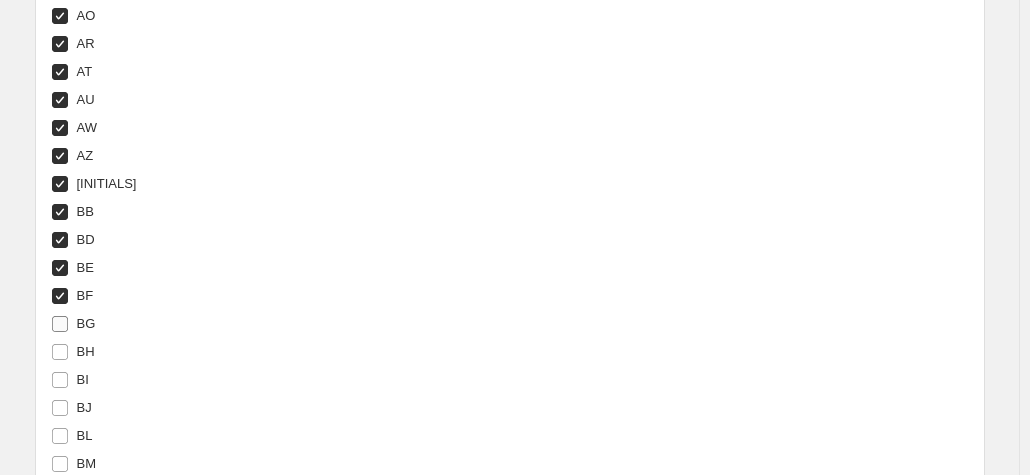 click on "BG" at bounding box center [60, 324] 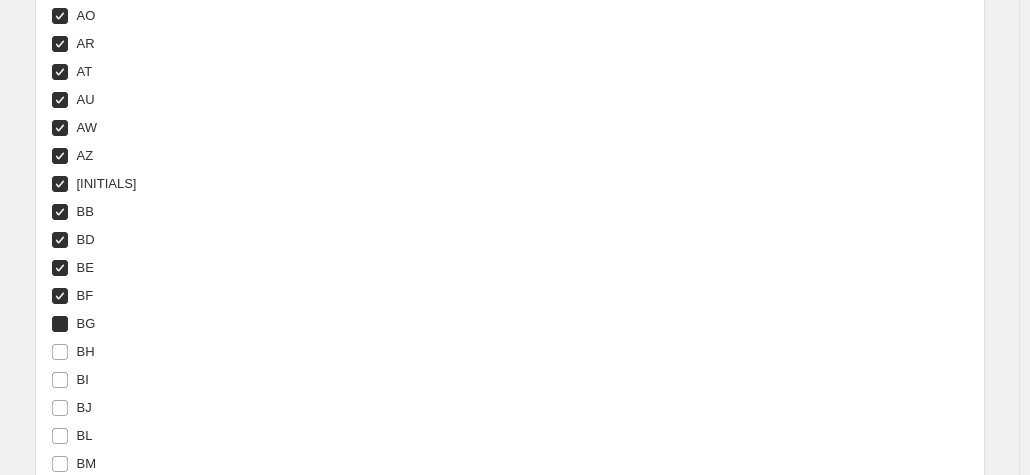checkbox on "true" 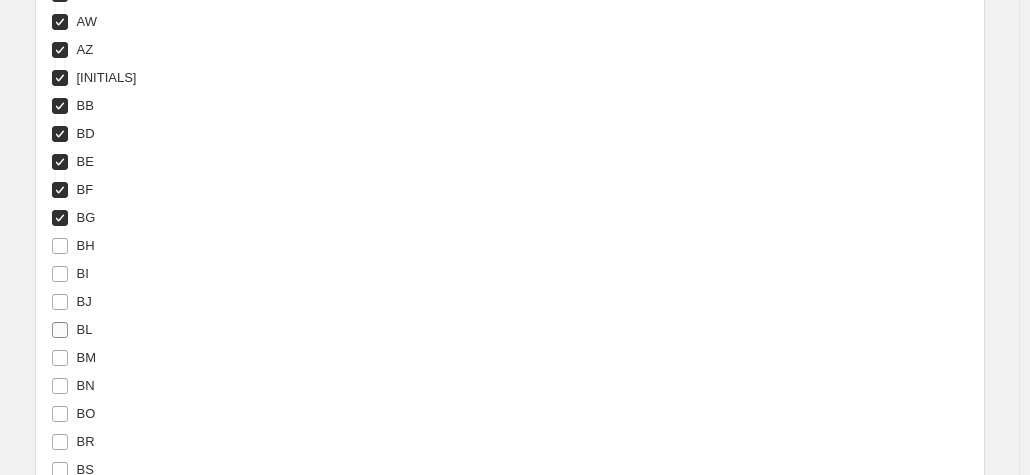 scroll, scrollTop: 2456, scrollLeft: 0, axis: vertical 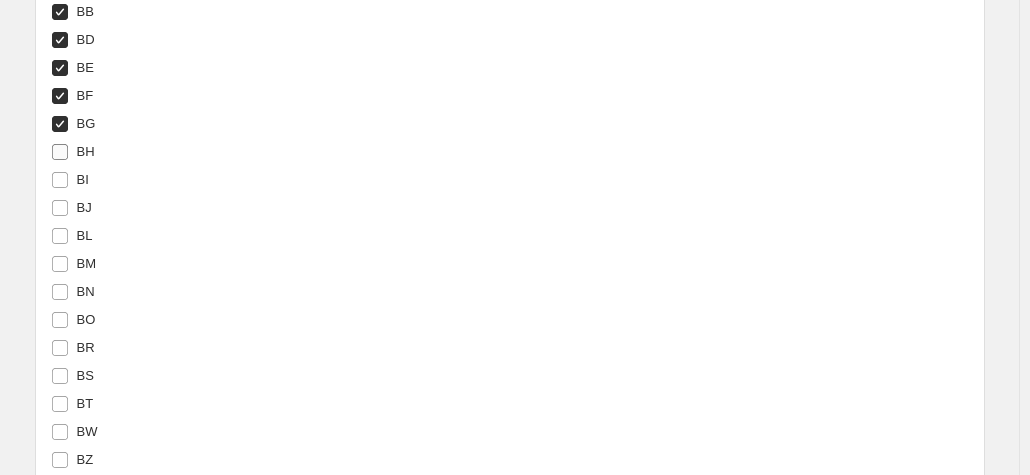 click on "BH" at bounding box center [60, 152] 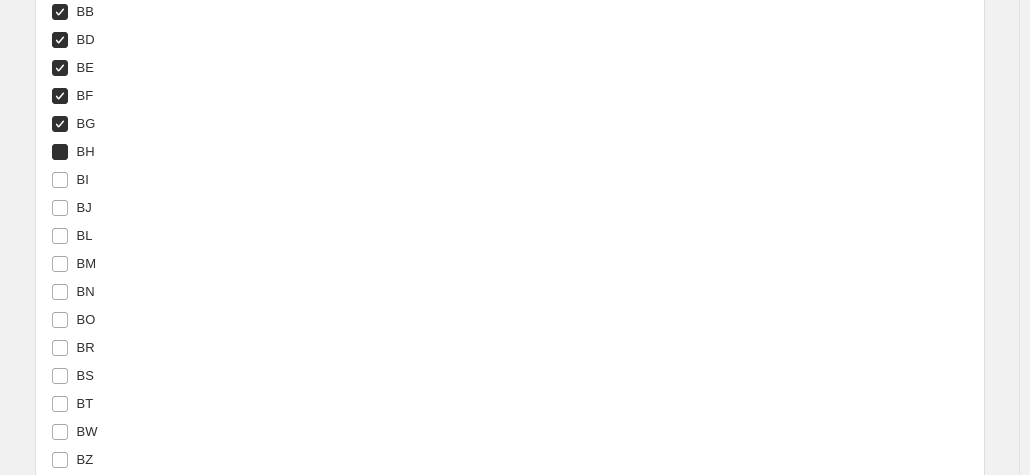 checkbox on "true" 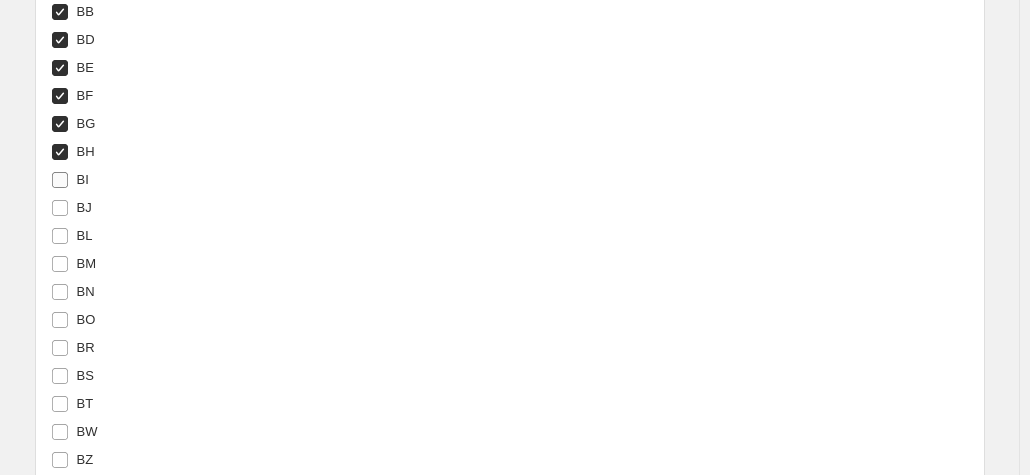 click on "BI" at bounding box center [60, 180] 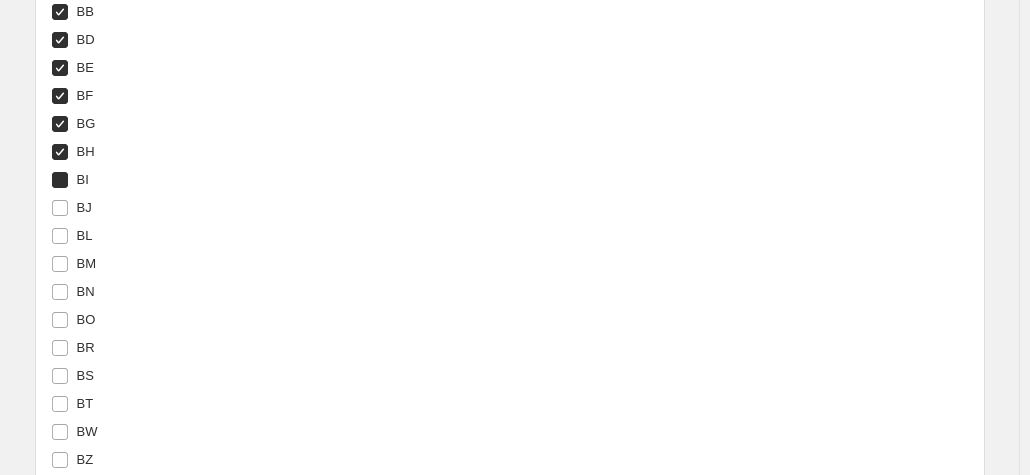 checkbox on "true" 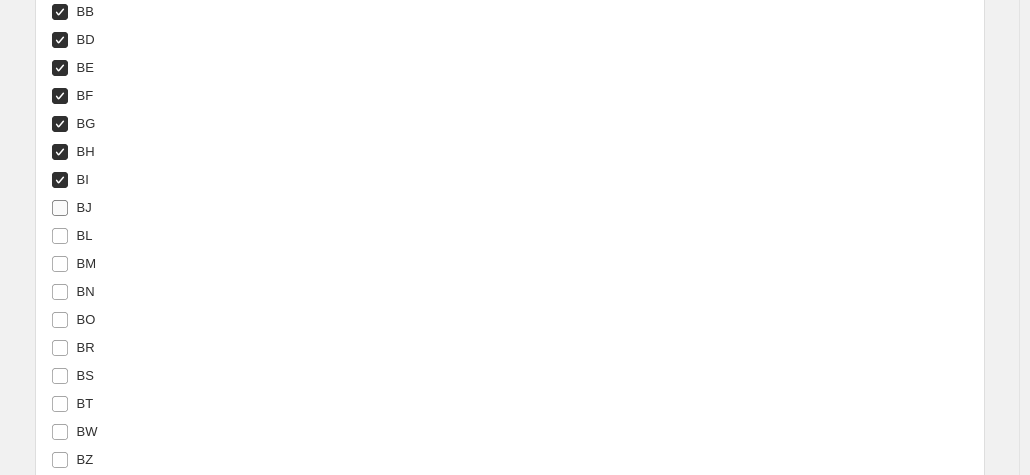 click on "BJ" at bounding box center [60, 208] 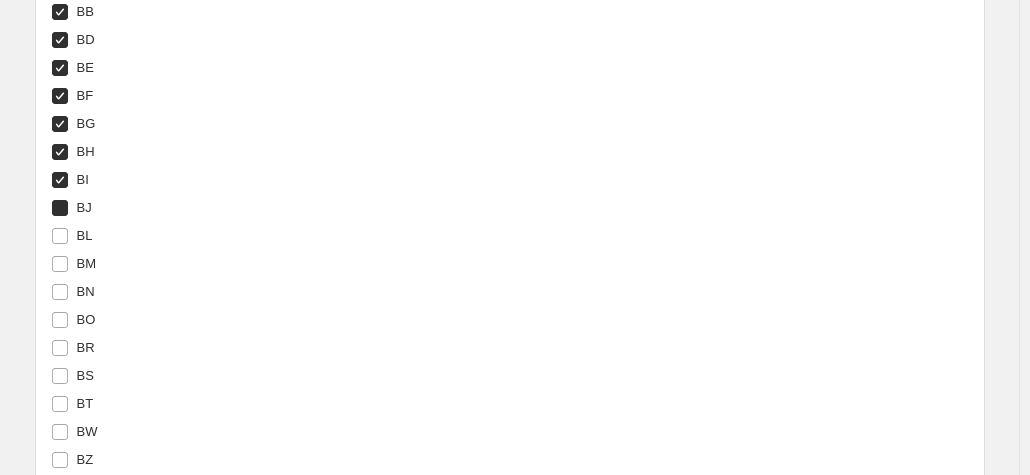 checkbox on "true" 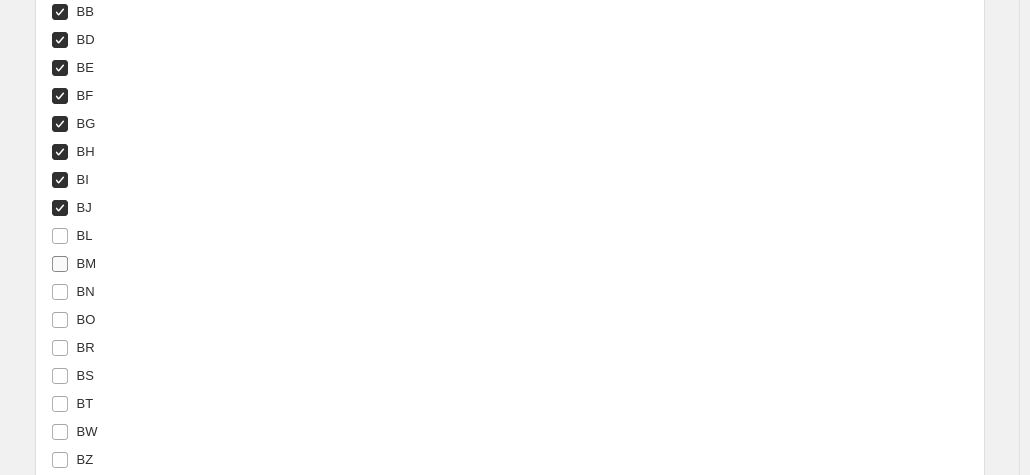 drag, startPoint x: 64, startPoint y: 230, endPoint x: 67, endPoint y: 266, distance: 36.124783 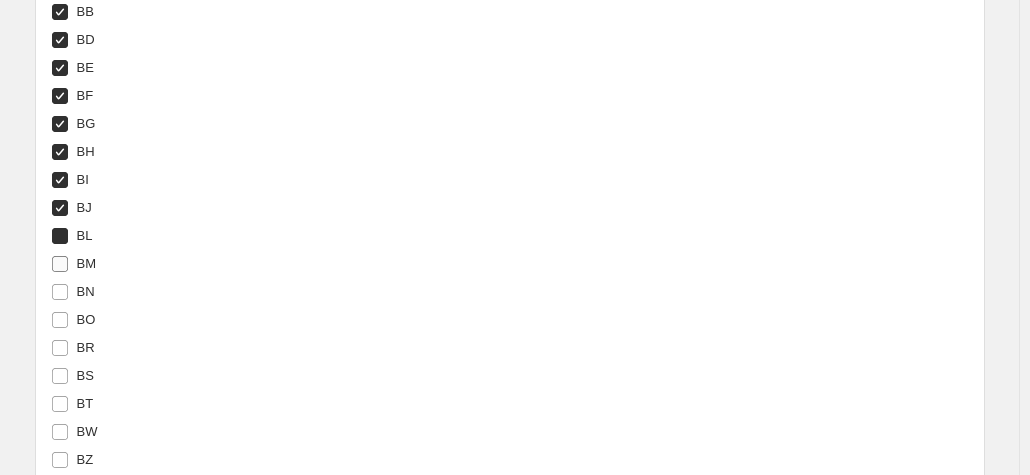 checkbox on "true" 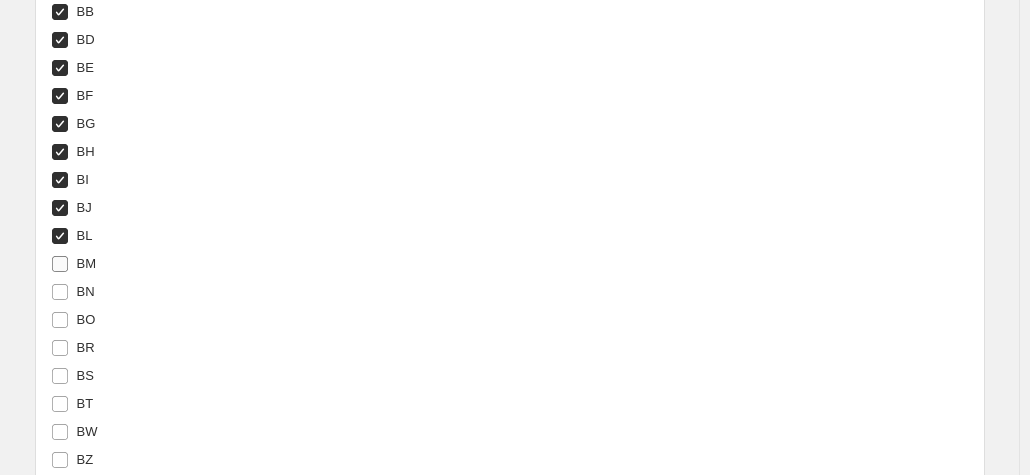 click on "BM" at bounding box center [74, 264] 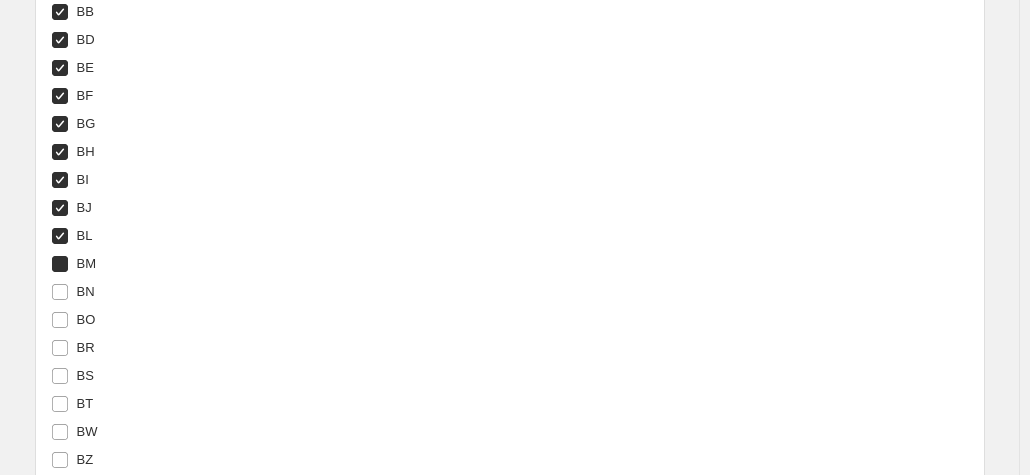 checkbox on "true" 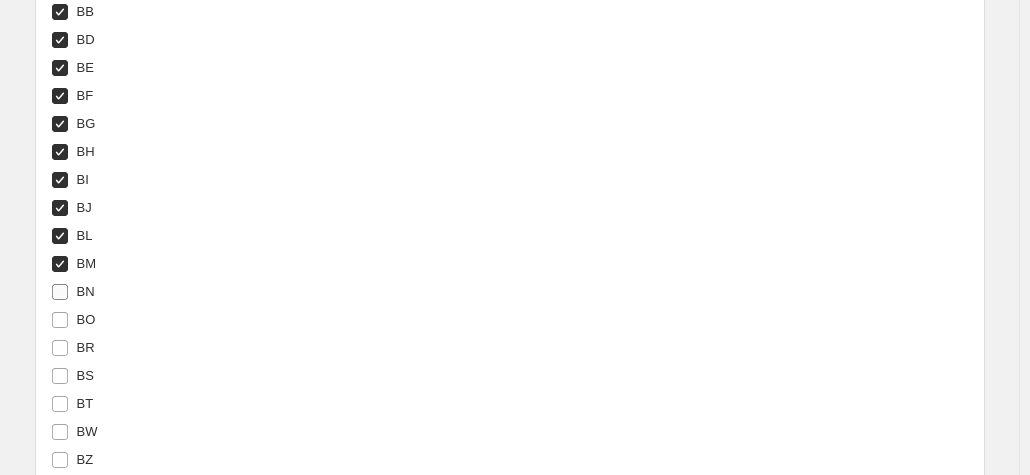 click on "BN" at bounding box center (60, 292) 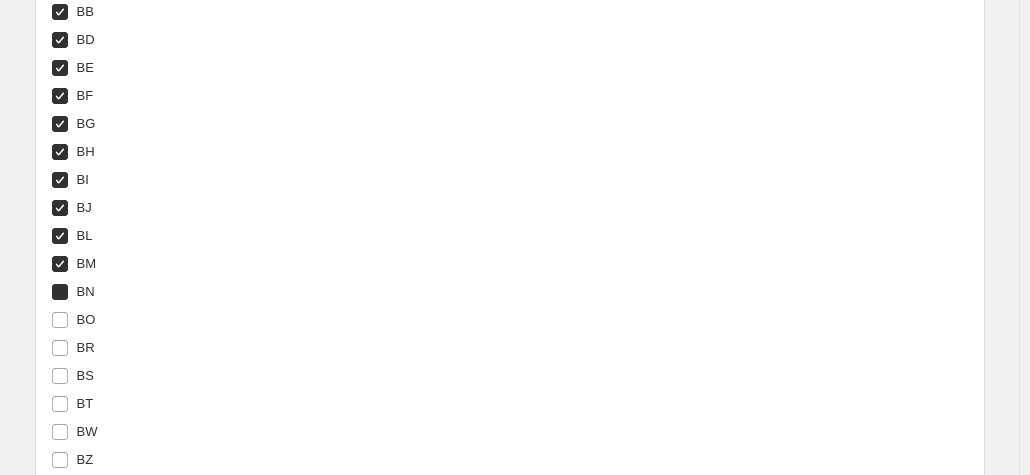 checkbox on "true" 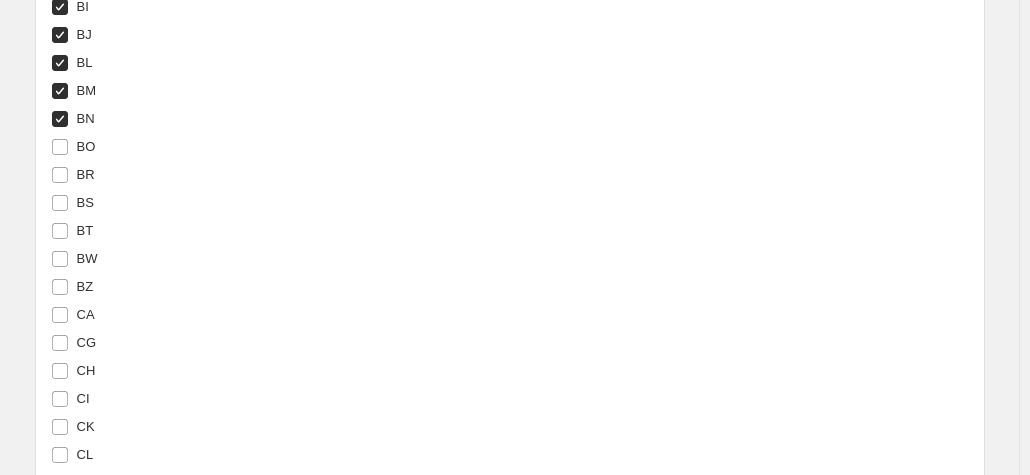 scroll, scrollTop: 2656, scrollLeft: 0, axis: vertical 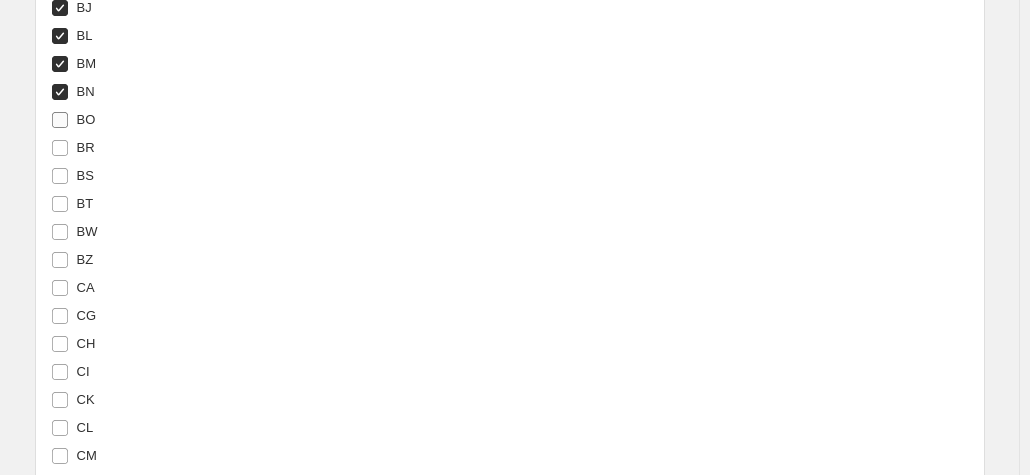 click on "BO" at bounding box center (86, 119) 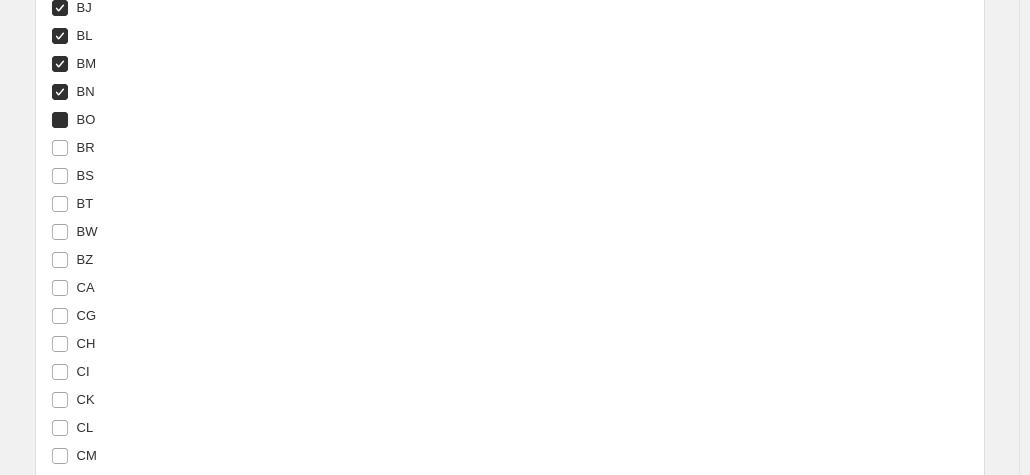 checkbox on "true" 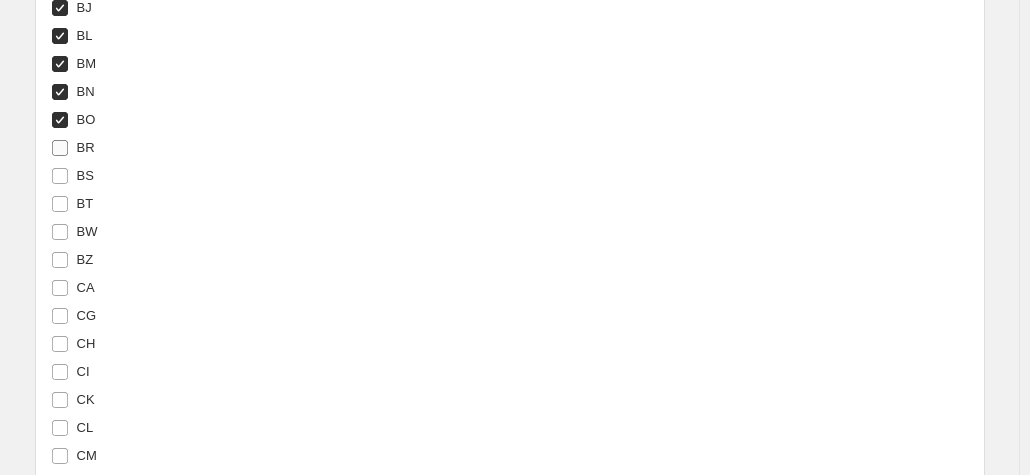 click on "BR" at bounding box center [73, 148] 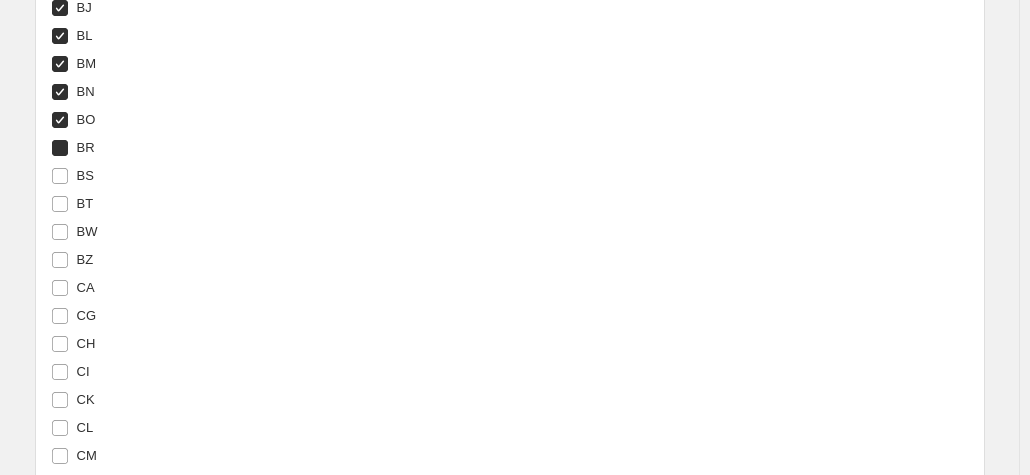 checkbox on "true" 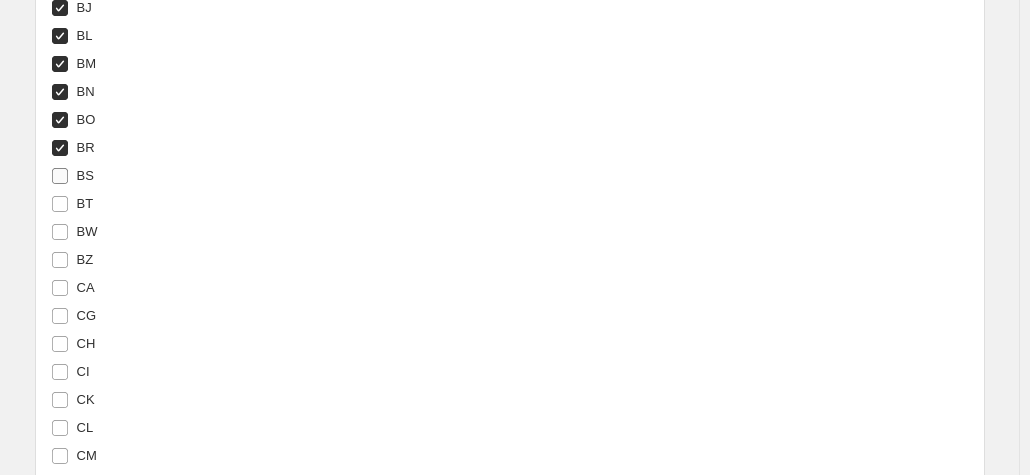 click on "BS" at bounding box center [85, 175] 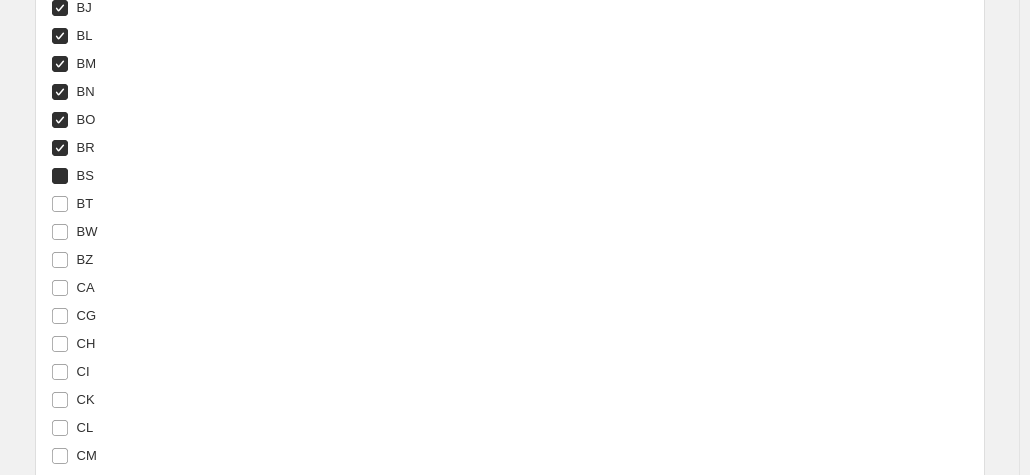 checkbox on "true" 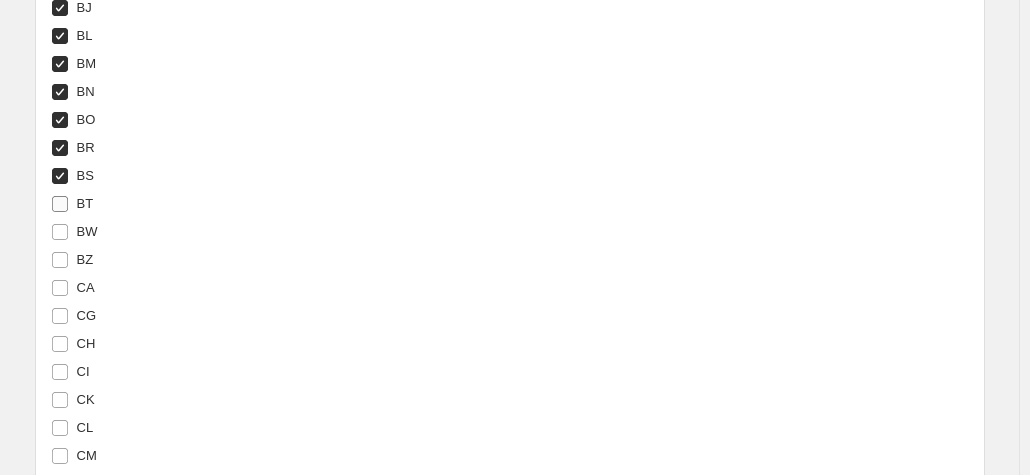 click on "BT" at bounding box center [85, 203] 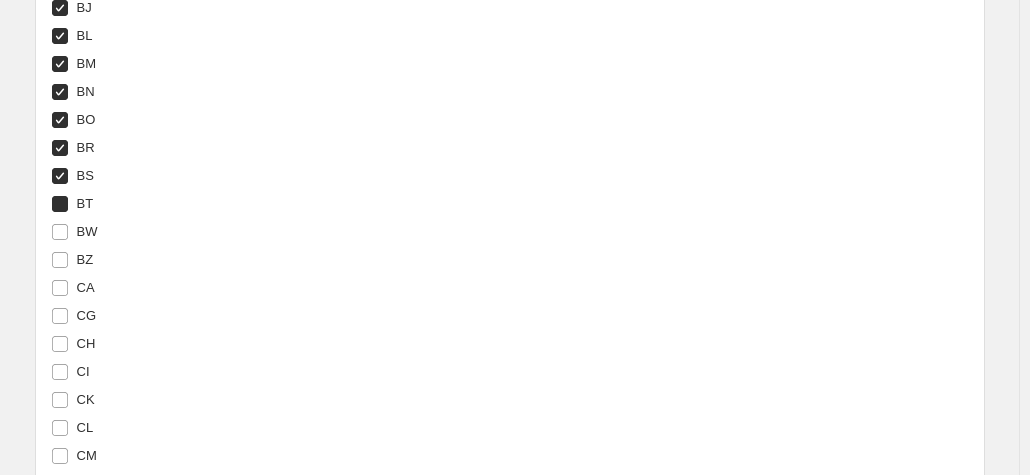 checkbox on "true" 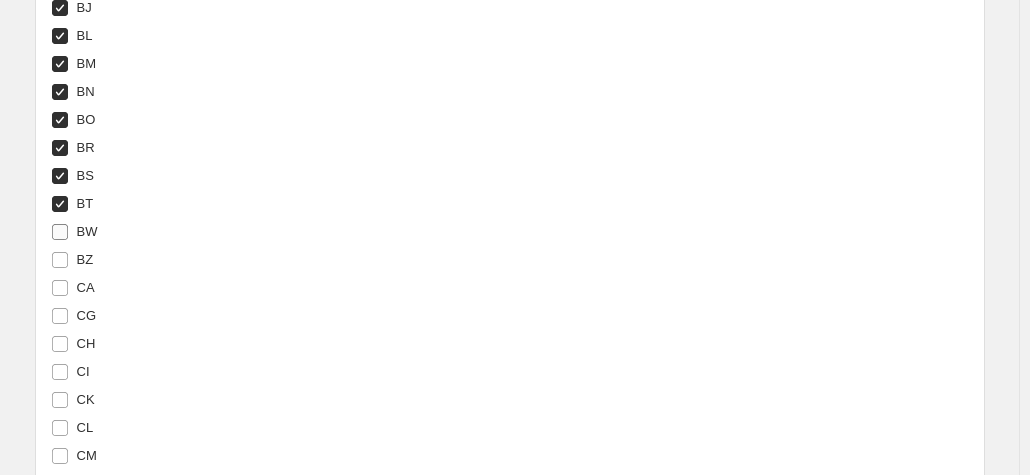click on "BW" at bounding box center (74, 232) 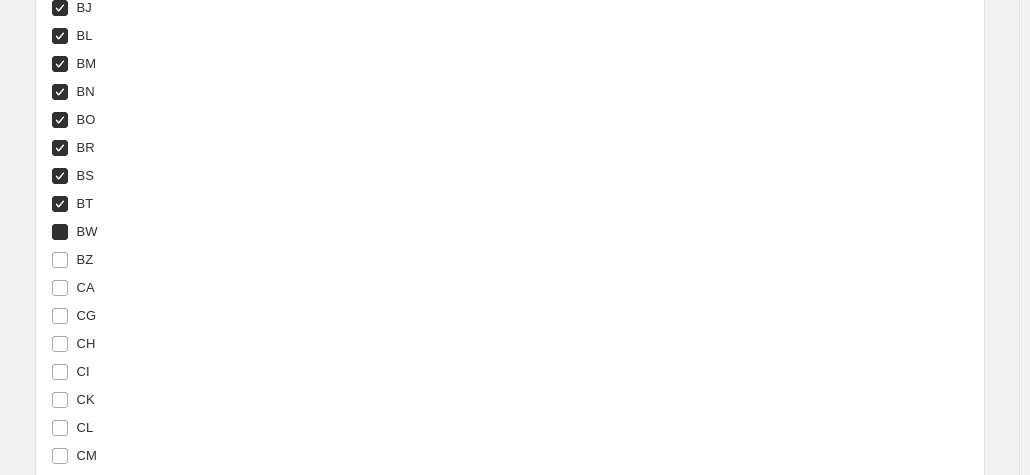 checkbox on "true" 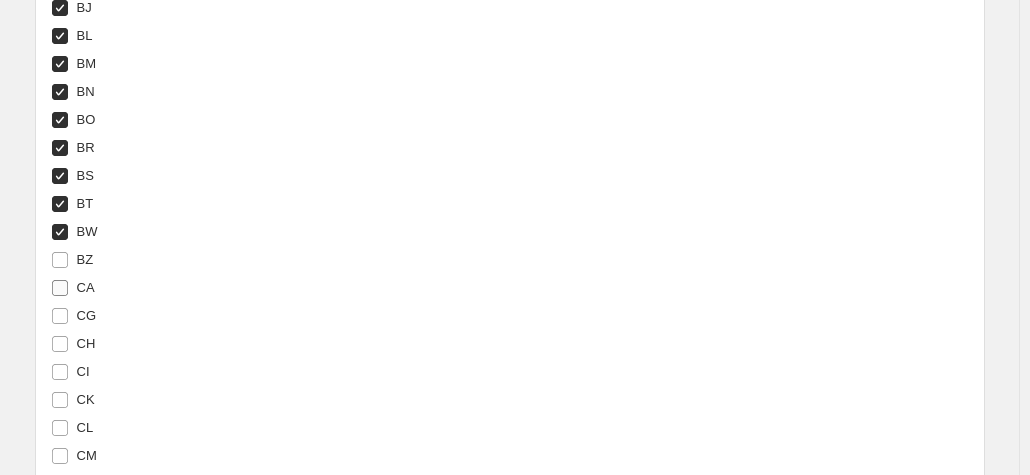 click on "BZ" at bounding box center [72, 260] 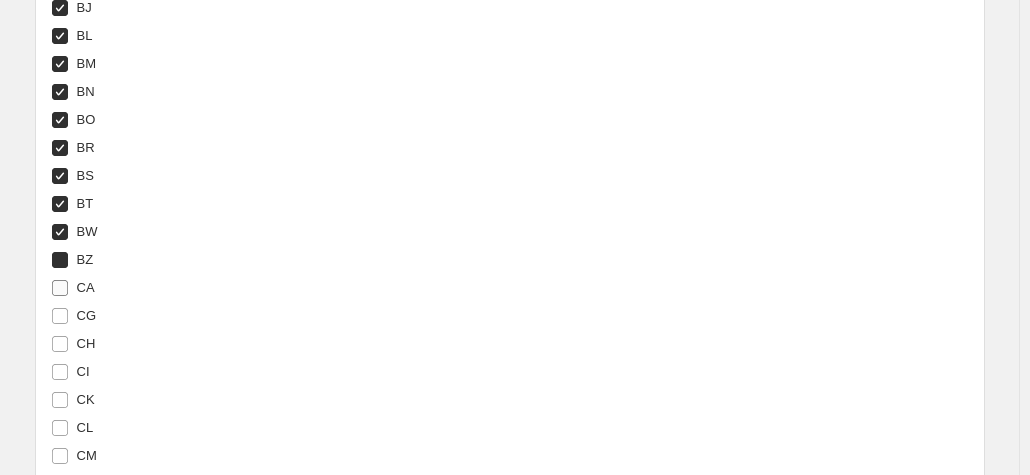 checkbox on "true" 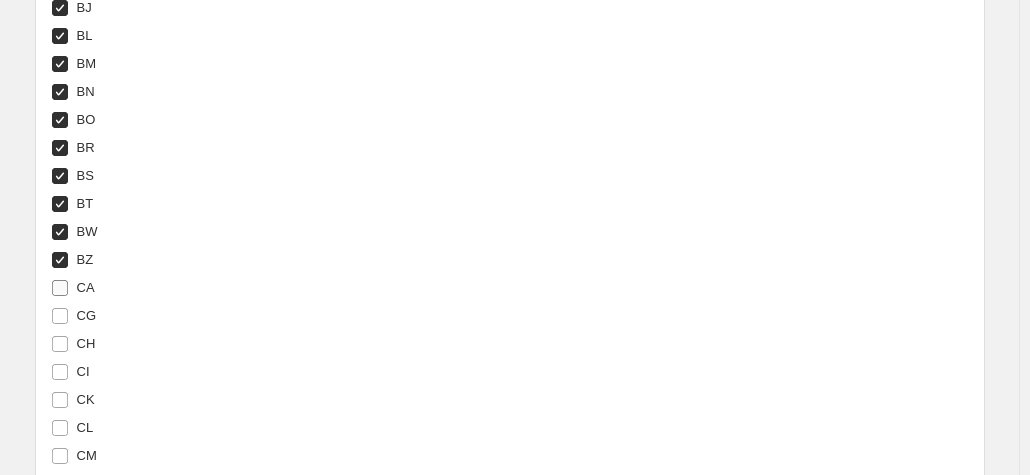 click on "CA" at bounding box center (86, 287) 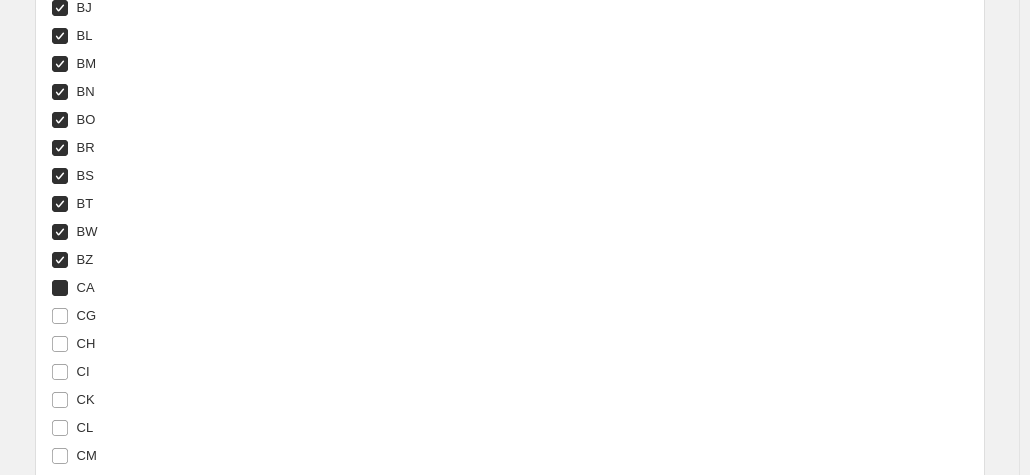 checkbox on "true" 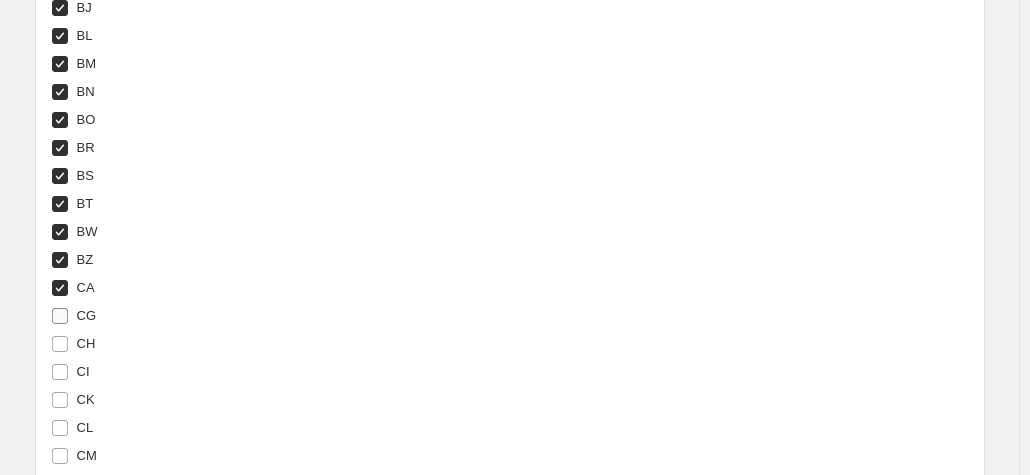 click on "CG" at bounding box center (87, 315) 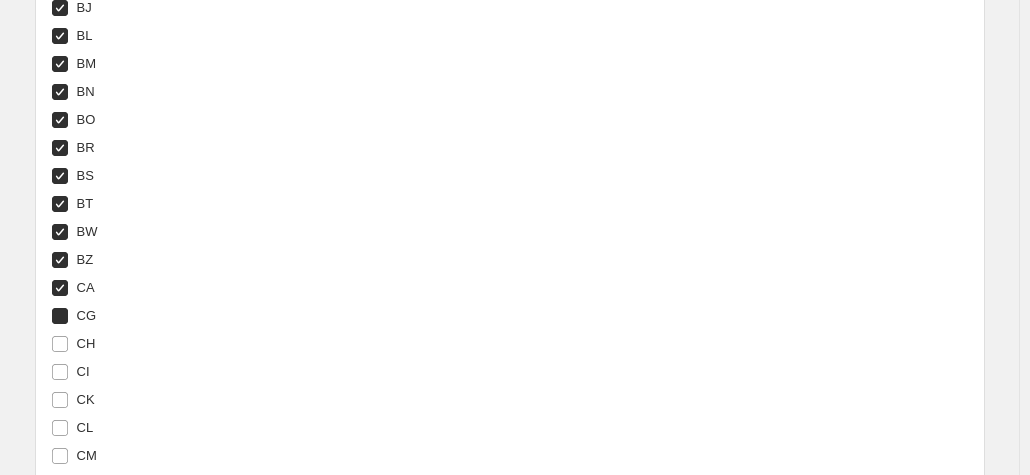 checkbox on "true" 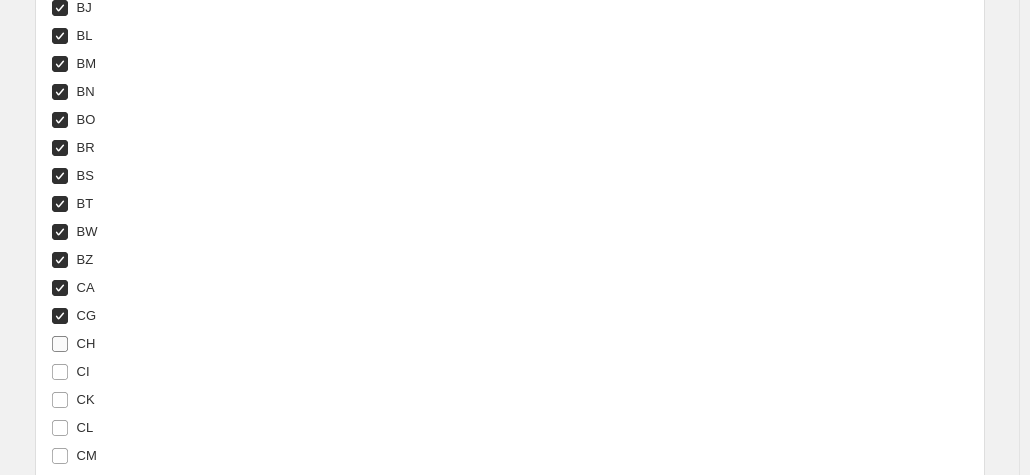 click on "CH" at bounding box center [86, 343] 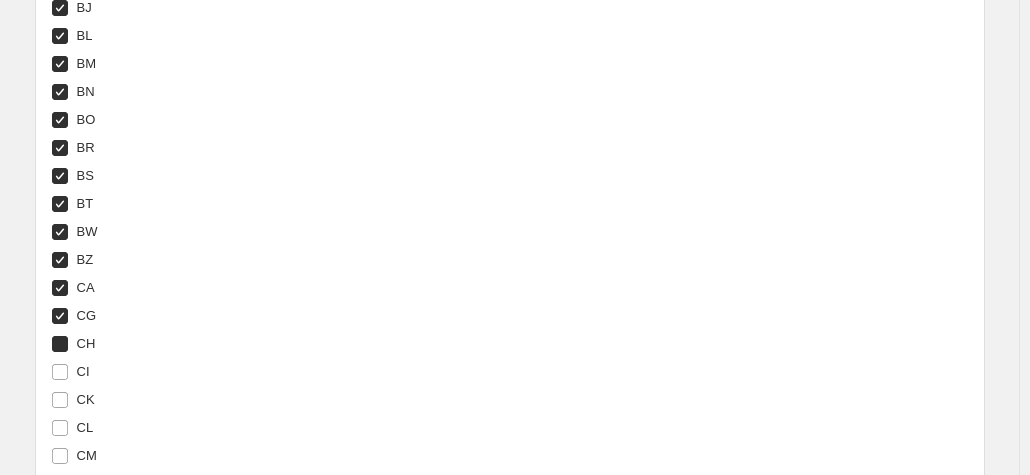 checkbox on "true" 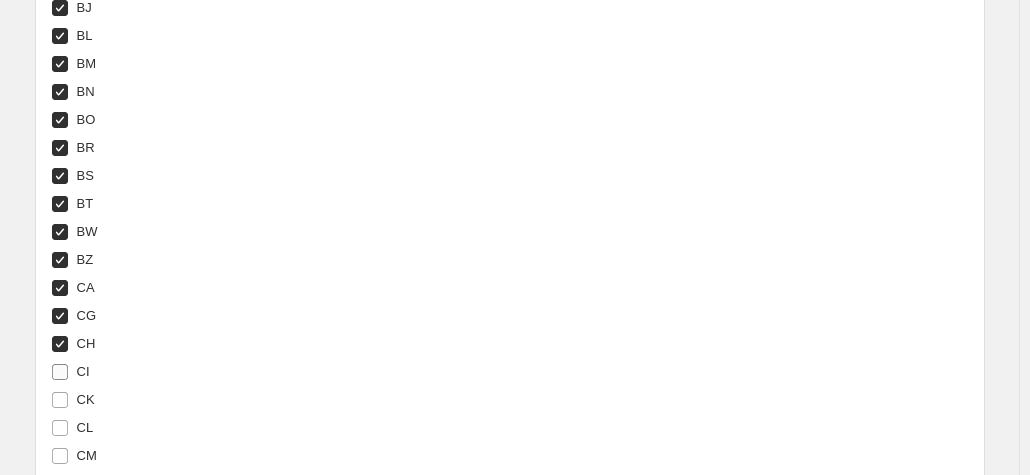 click on "CI" at bounding box center [83, 371] 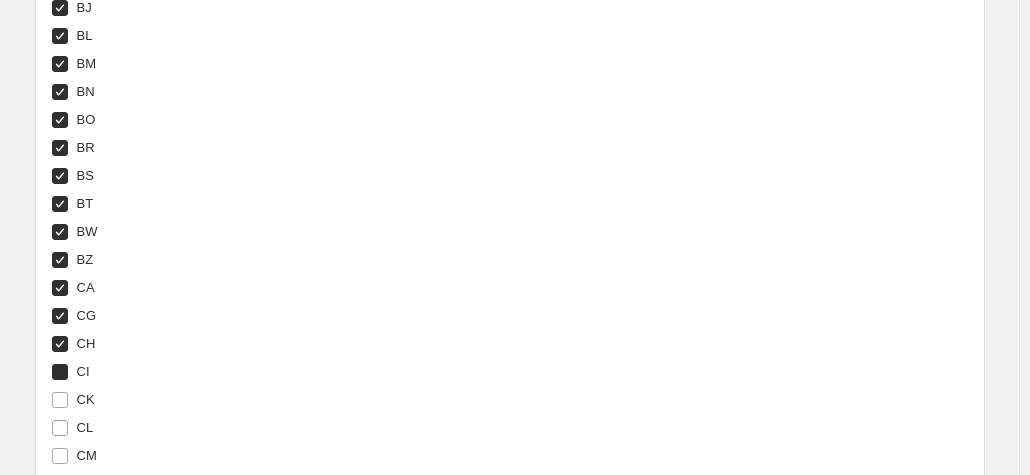 checkbox on "true" 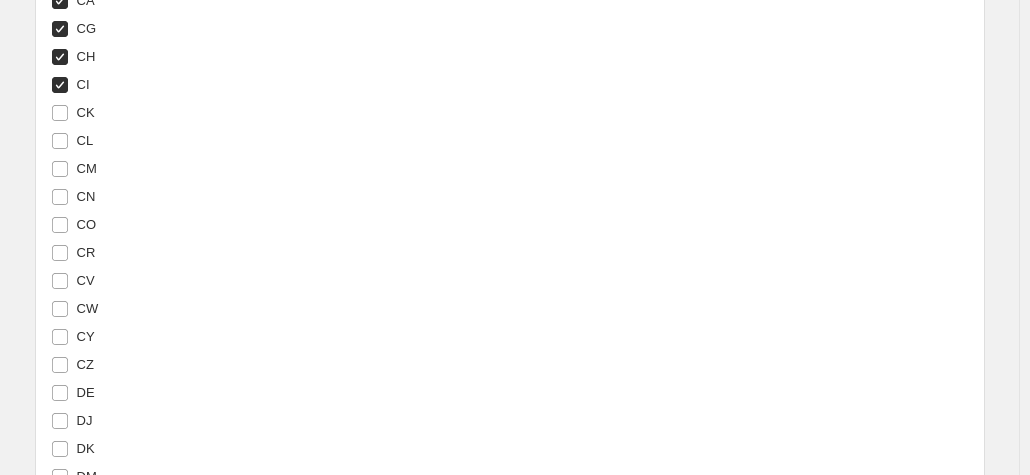 scroll, scrollTop: 2956, scrollLeft: 0, axis: vertical 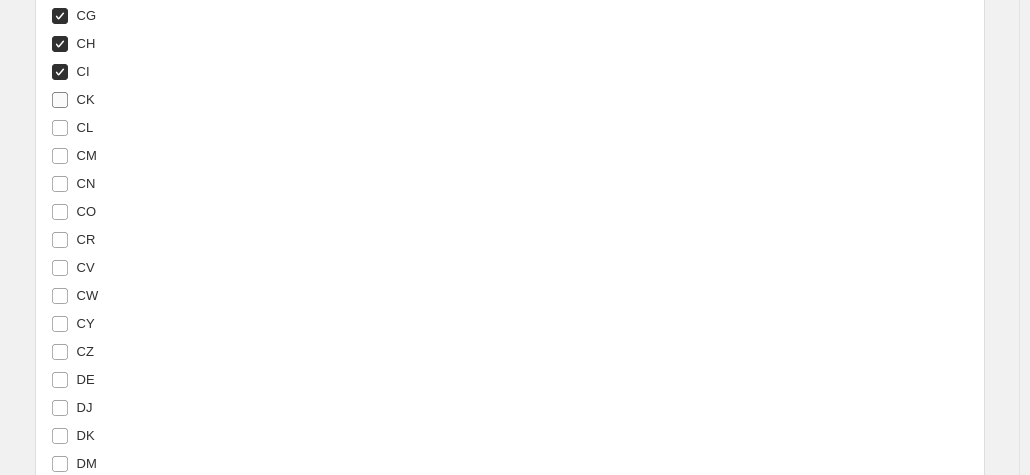 click on "CK" at bounding box center [73, 100] 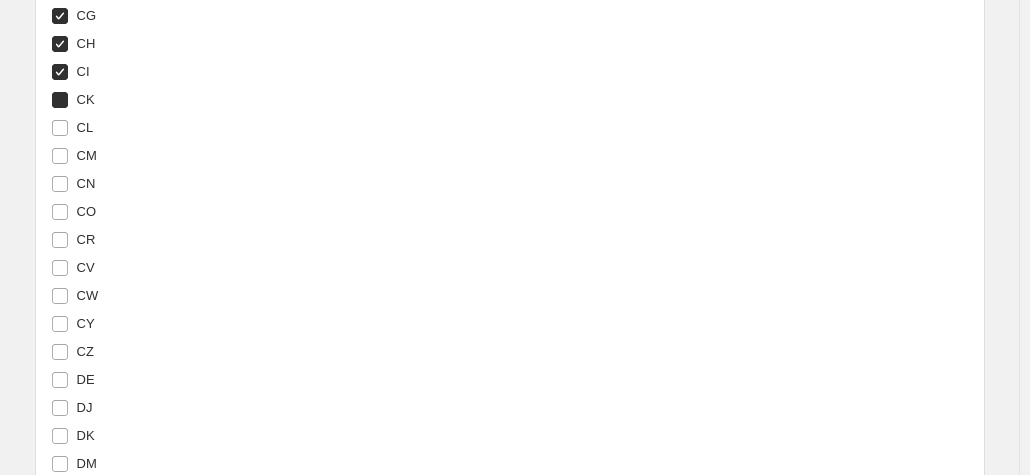 checkbox on "true" 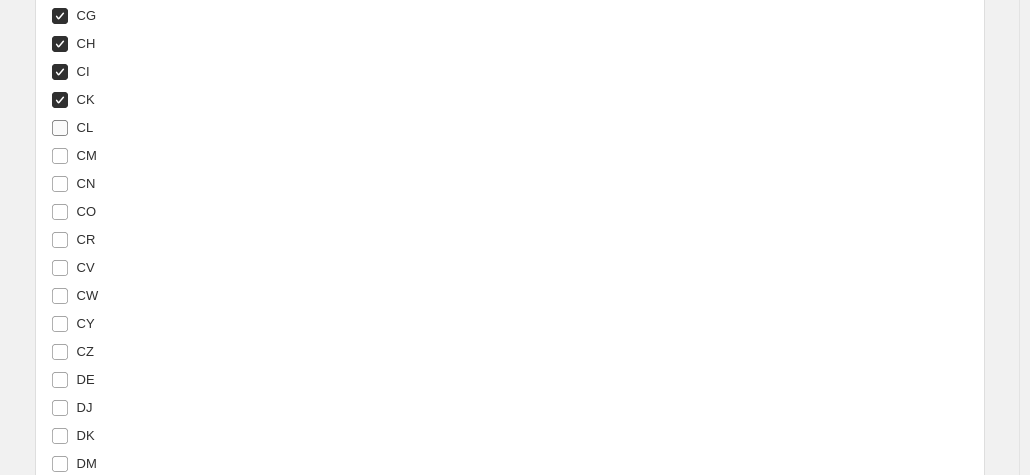 click on "CL" at bounding box center [85, 127] 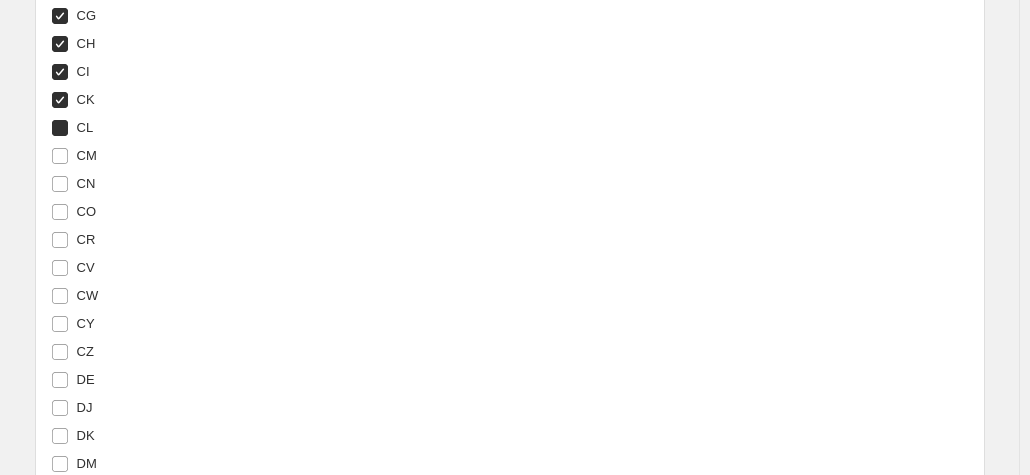 checkbox on "true" 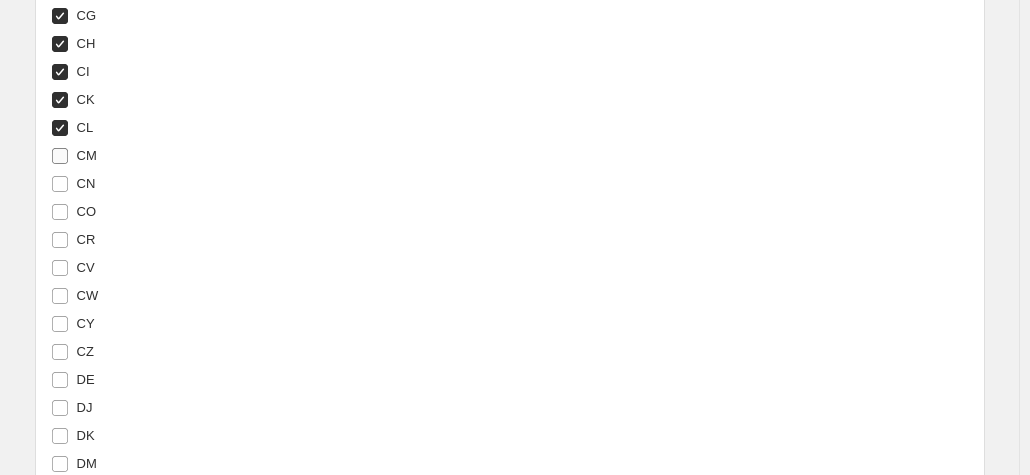 drag, startPoint x: 90, startPoint y: 146, endPoint x: 96, endPoint y: 161, distance: 16.155495 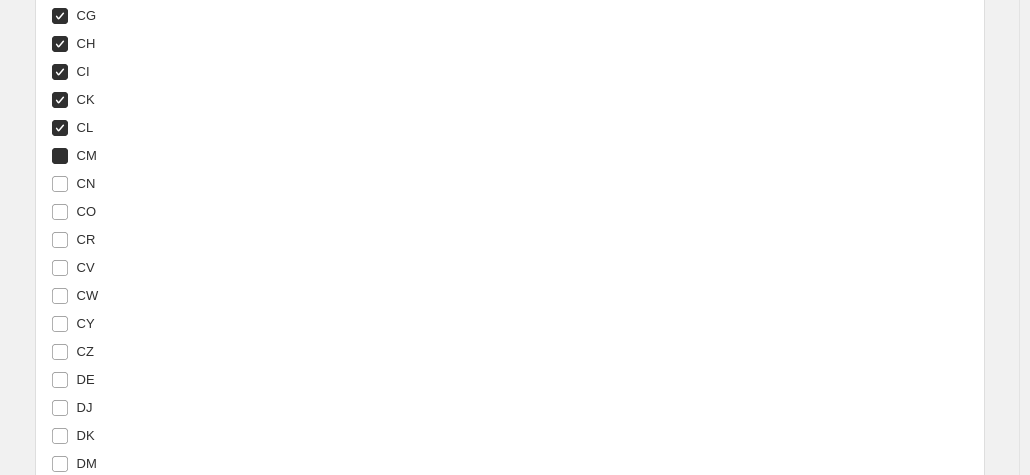 checkbox on "true" 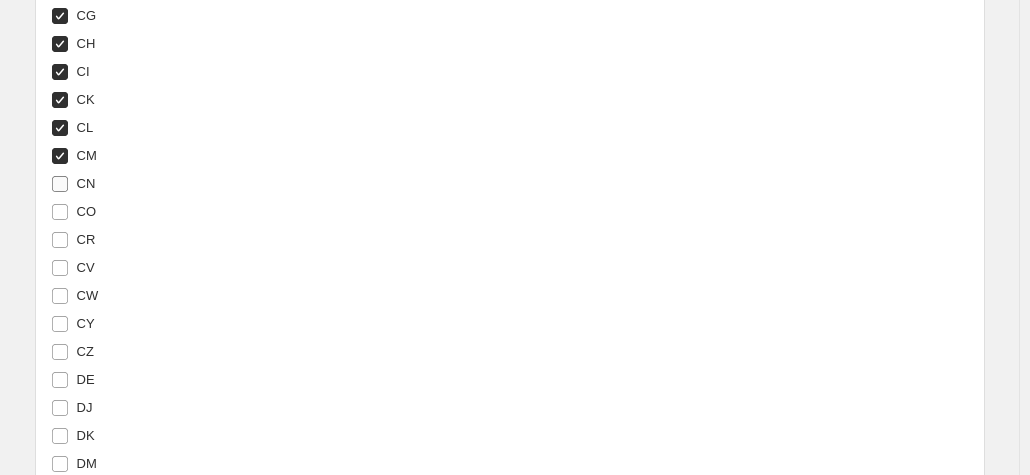 click on "CN" at bounding box center (73, 184) 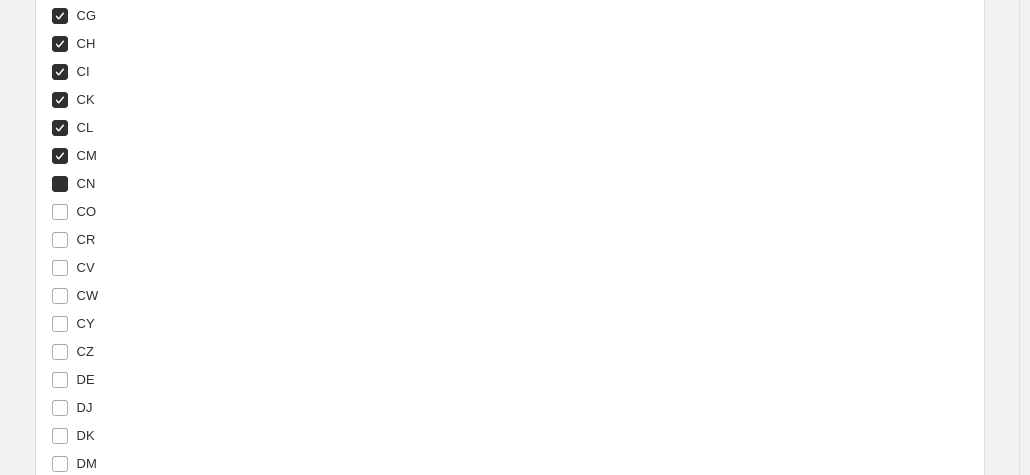 checkbox on "true" 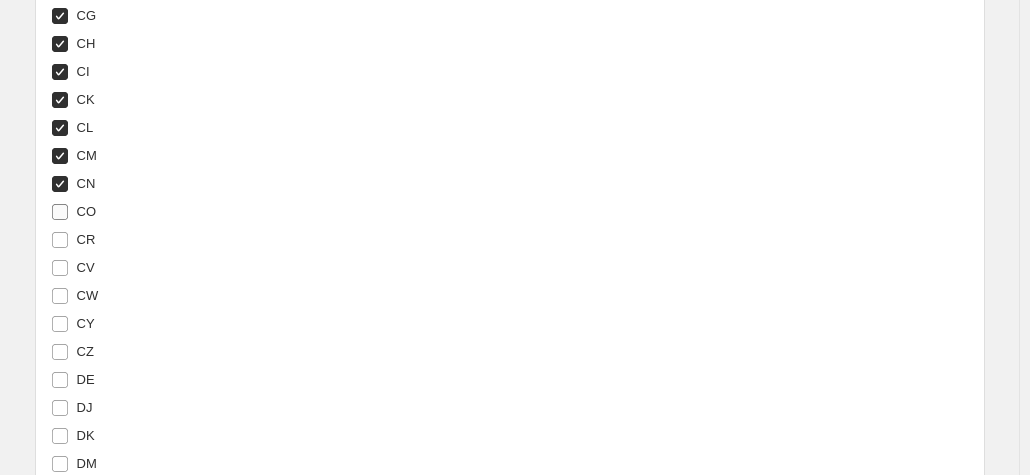 drag, startPoint x: 96, startPoint y: 201, endPoint x: 94, endPoint y: 211, distance: 10.198039 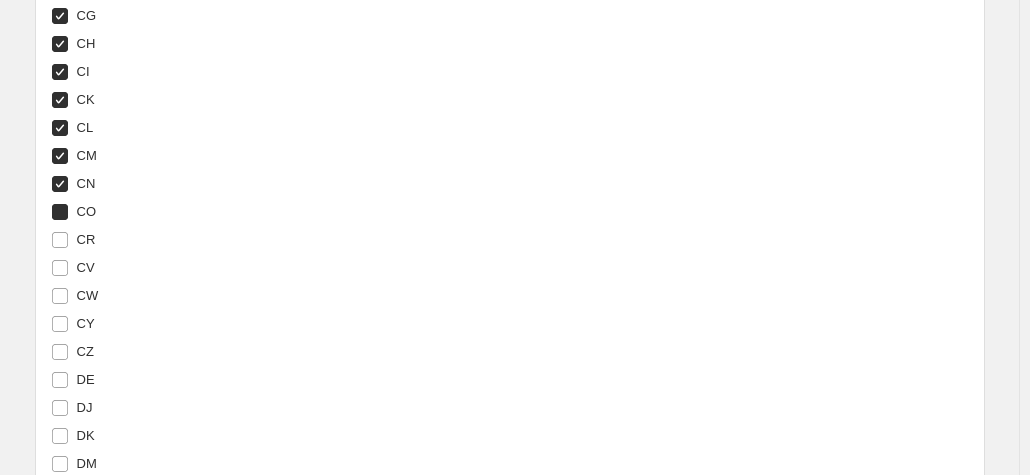 checkbox on "true" 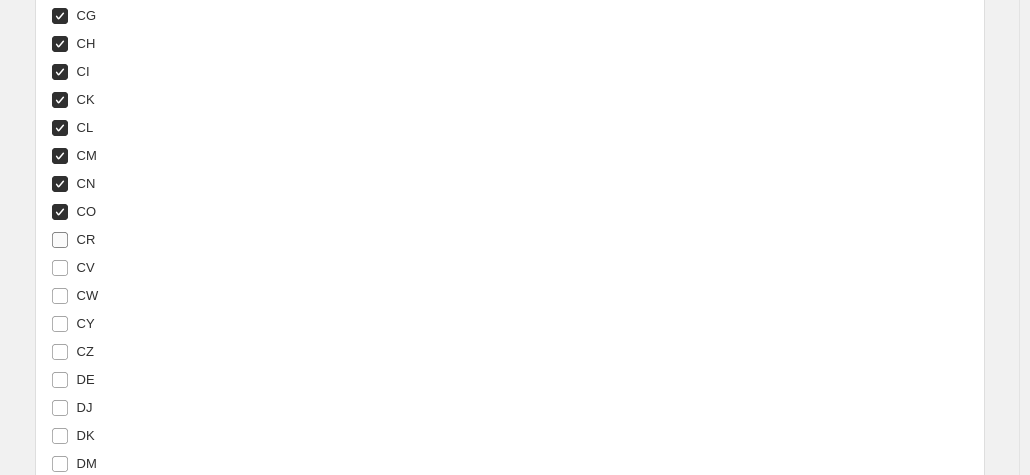 click on "CR" at bounding box center (73, 240) 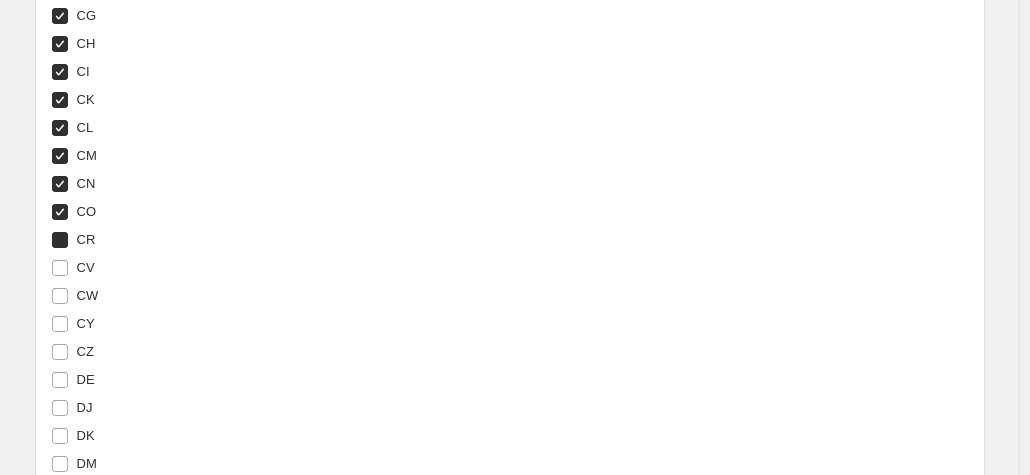 checkbox on "true" 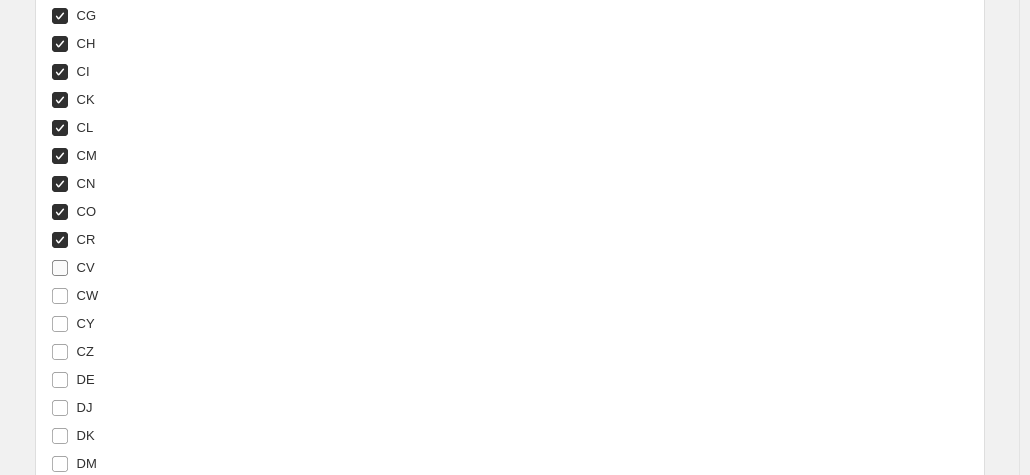 click on "CV" at bounding box center [86, 267] 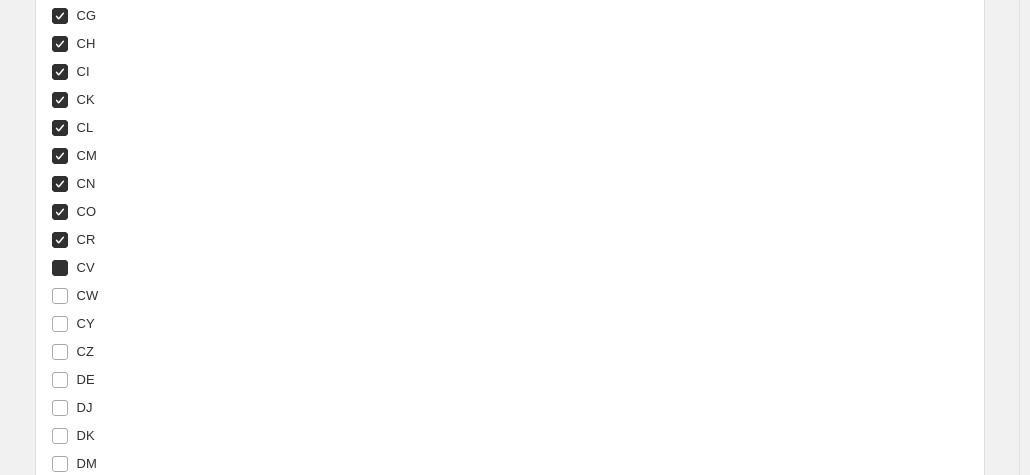 checkbox on "true" 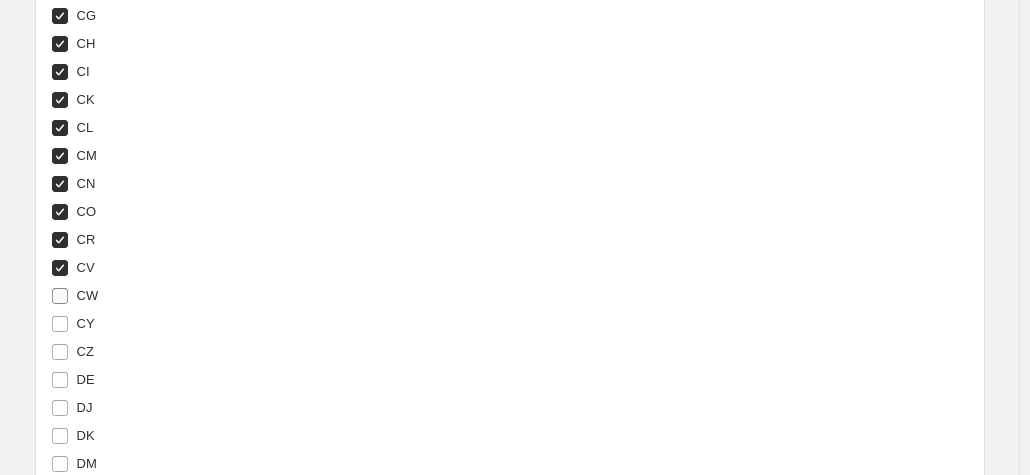 click on "CW" at bounding box center [88, 295] 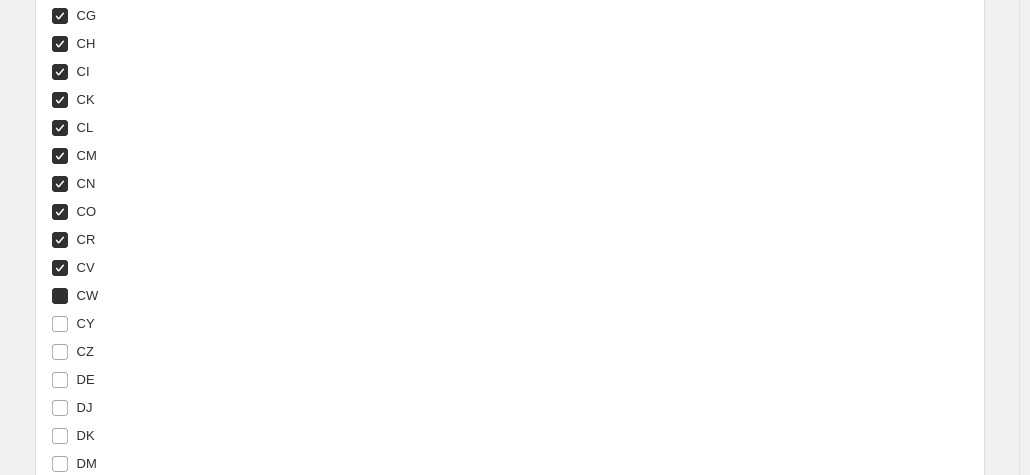 checkbox on "true" 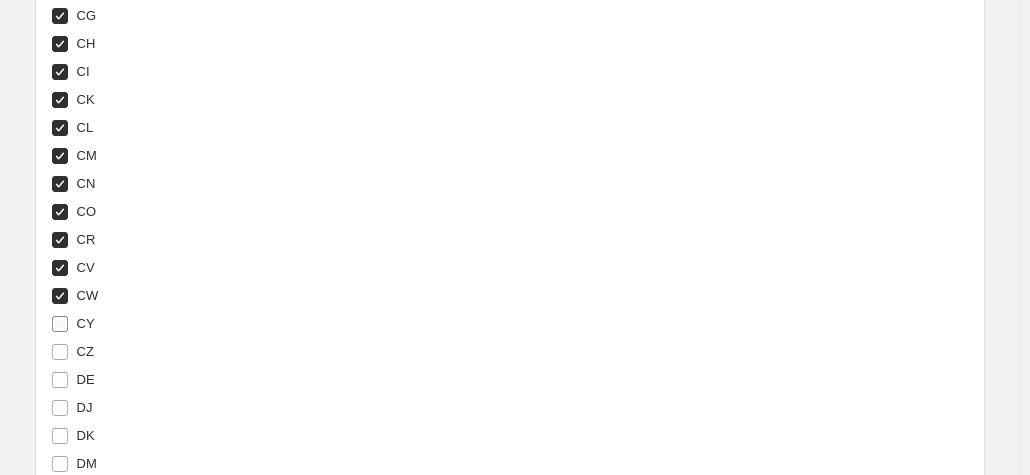click on "CY" at bounding box center [86, 323] 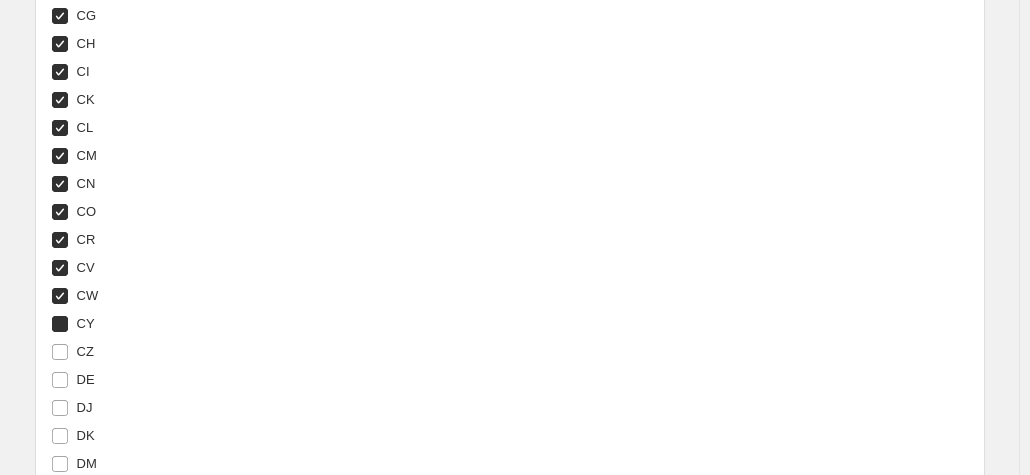 checkbox on "true" 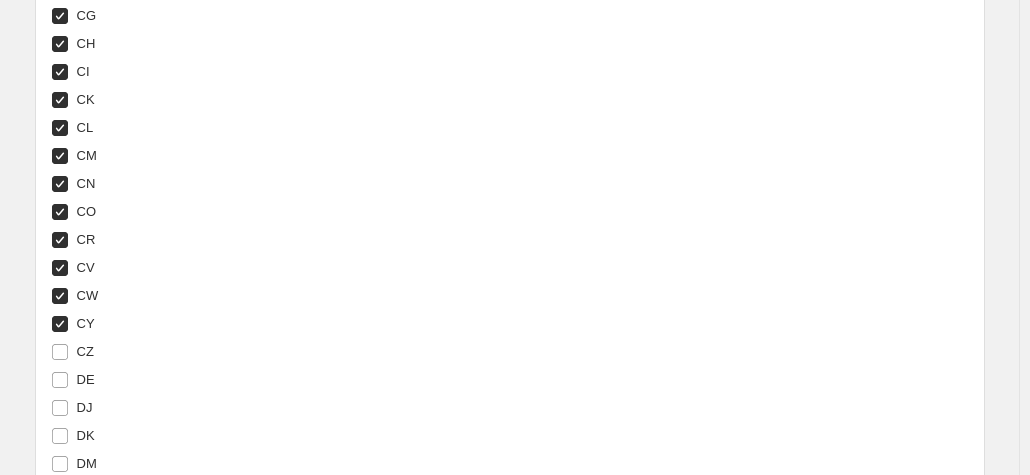drag, startPoint x: 91, startPoint y: 350, endPoint x: 100, endPoint y: 299, distance: 51.78803 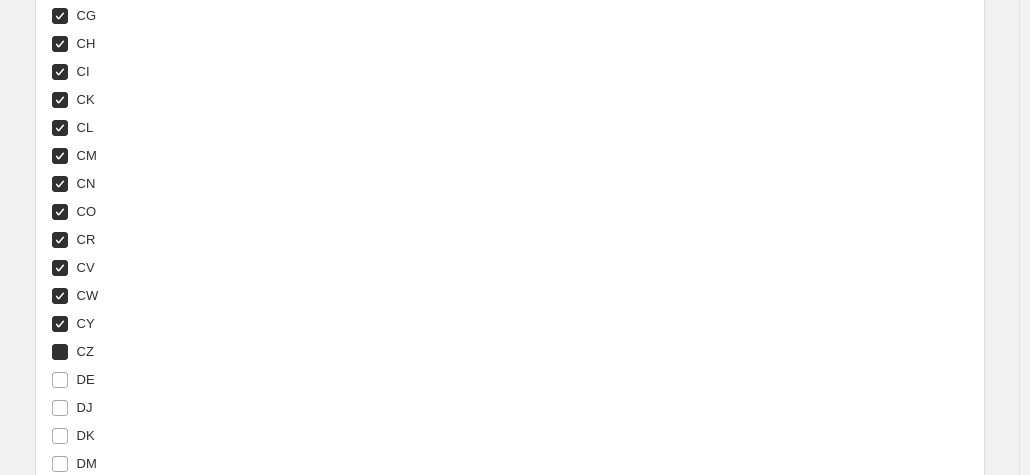 checkbox on "true" 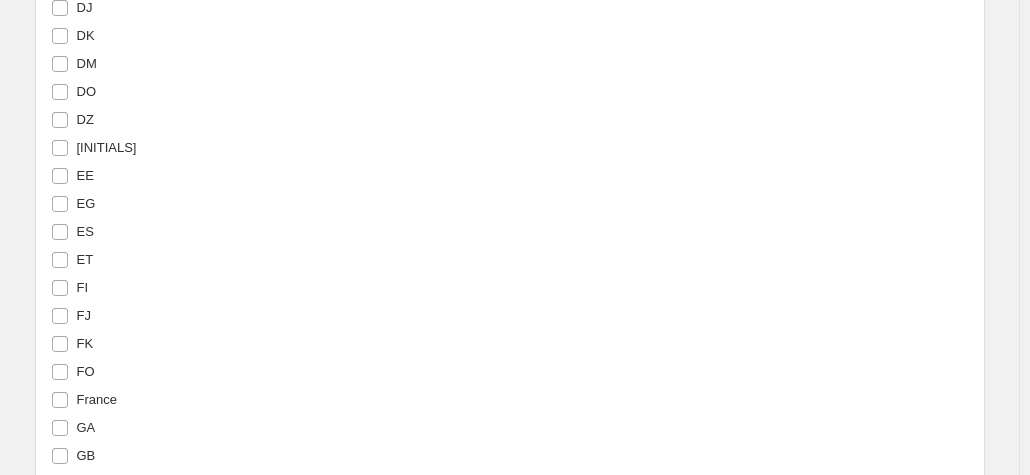 scroll, scrollTop: 3256, scrollLeft: 0, axis: vertical 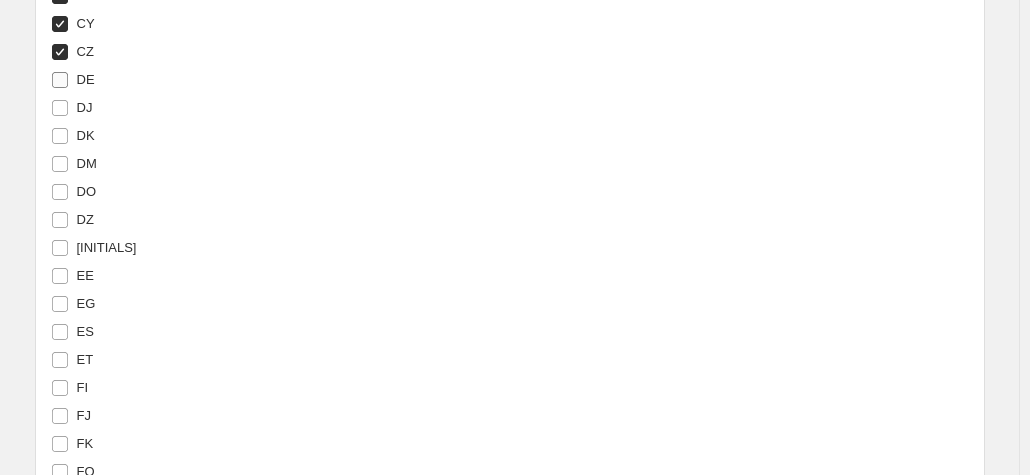 click on "DE" at bounding box center [86, 79] 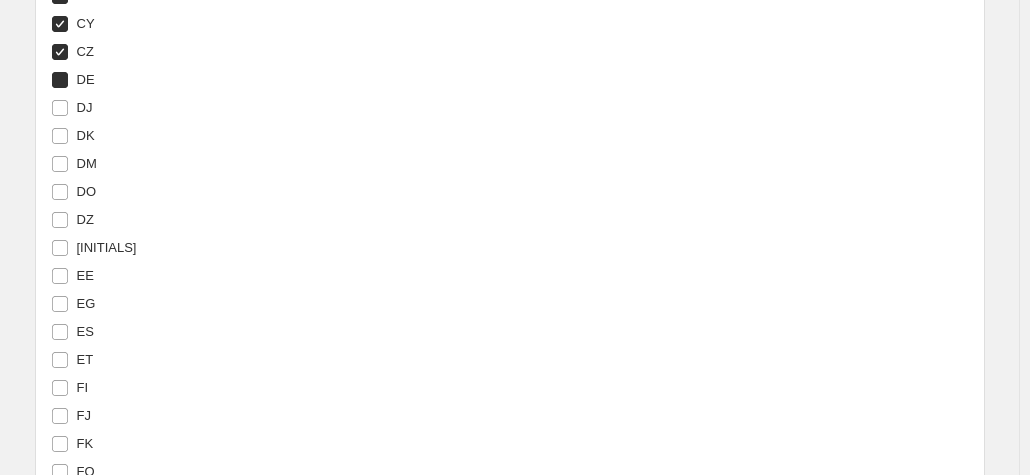 checkbox on "true" 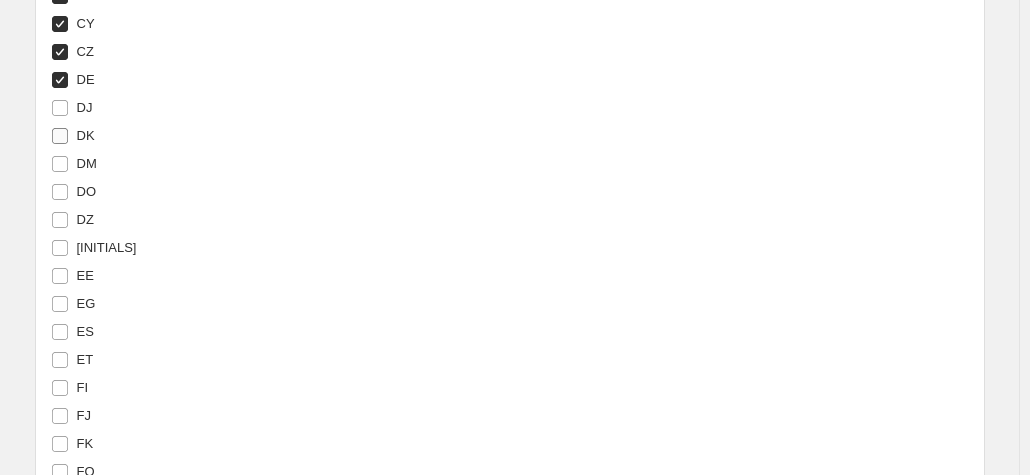 drag, startPoint x: 96, startPoint y: 108, endPoint x: 94, endPoint y: 121, distance: 13.152946 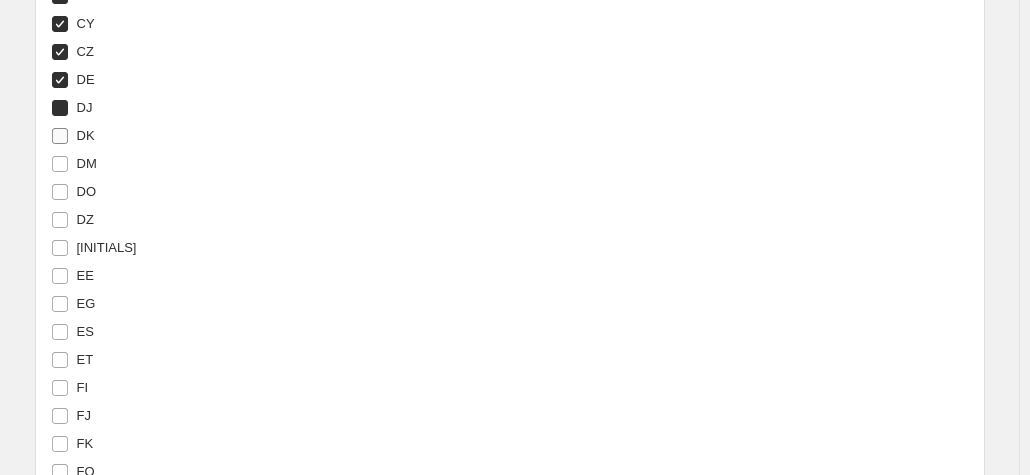 checkbox on "true" 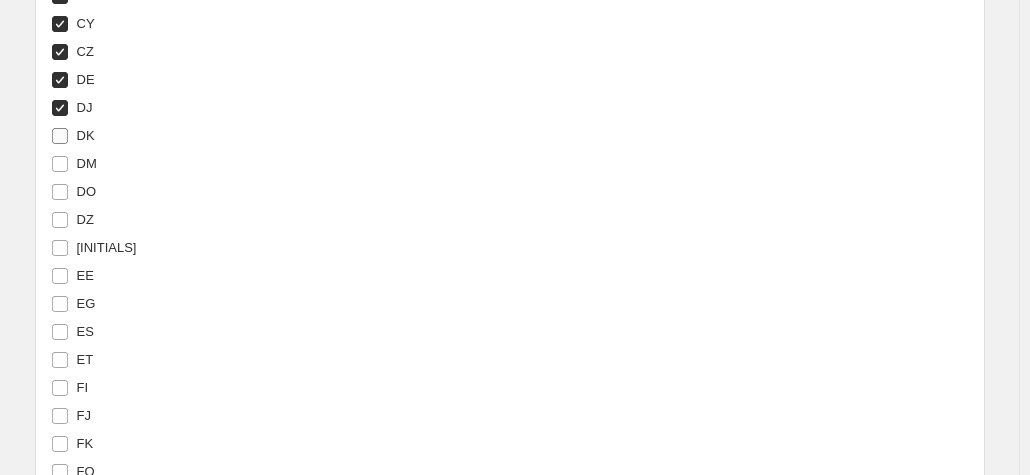 click on "DK" at bounding box center (86, 135) 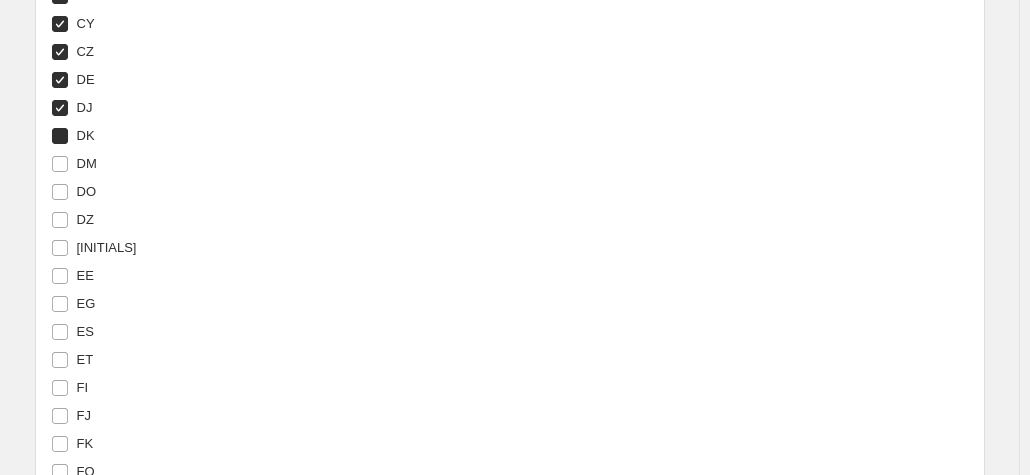 checkbox on "true" 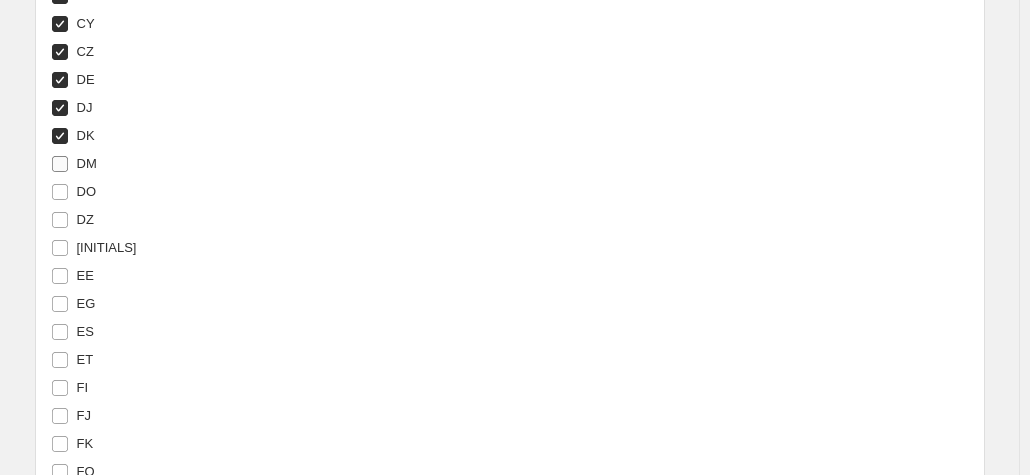 click on "DM" at bounding box center [87, 163] 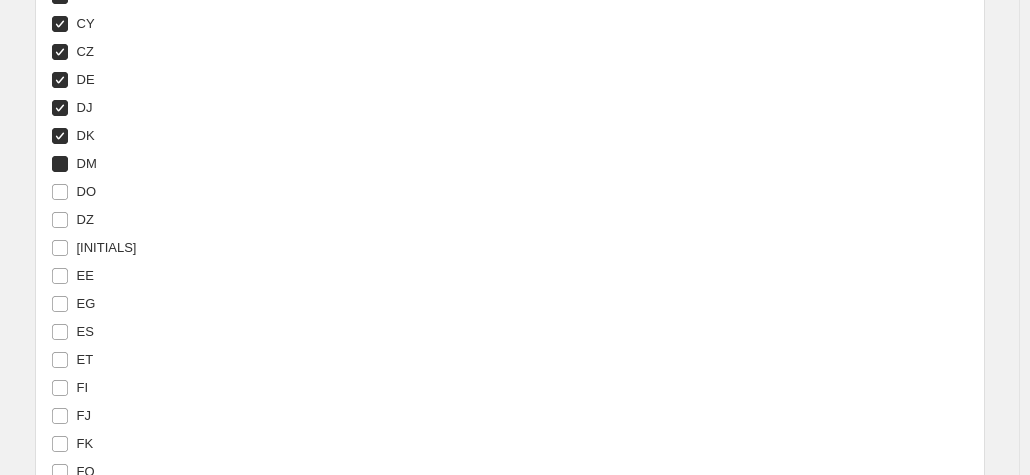 checkbox on "true" 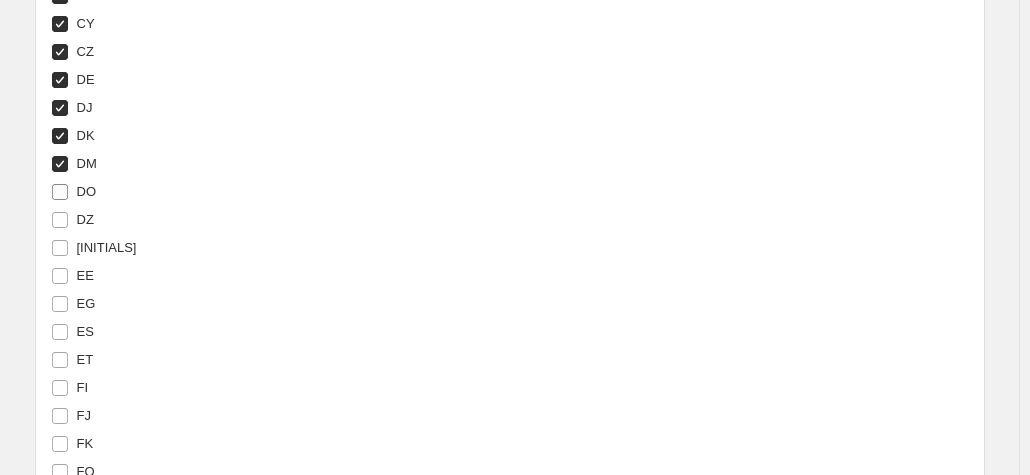 drag, startPoint x: 84, startPoint y: 186, endPoint x: 86, endPoint y: 201, distance: 15.132746 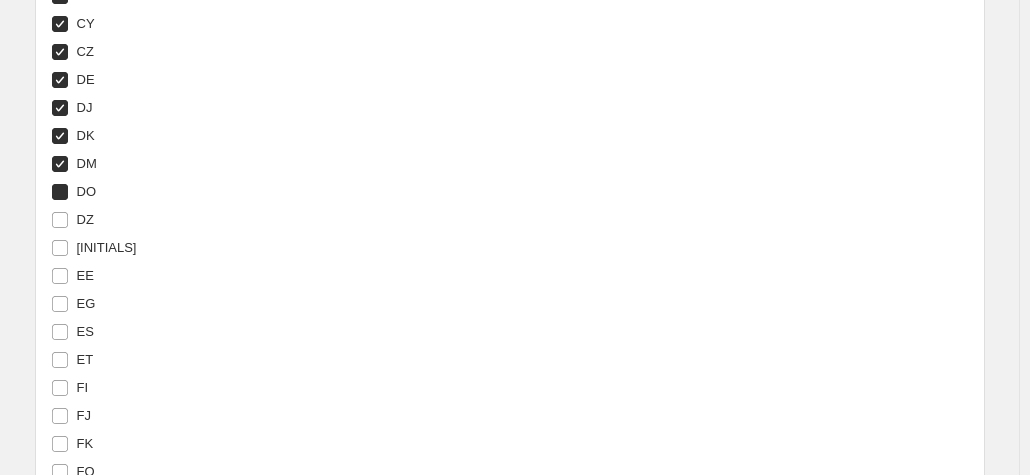 checkbox on "true" 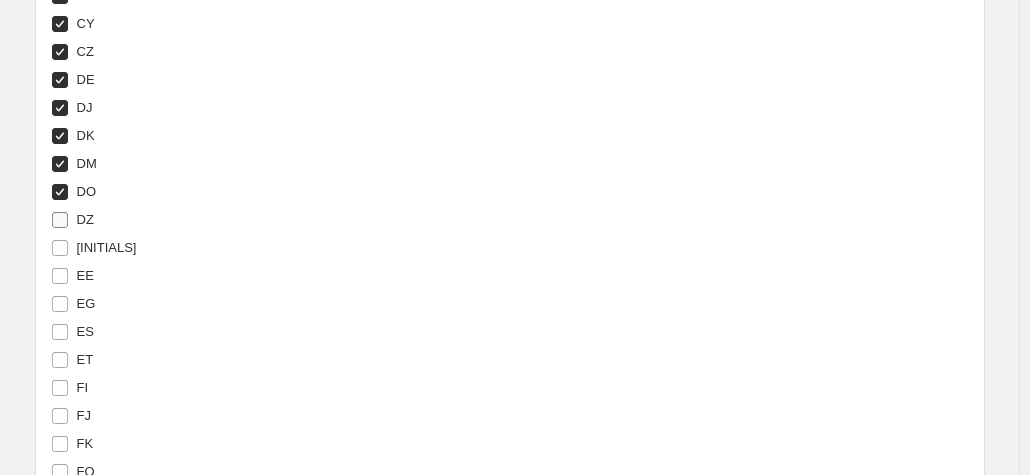 click on "DZ" at bounding box center (72, 220) 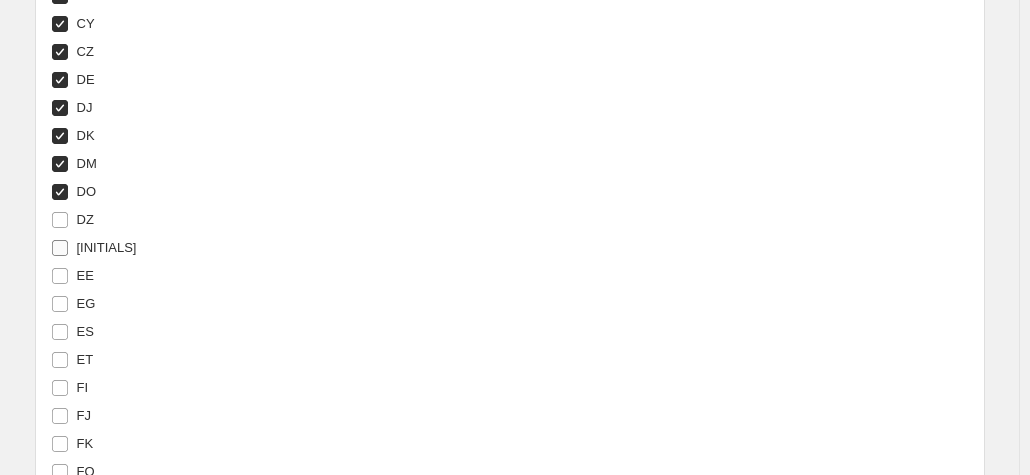 click on "DZ" at bounding box center [60, 220] 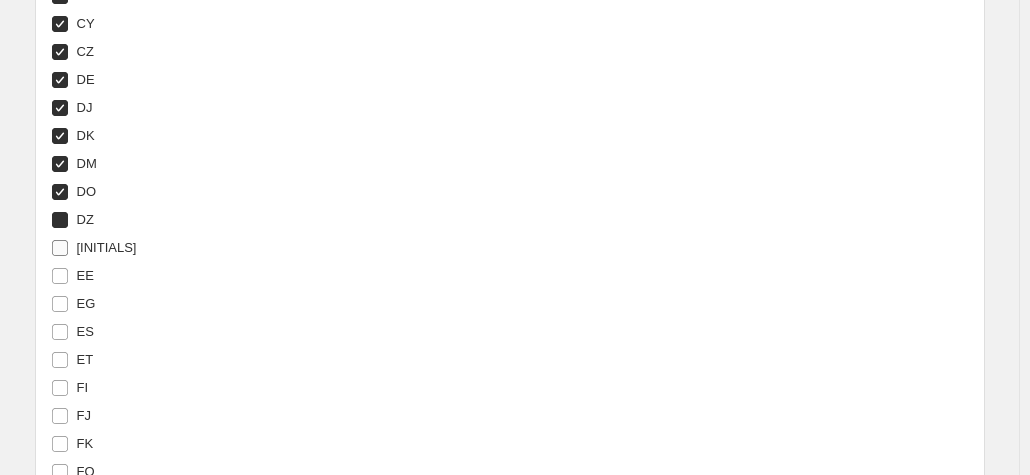 checkbox on "true" 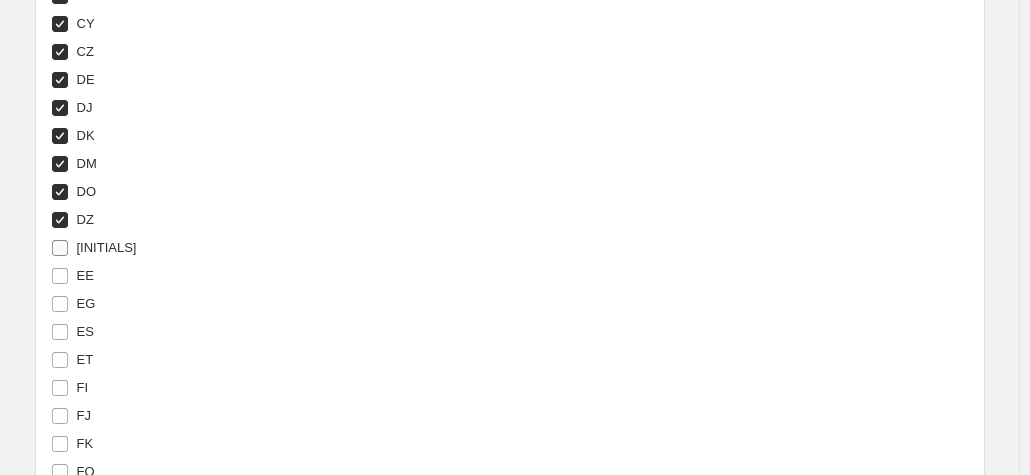 click on "[INITIALS]" at bounding box center (107, 247) 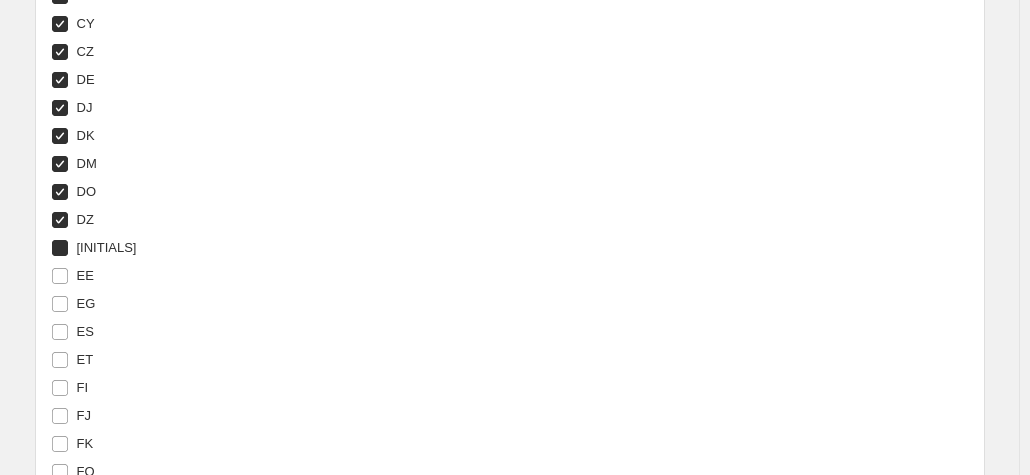 checkbox on "true" 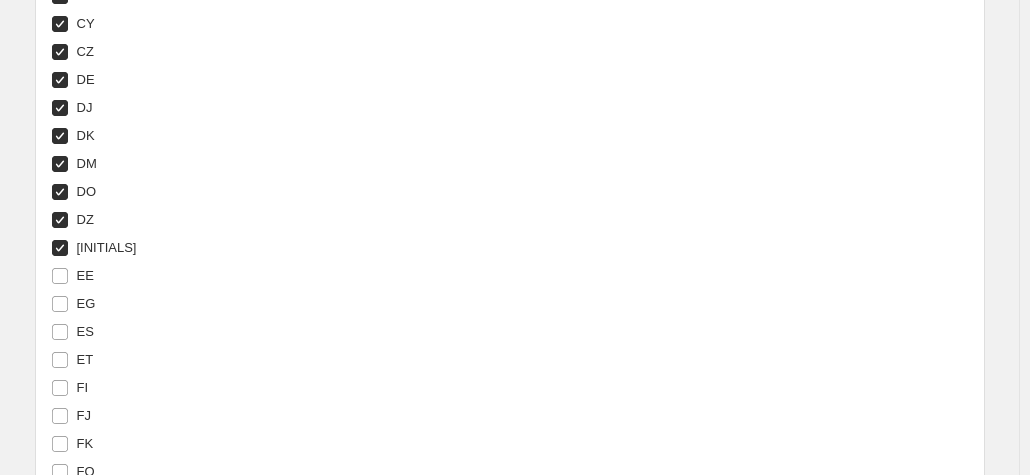click on "EE" at bounding box center [85, 275] 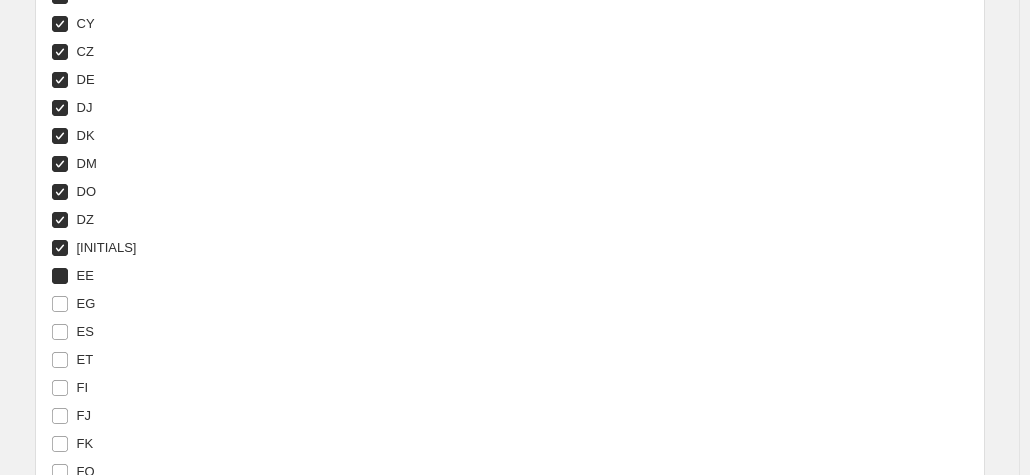 checkbox on "true" 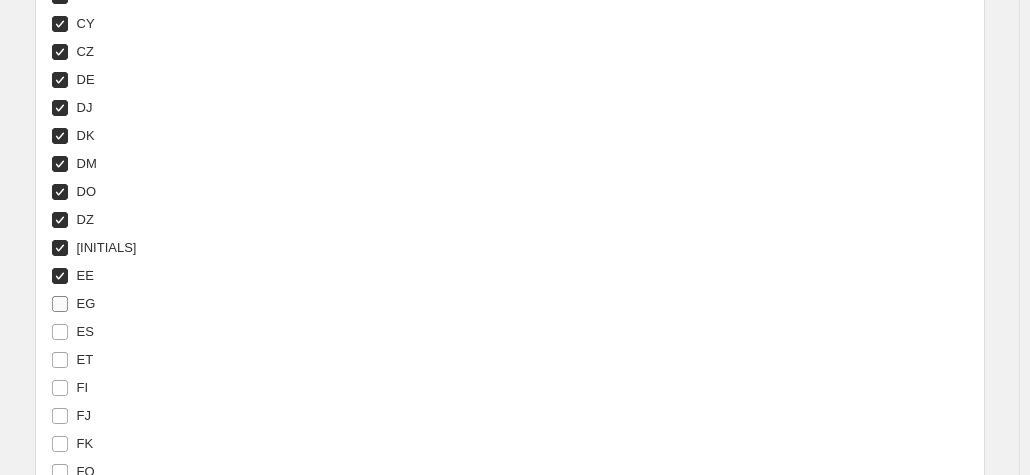 drag, startPoint x: 90, startPoint y: 298, endPoint x: 89, endPoint y: 309, distance: 11.045361 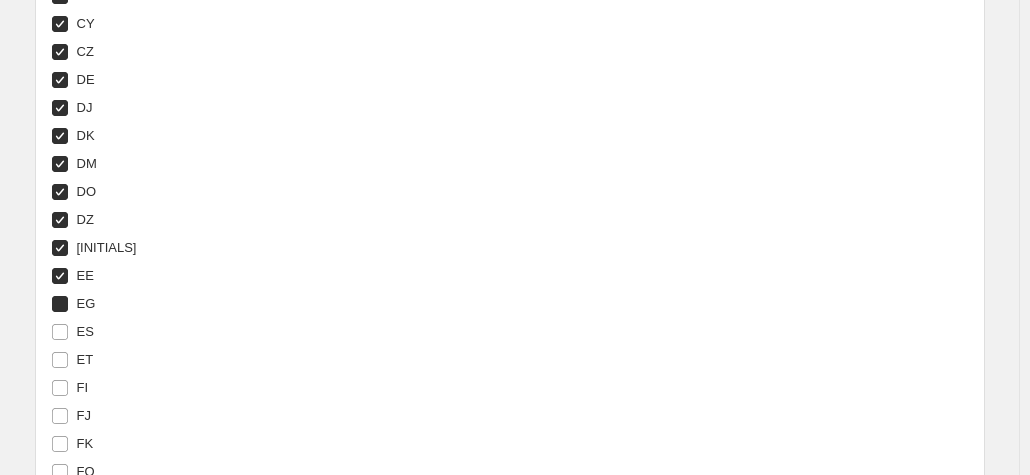 checkbox on "true" 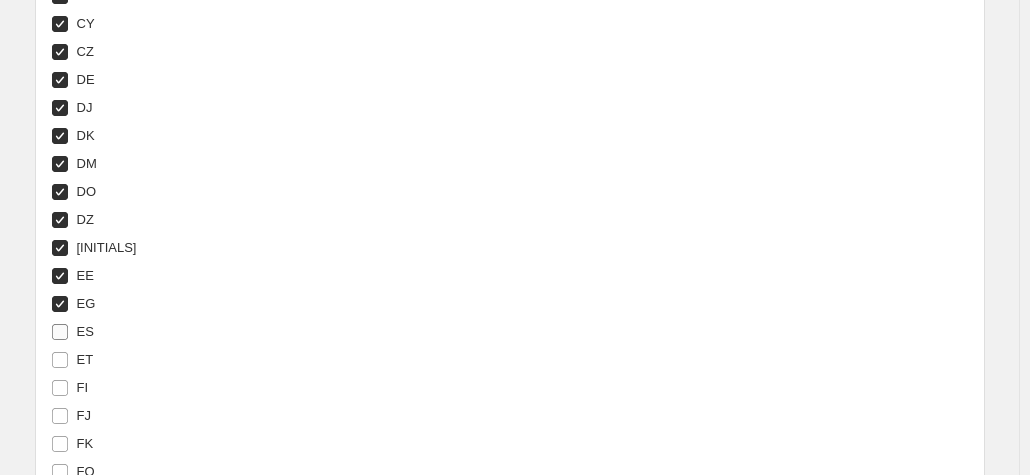 click on "ES" at bounding box center (85, 331) 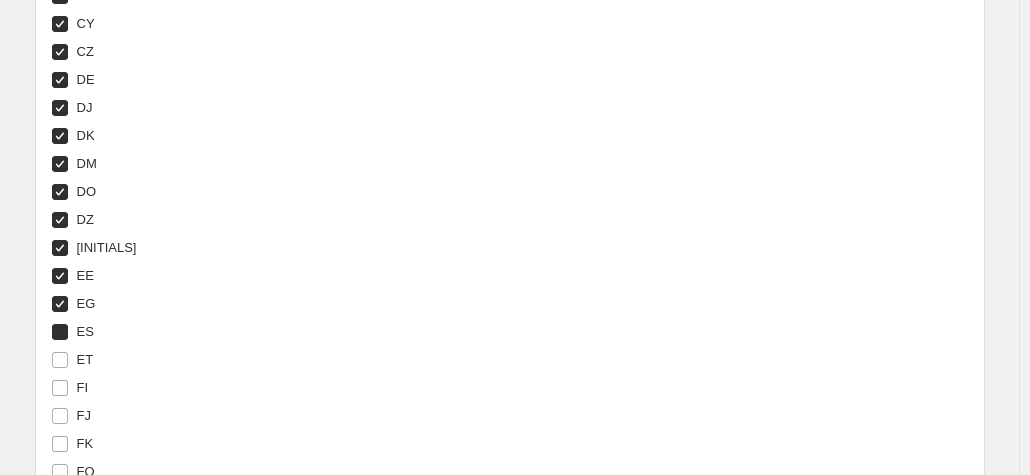 checkbox on "true" 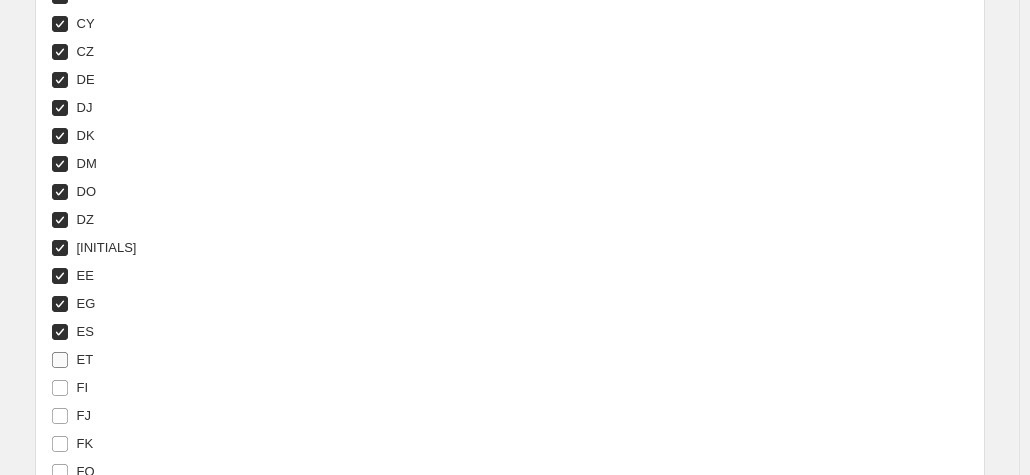 click on "ET" at bounding box center (85, 359) 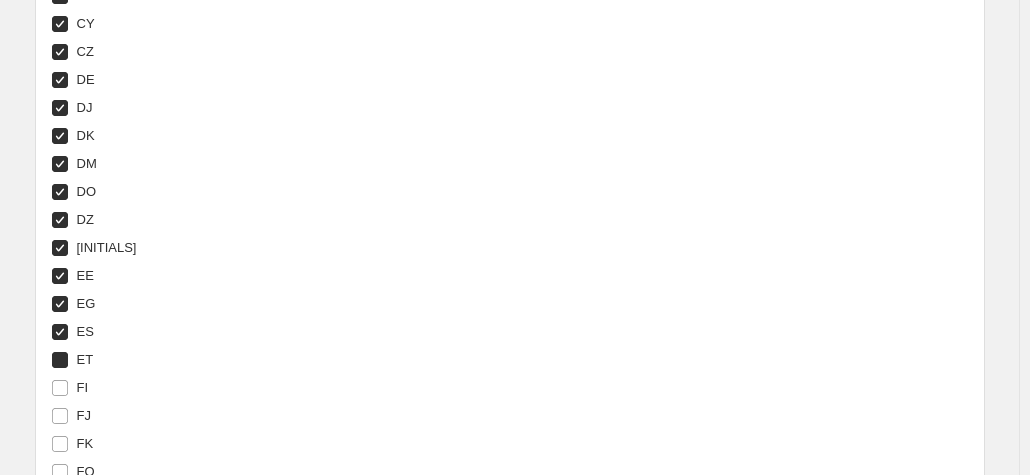 checkbox on "true" 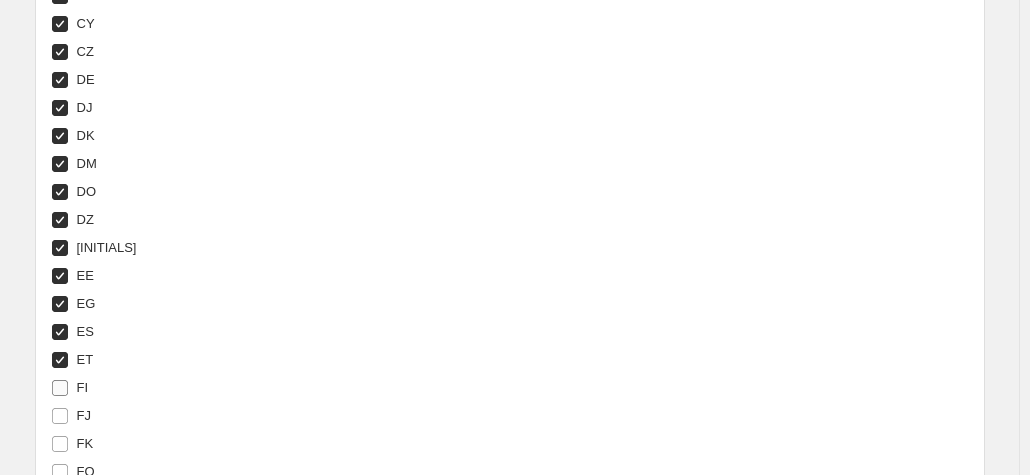 click on "FI" at bounding box center (83, 387) 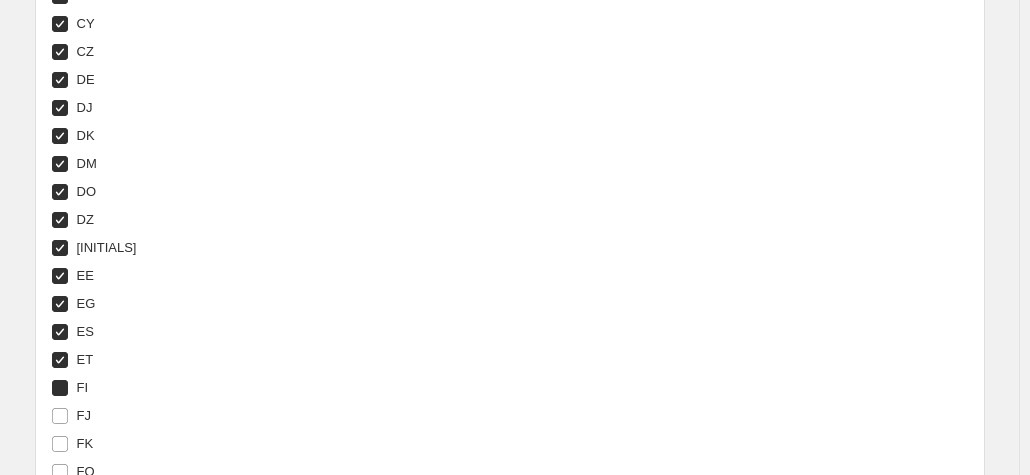 checkbox on "true" 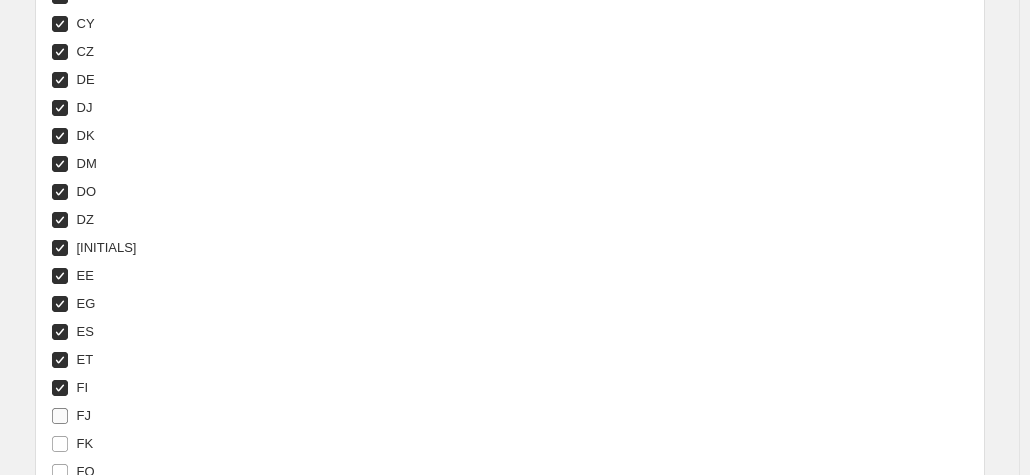 click on "FJ" at bounding box center (84, 415) 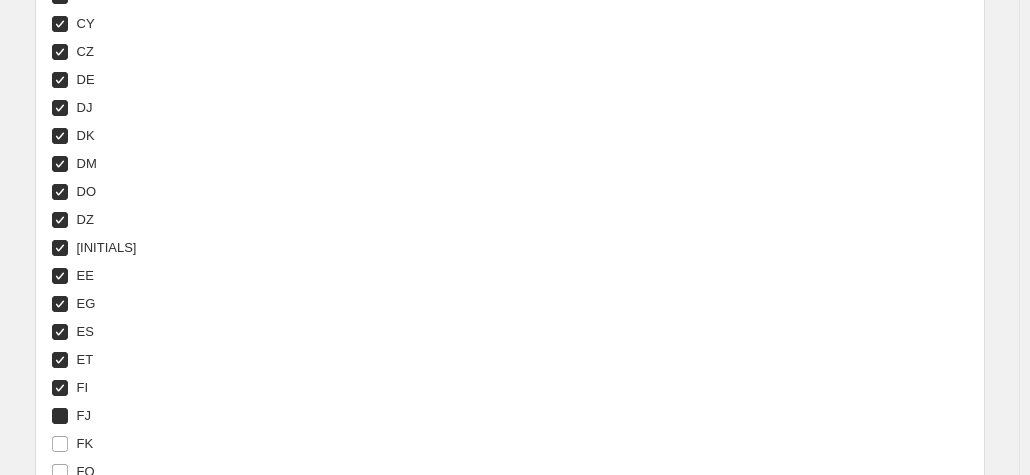 checkbox on "true" 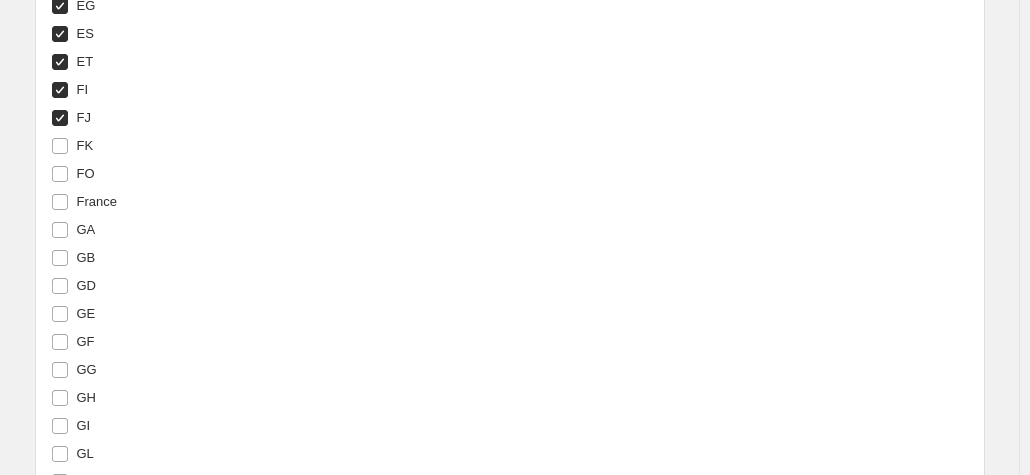 scroll, scrollTop: 3556, scrollLeft: 0, axis: vertical 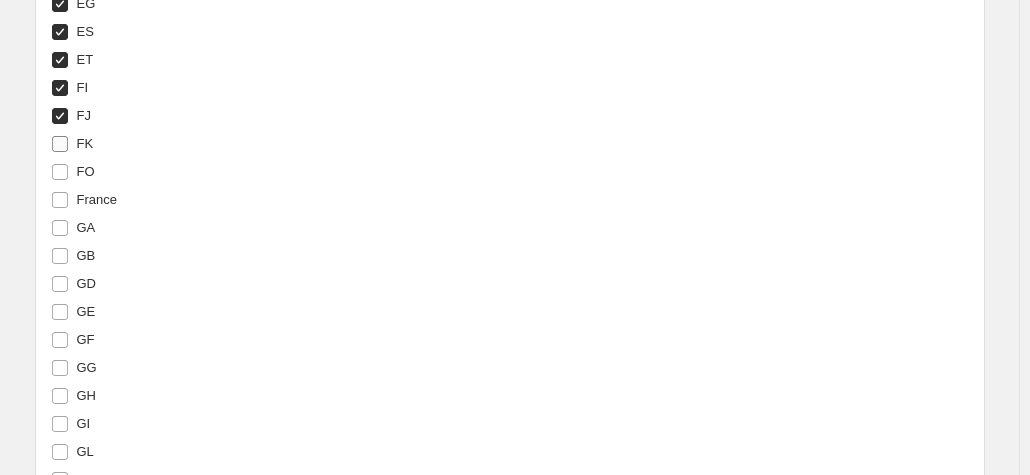 click on "FK" at bounding box center (85, 143) 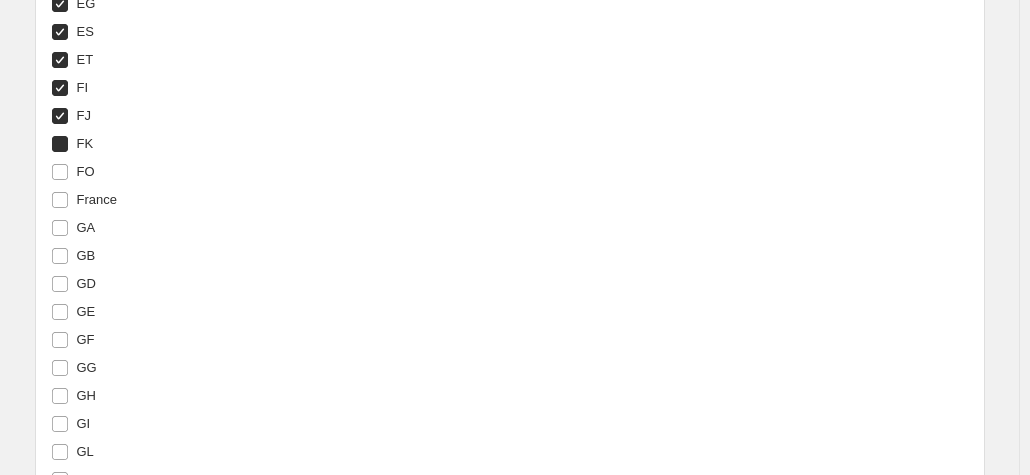 checkbox on "true" 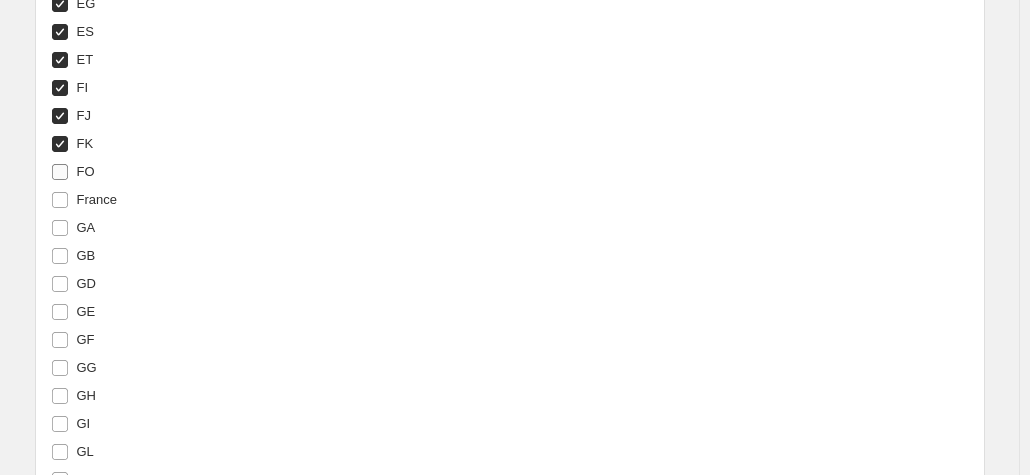 click on "FO" at bounding box center (73, 172) 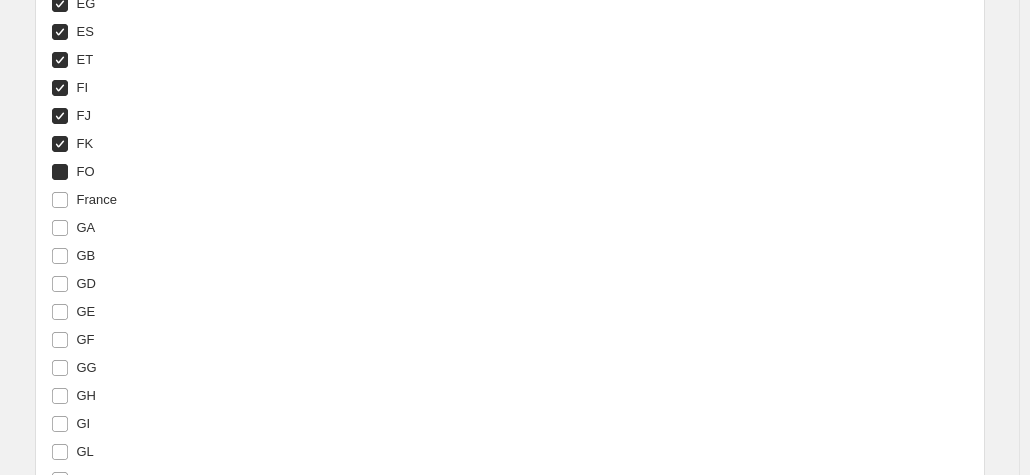 checkbox on "true" 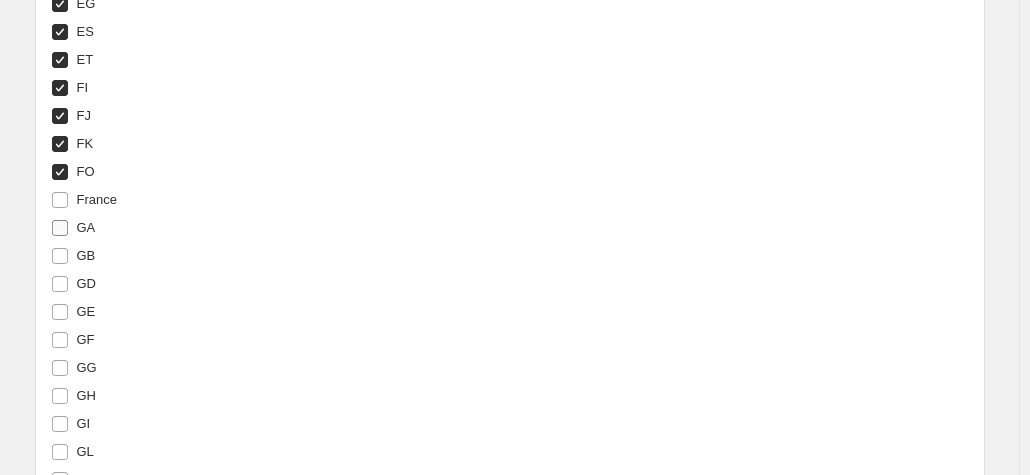 click on "GA" at bounding box center (86, 227) 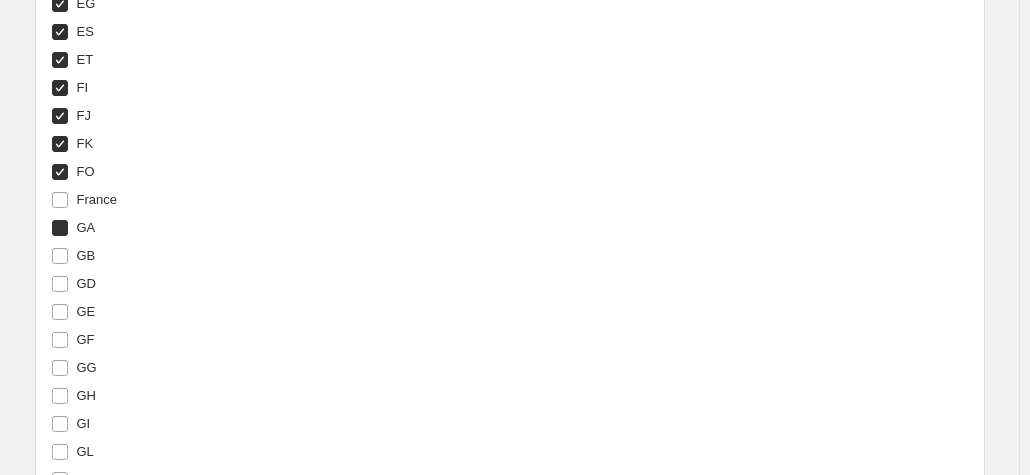 checkbox on "true" 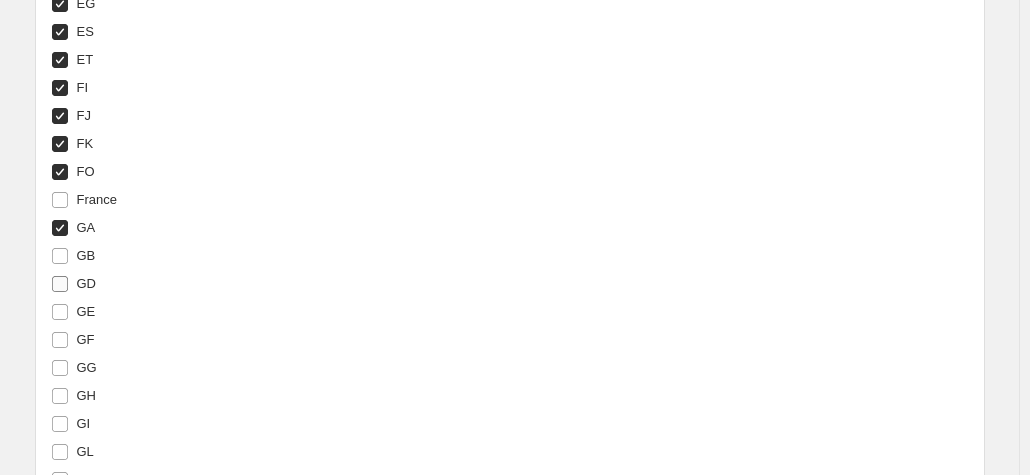 drag, startPoint x: 80, startPoint y: 257, endPoint x: 81, endPoint y: 270, distance: 13.038404 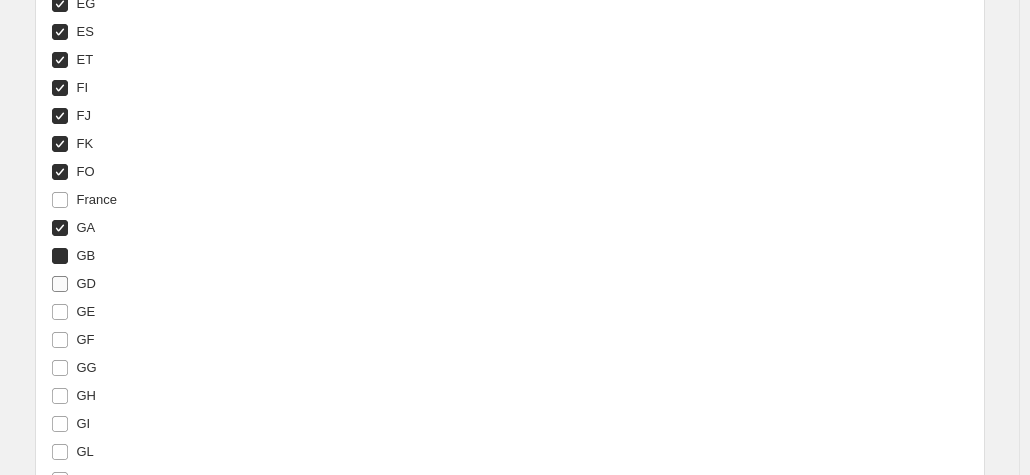 checkbox on "true" 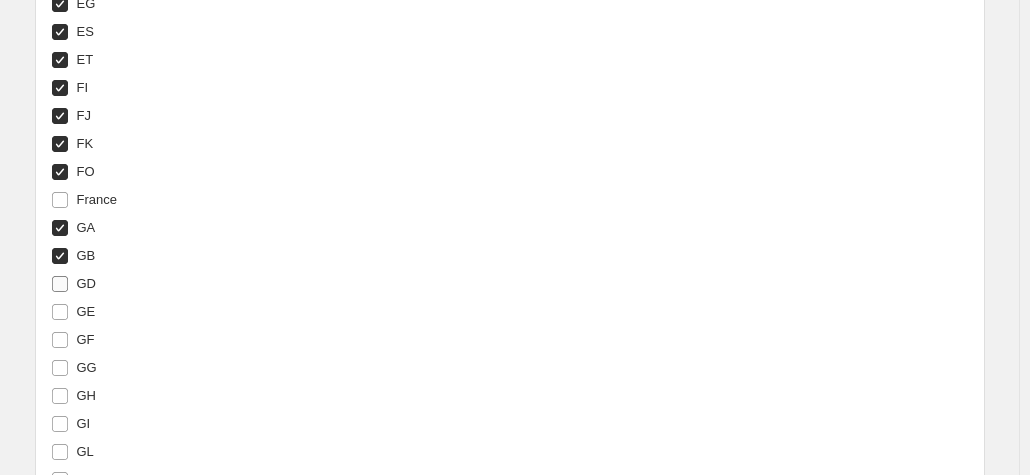 click on "GD" at bounding box center [87, 283] 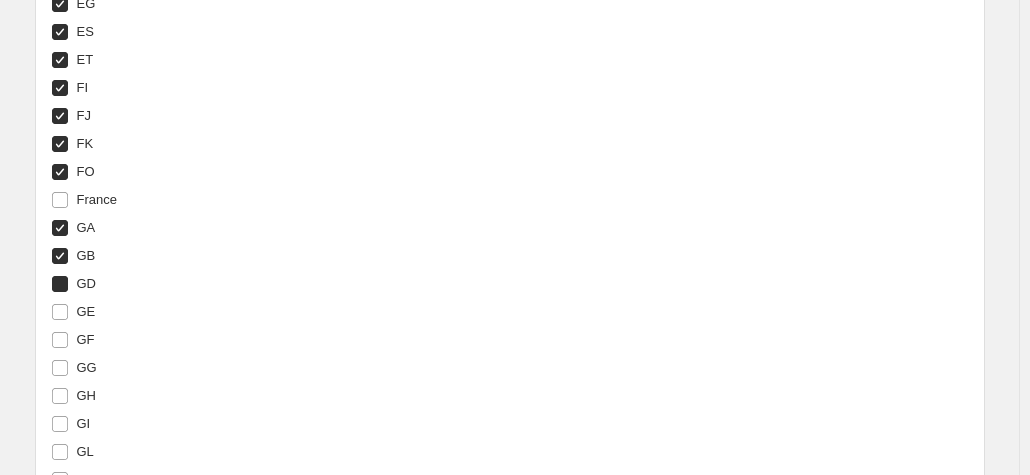 checkbox on "true" 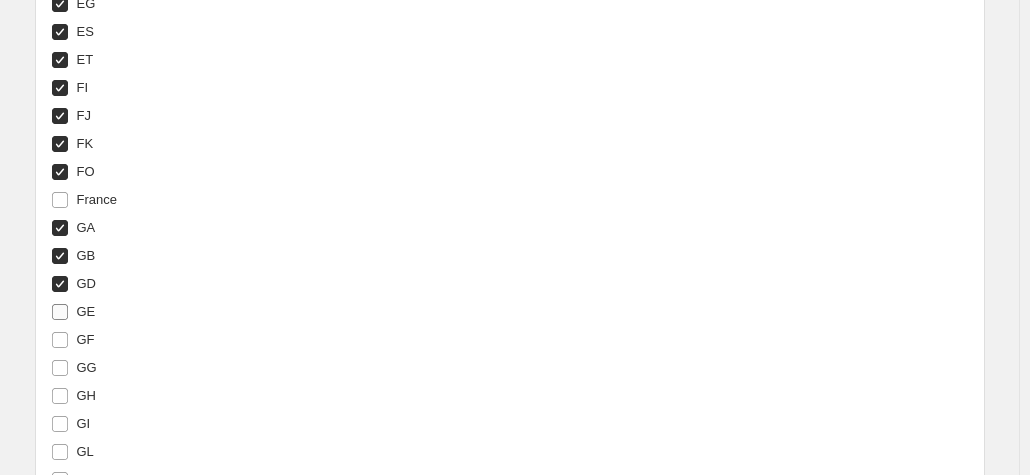 click on "GE" at bounding box center (86, 311) 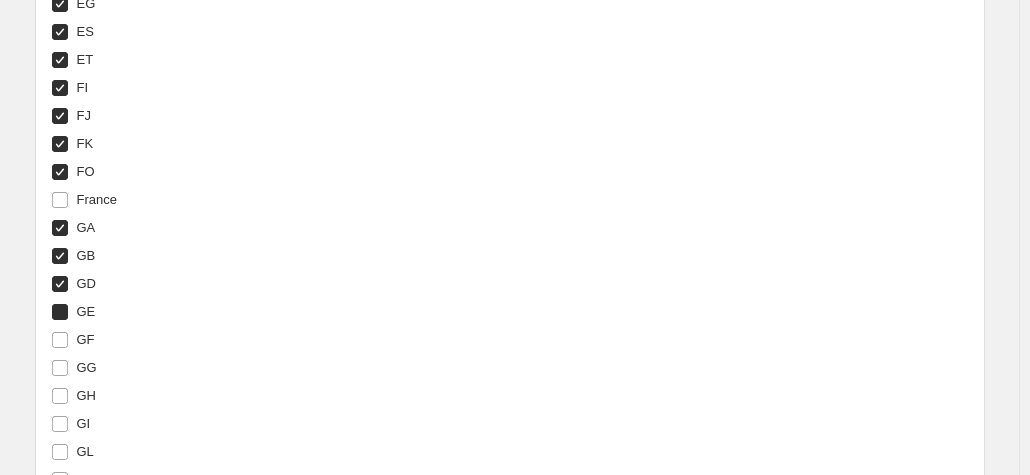 checkbox on "true" 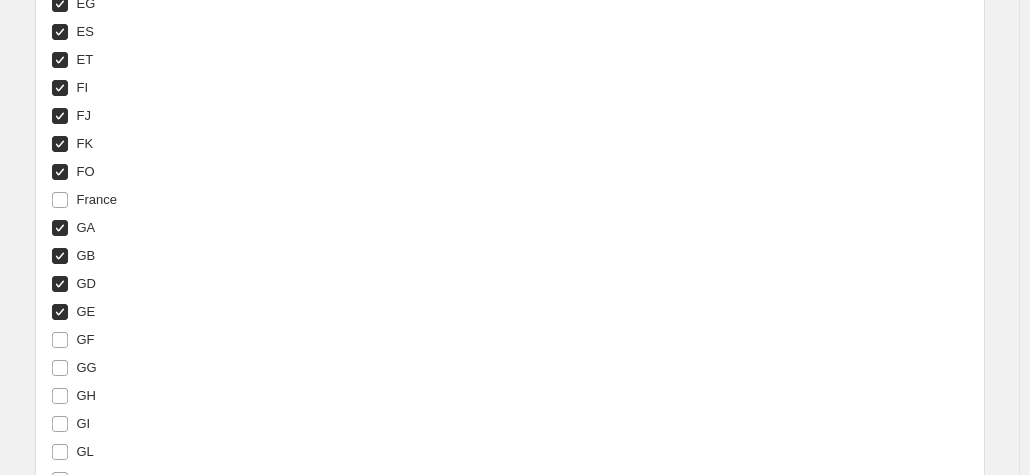 scroll, scrollTop: 3756, scrollLeft: 0, axis: vertical 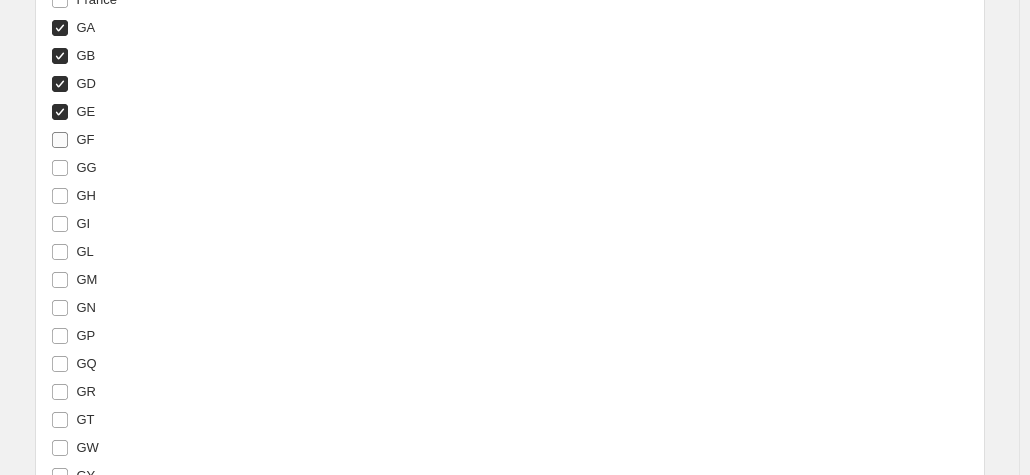 click on "GF" at bounding box center (86, 139) 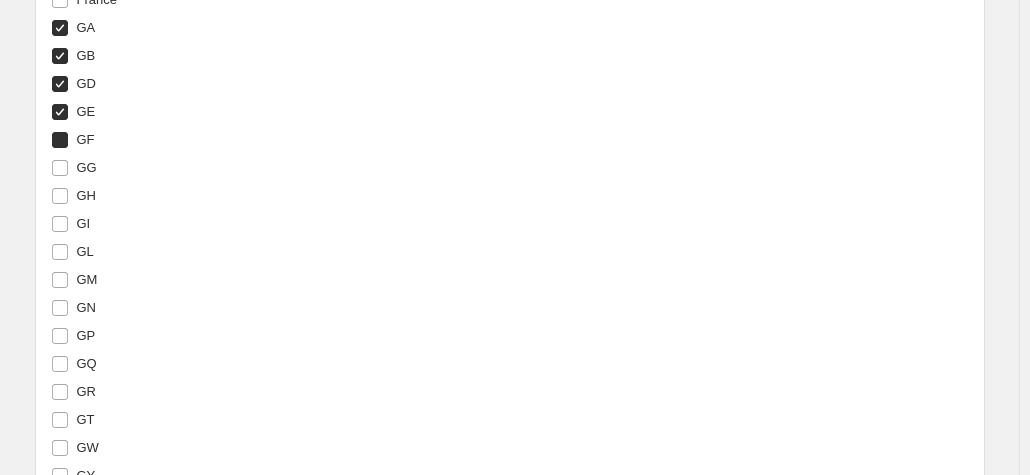 checkbox on "true" 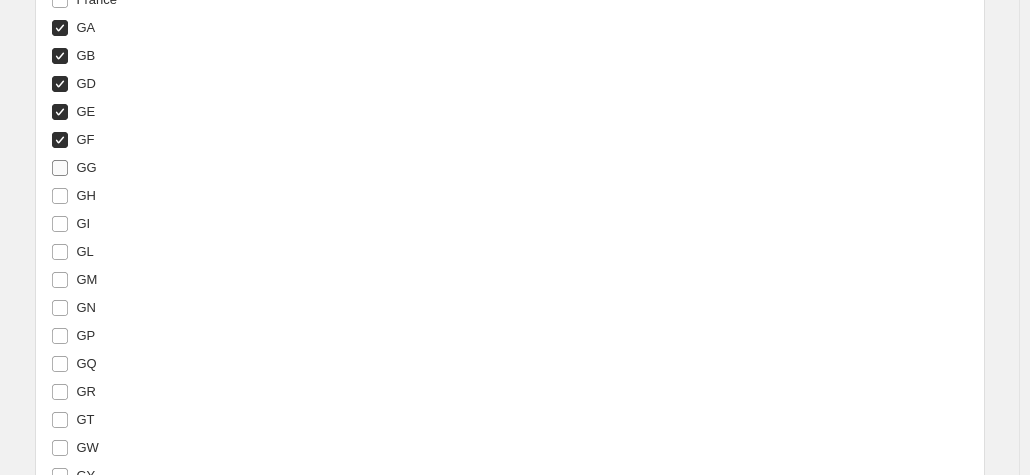 click on "GG" at bounding box center [87, 167] 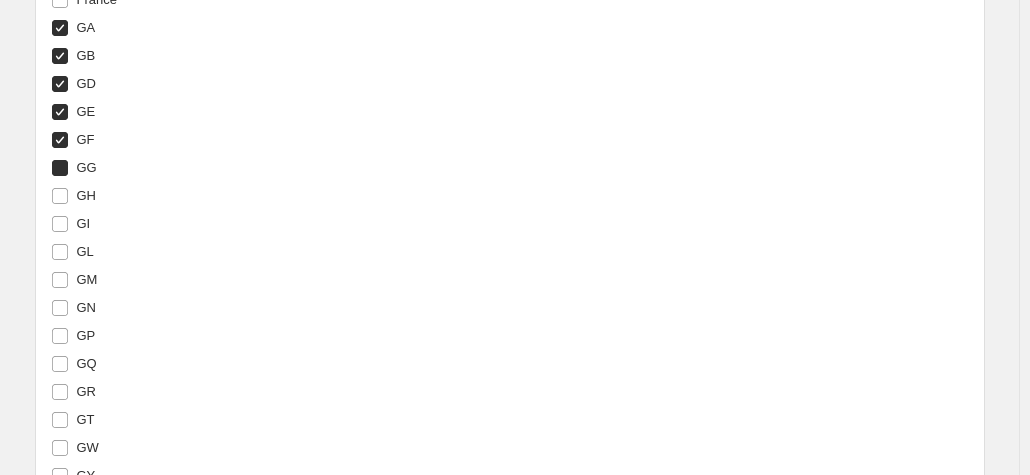 checkbox on "true" 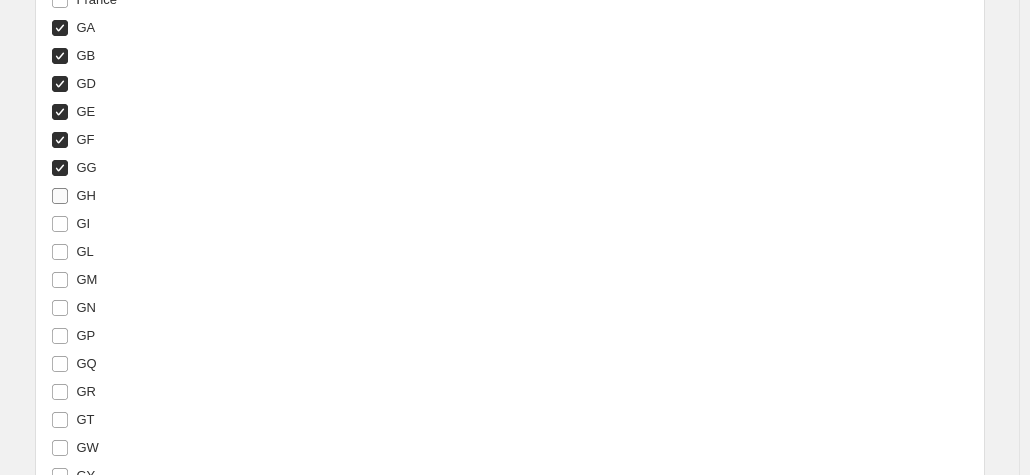 click on "GH" at bounding box center (87, 195) 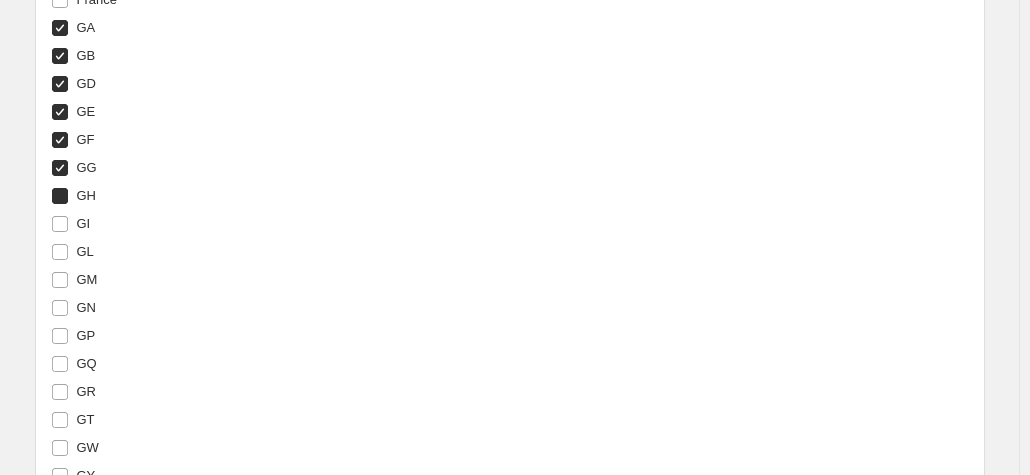 checkbox on "true" 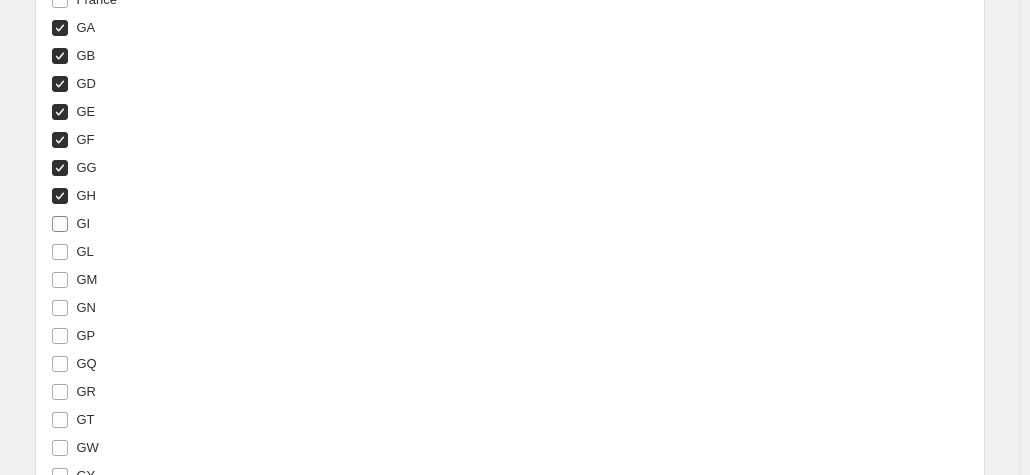 click on "GI" at bounding box center [84, 223] 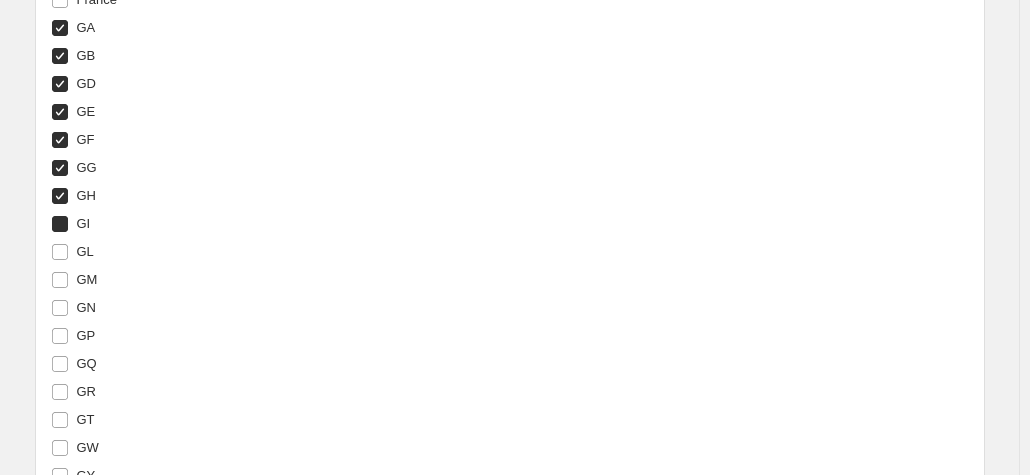 checkbox on "true" 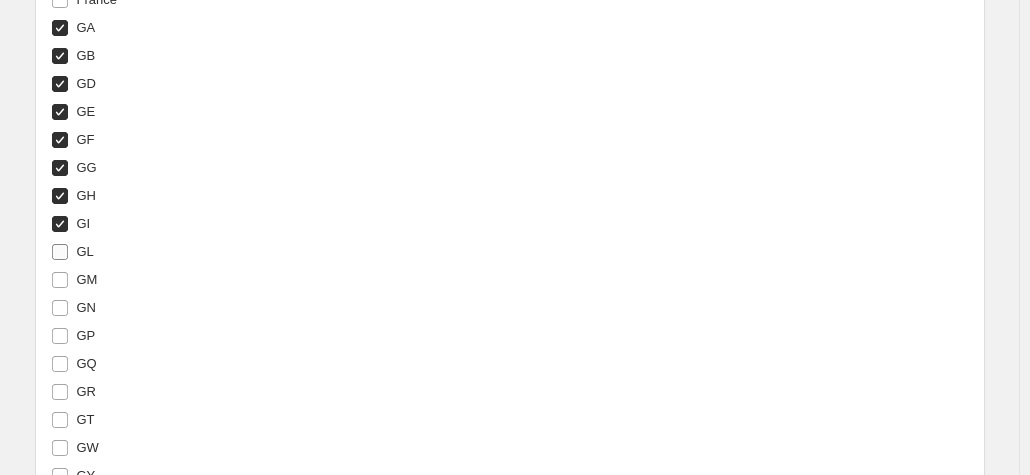 click on "GL" at bounding box center [85, 251] 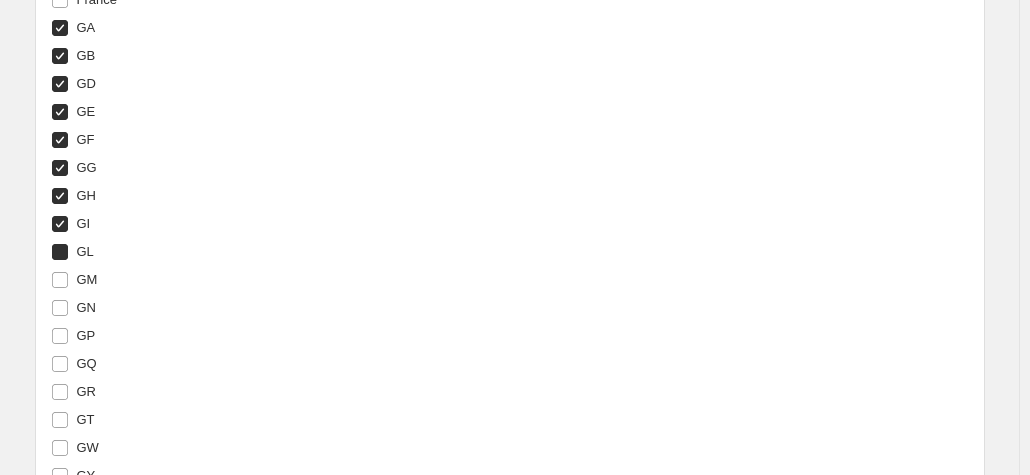 checkbox on "true" 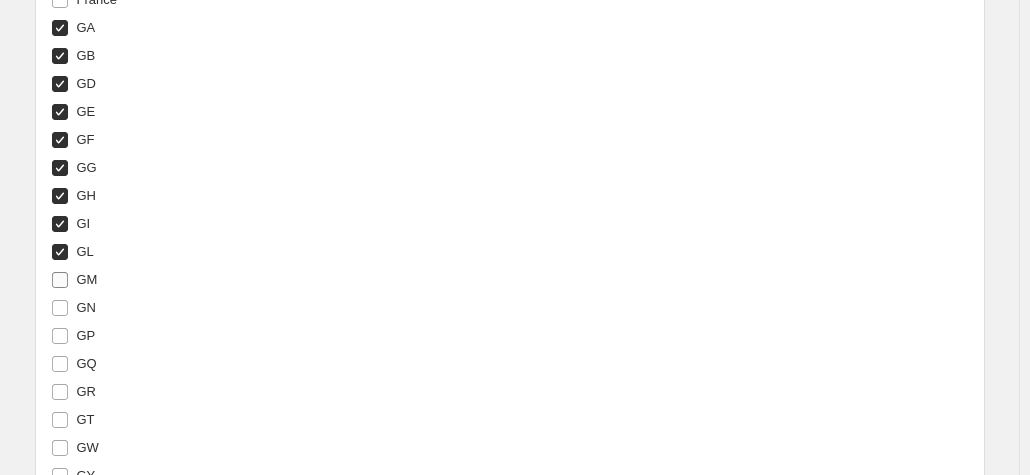 click on "GM" at bounding box center (87, 279) 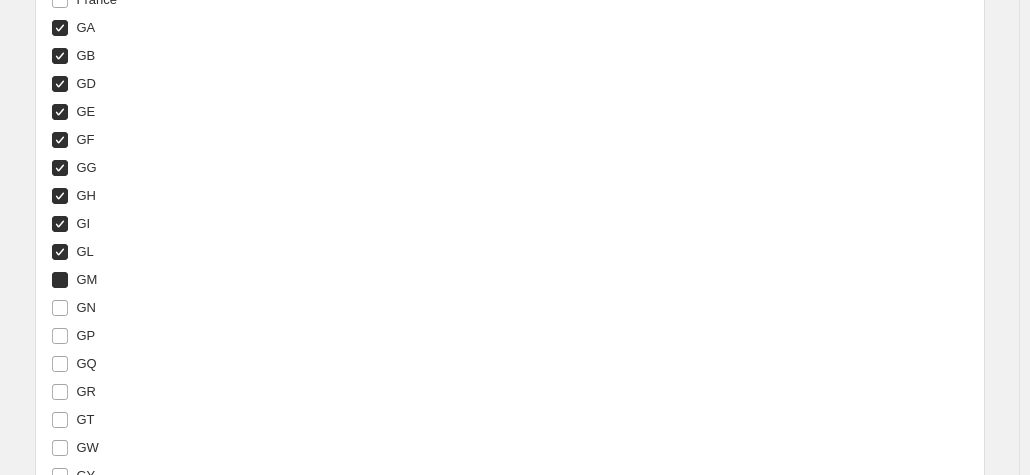 checkbox on "true" 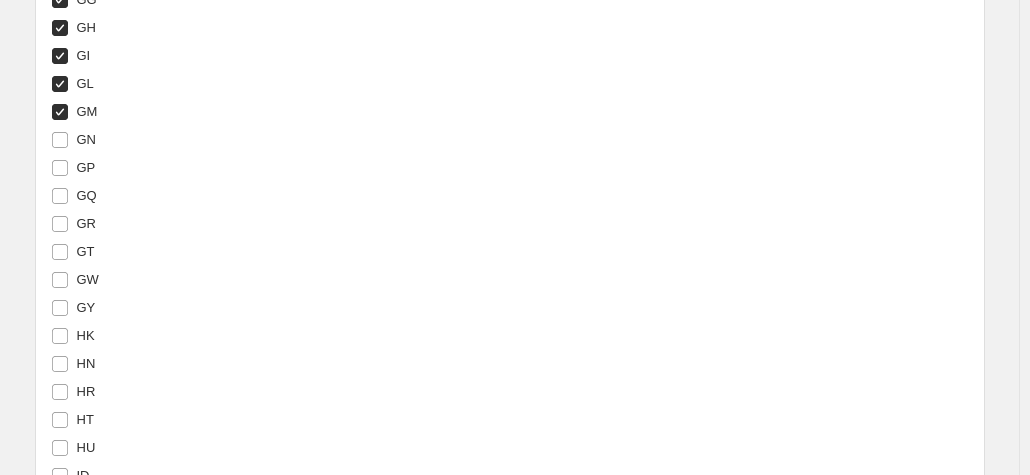scroll, scrollTop: 3956, scrollLeft: 0, axis: vertical 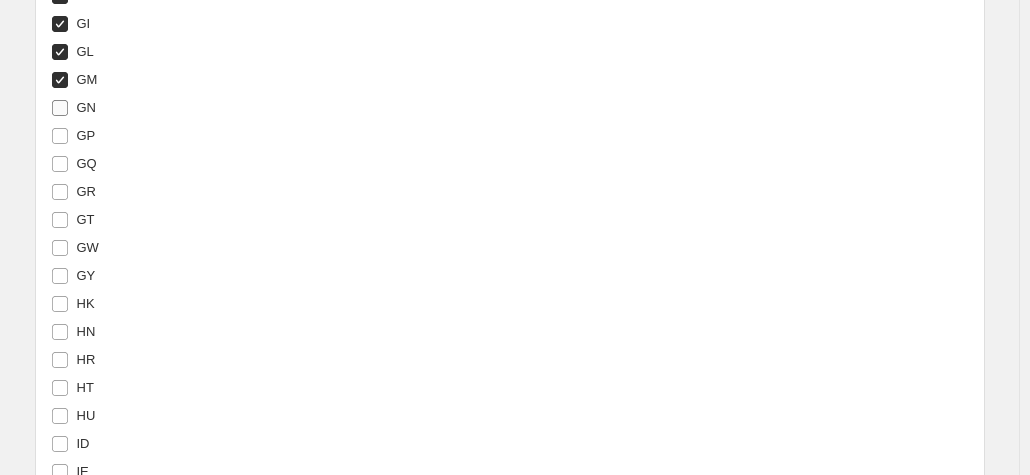 click on "GN" at bounding box center (87, 107) 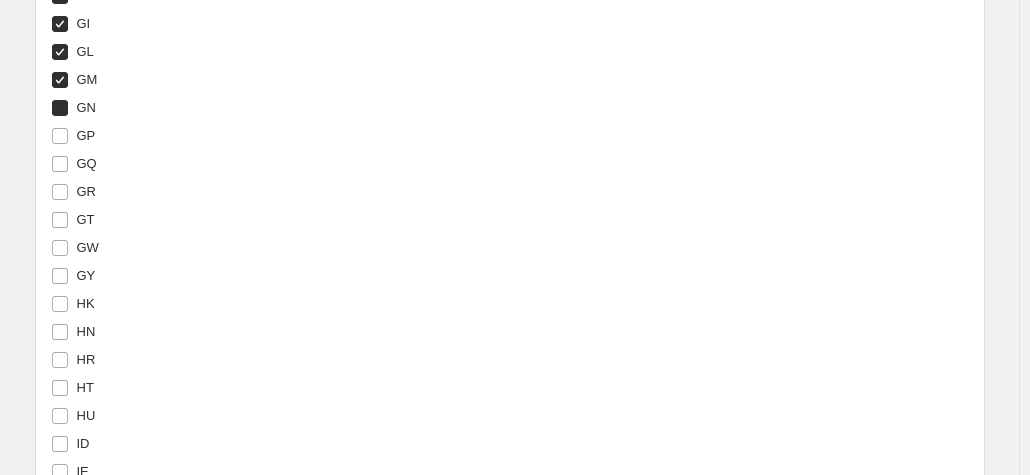 checkbox on "true" 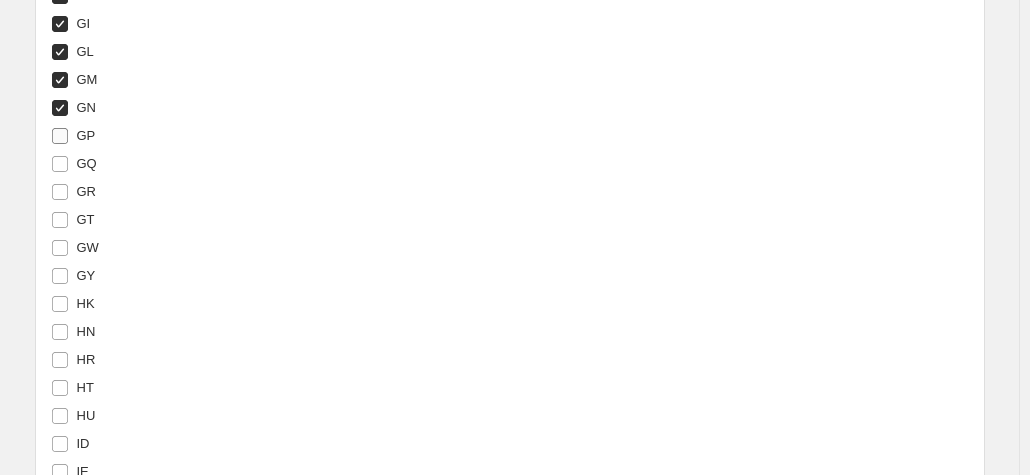 click on "GP" at bounding box center [86, 135] 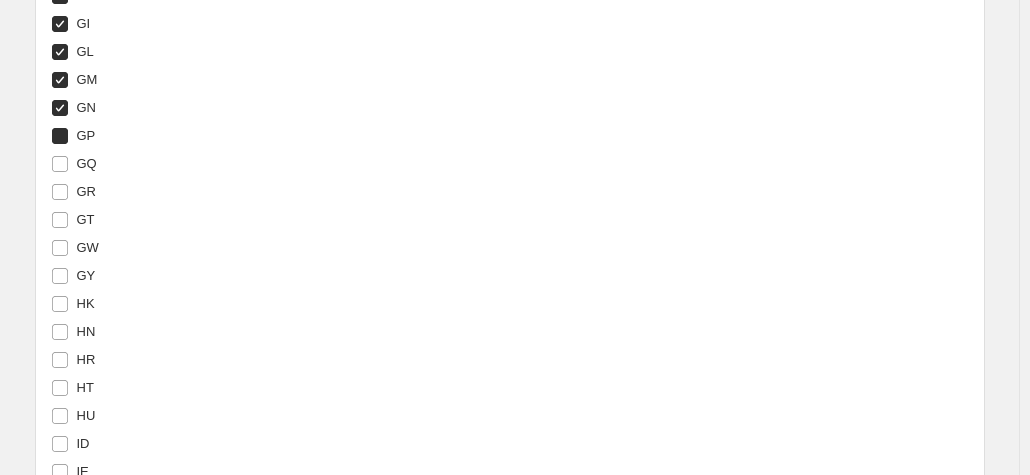 checkbox on "true" 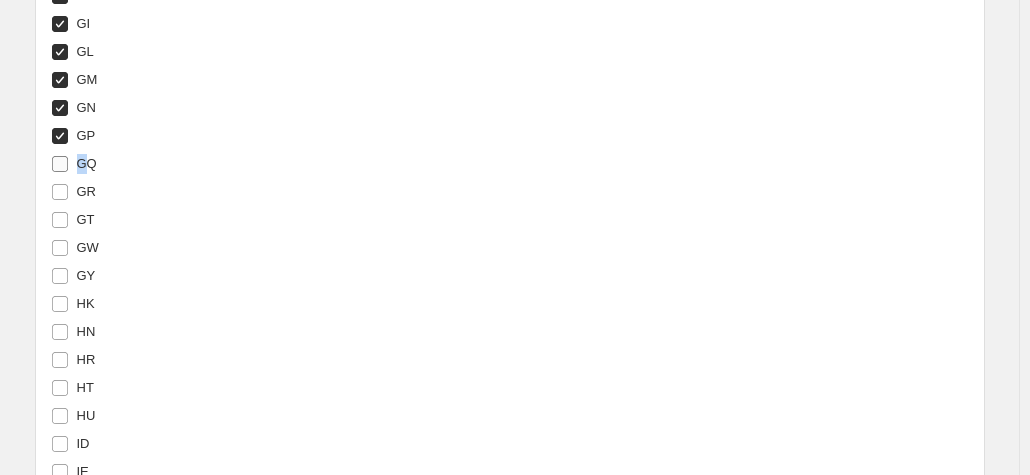 click on "GQ" at bounding box center [87, 163] 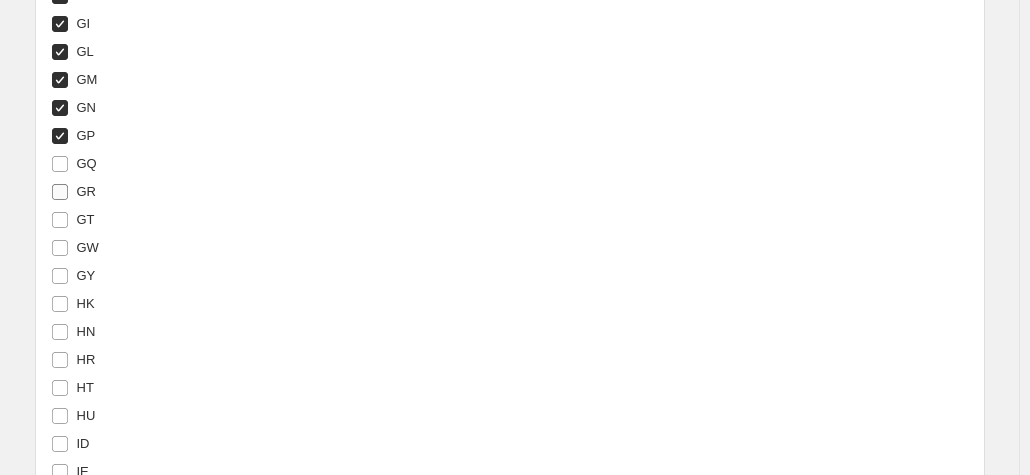click on "GR" at bounding box center [87, 191] 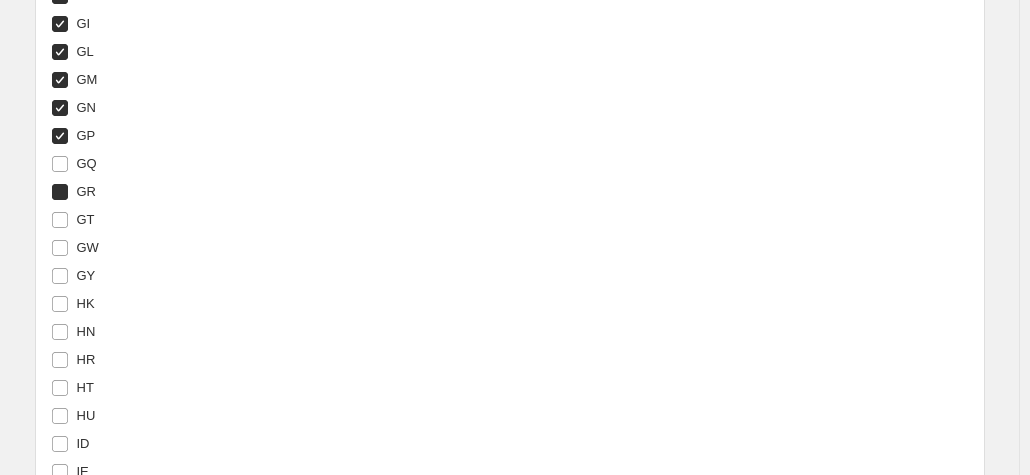 checkbox on "true" 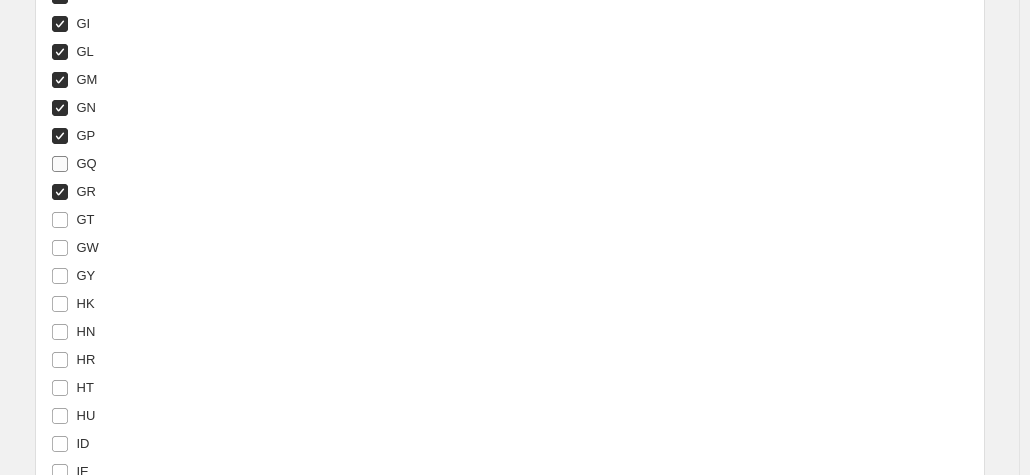 click on "GQ" at bounding box center (87, 163) 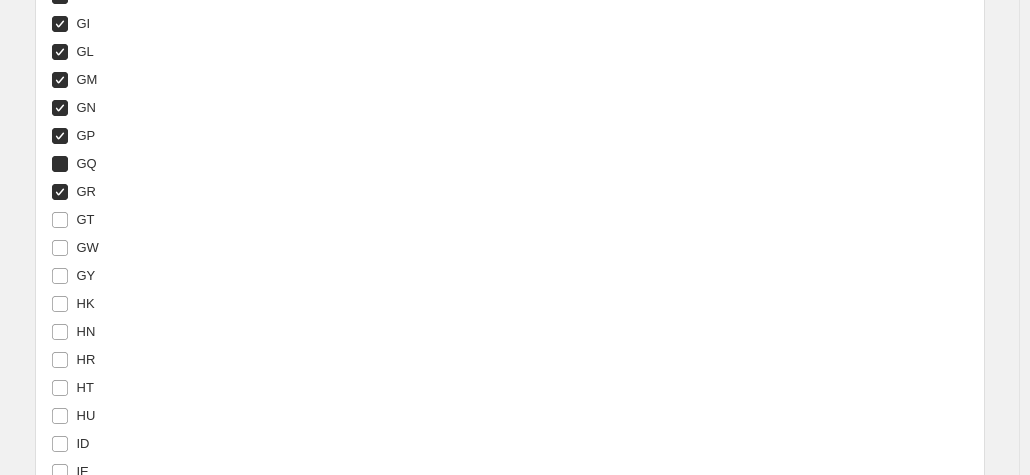 checkbox on "true" 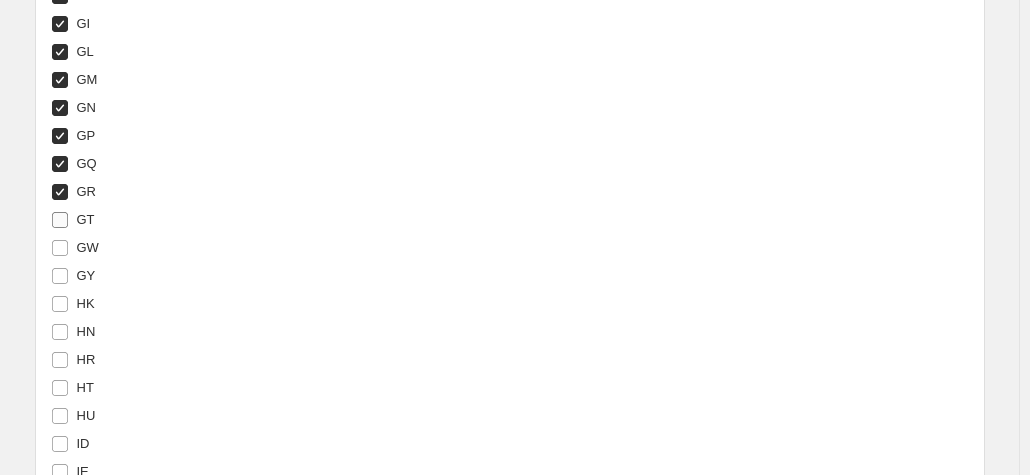 click on "GT" at bounding box center [86, 219] 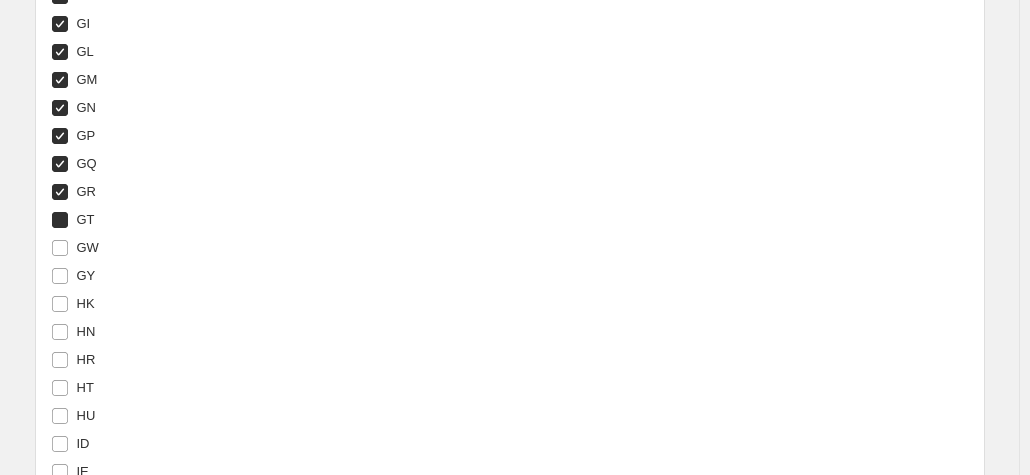 checkbox on "true" 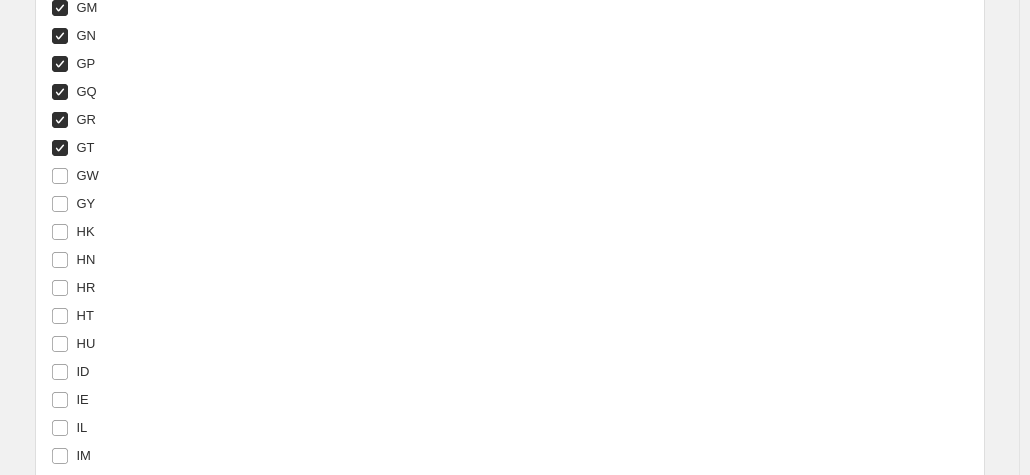 scroll, scrollTop: 4056, scrollLeft: 0, axis: vertical 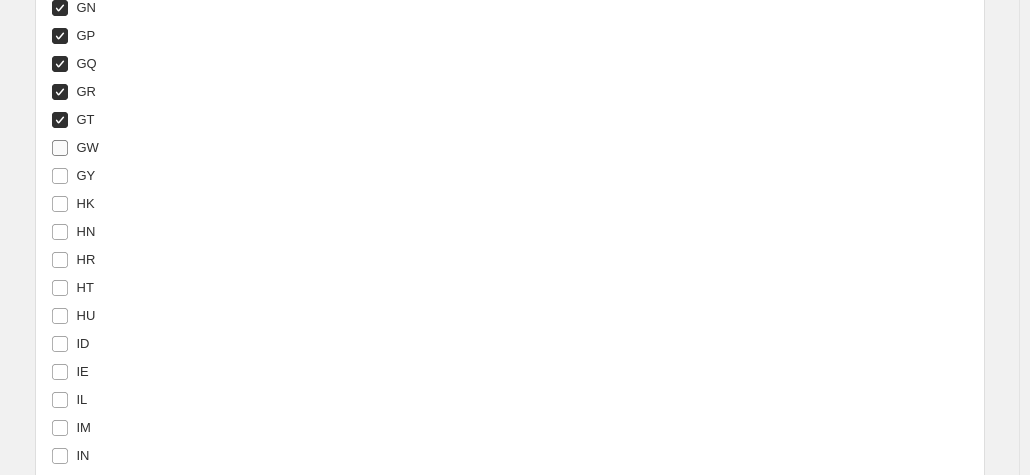 click on "GW" at bounding box center (88, 148) 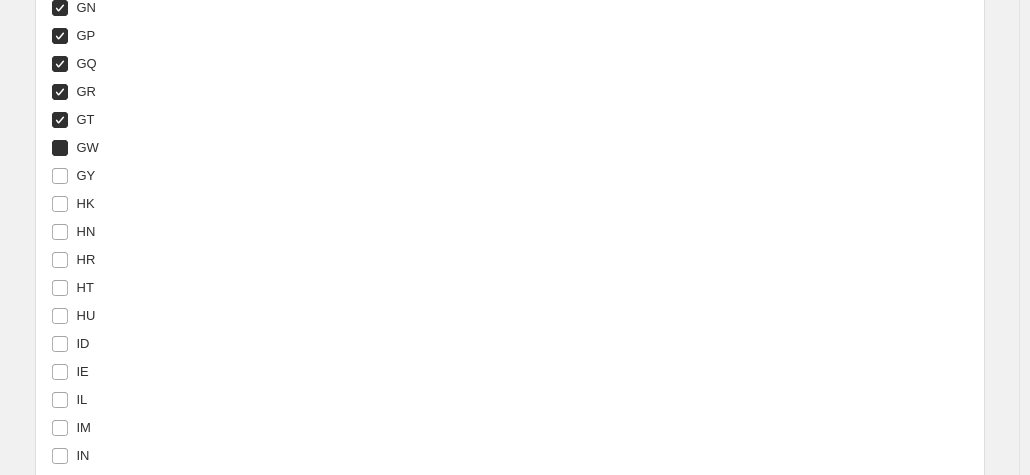 checkbox on "true" 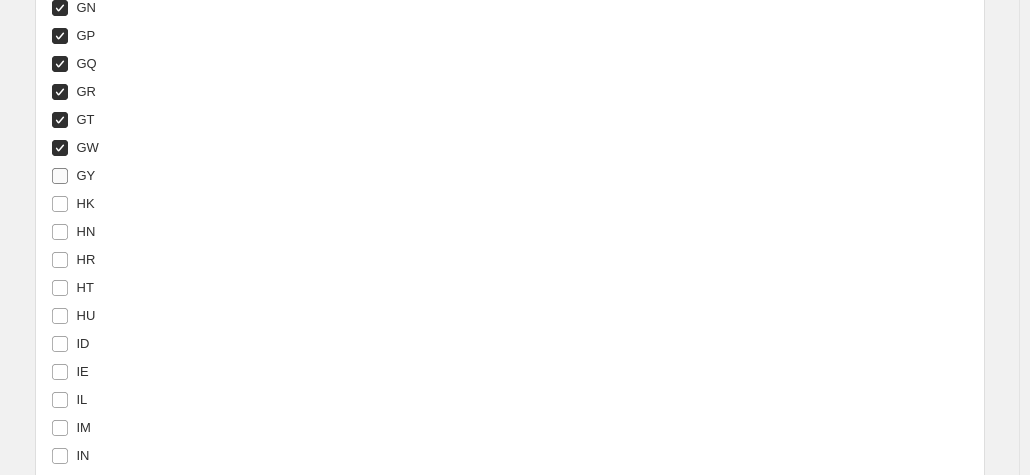 click on "GY" at bounding box center (86, 175) 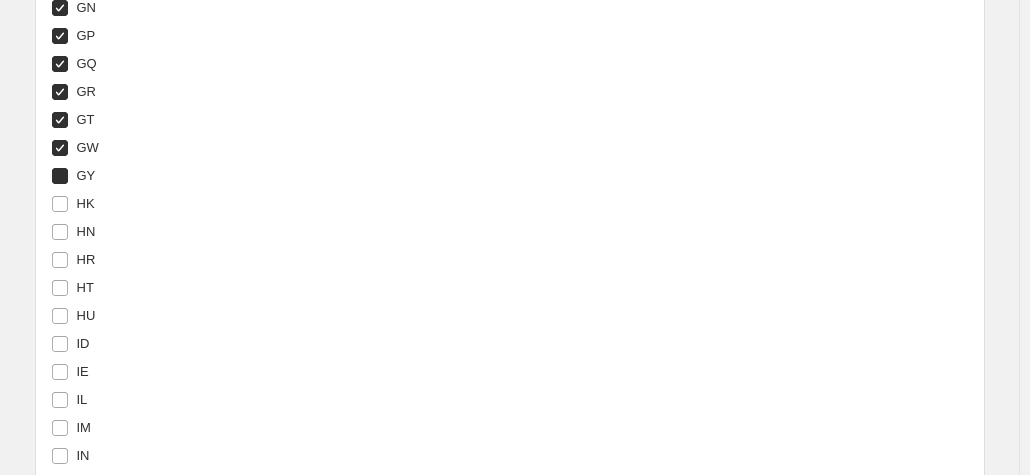 checkbox on "true" 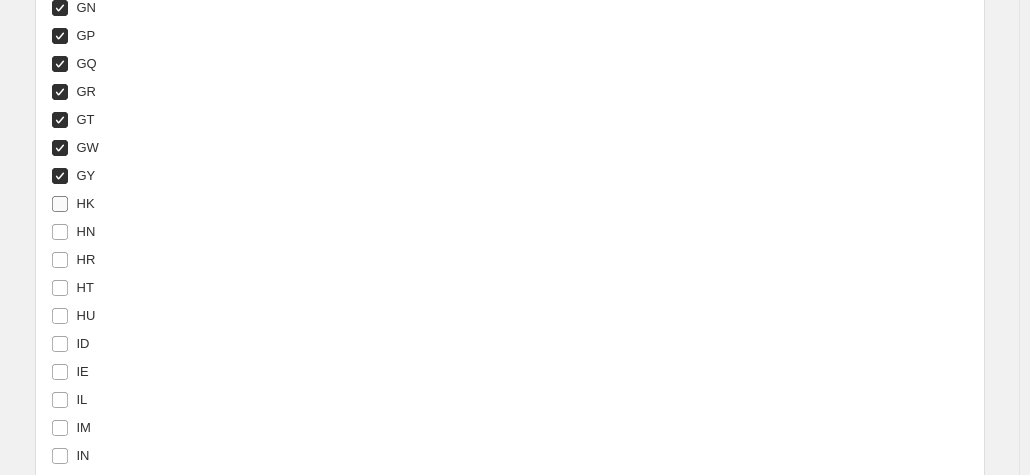 click on "HK" at bounding box center [86, 203] 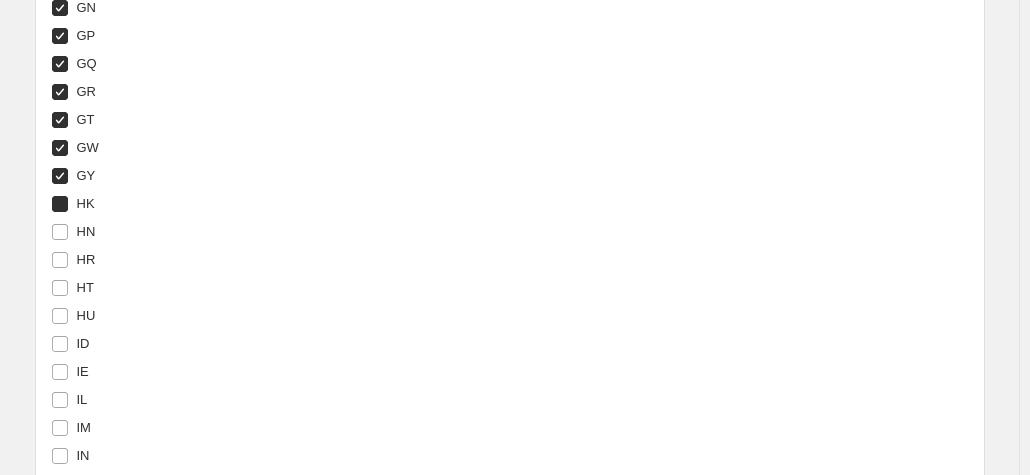 checkbox on "true" 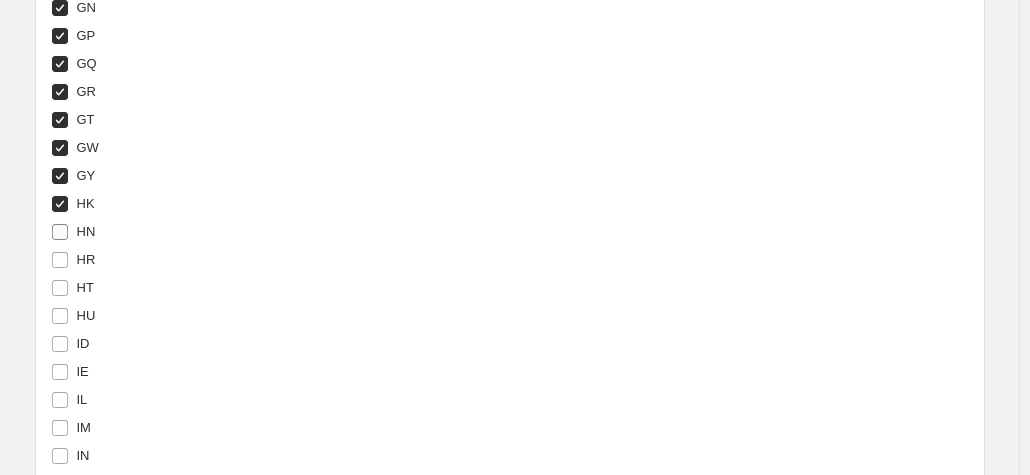 click on "HN" at bounding box center [86, 231] 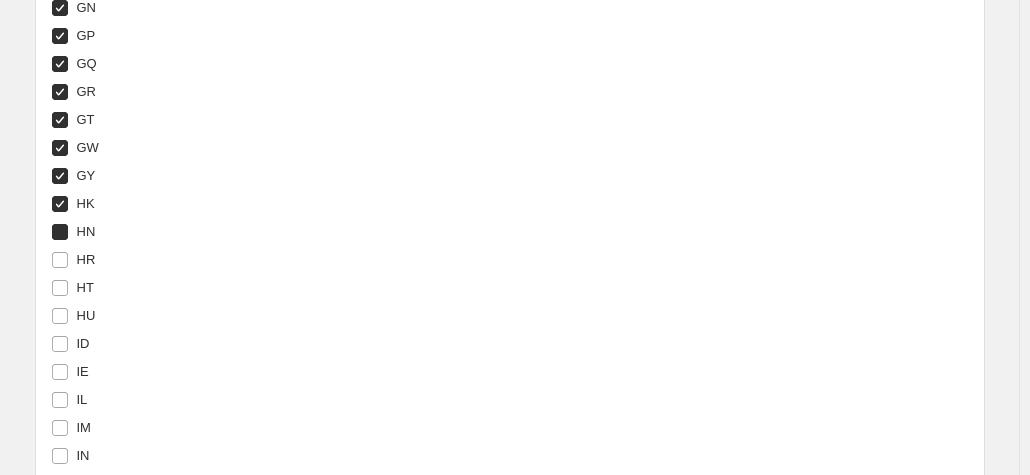 checkbox on "true" 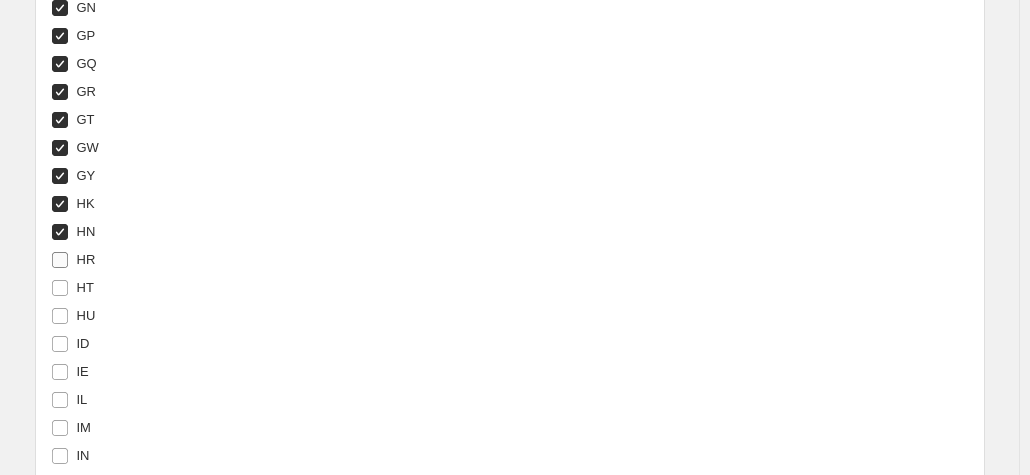 click on "HR" at bounding box center [86, 259] 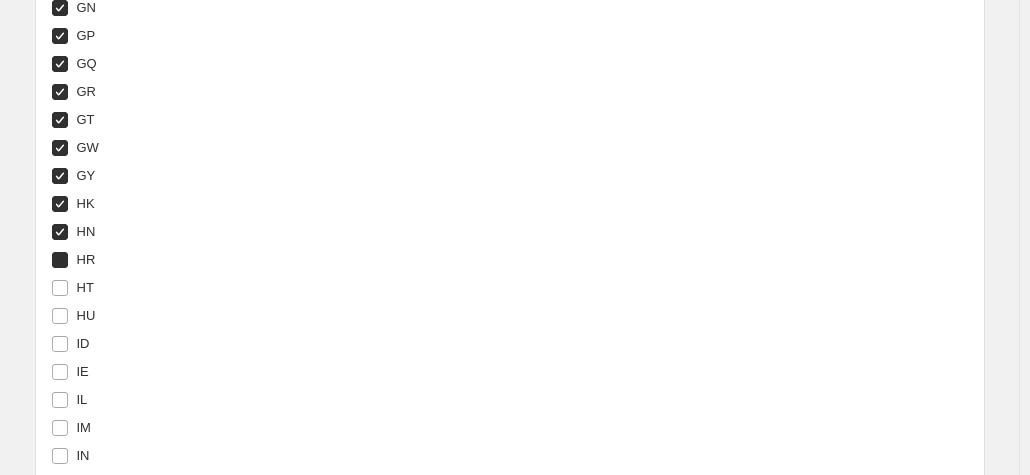 checkbox on "true" 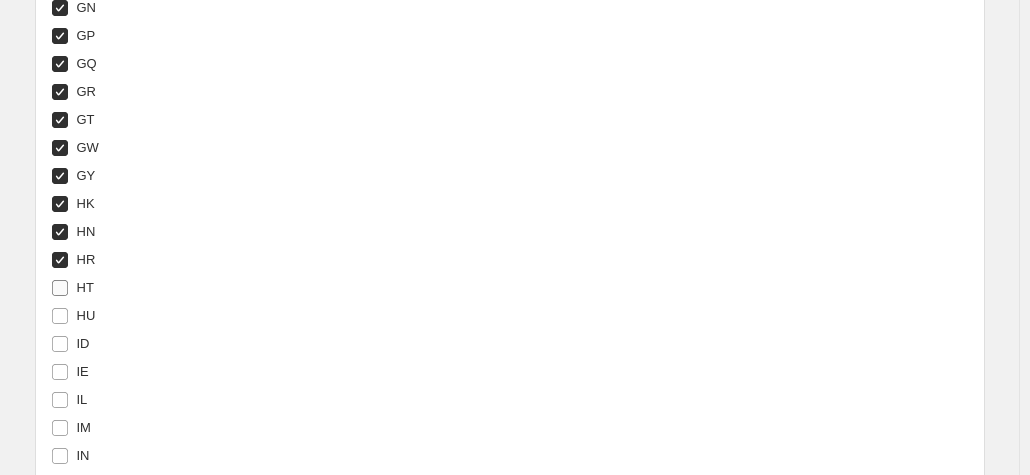 click on "HT" at bounding box center [85, 287] 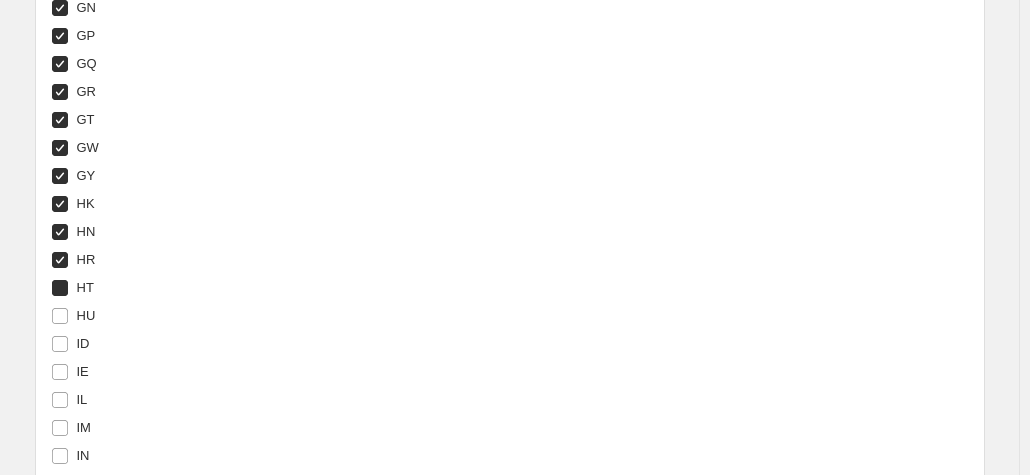 checkbox on "true" 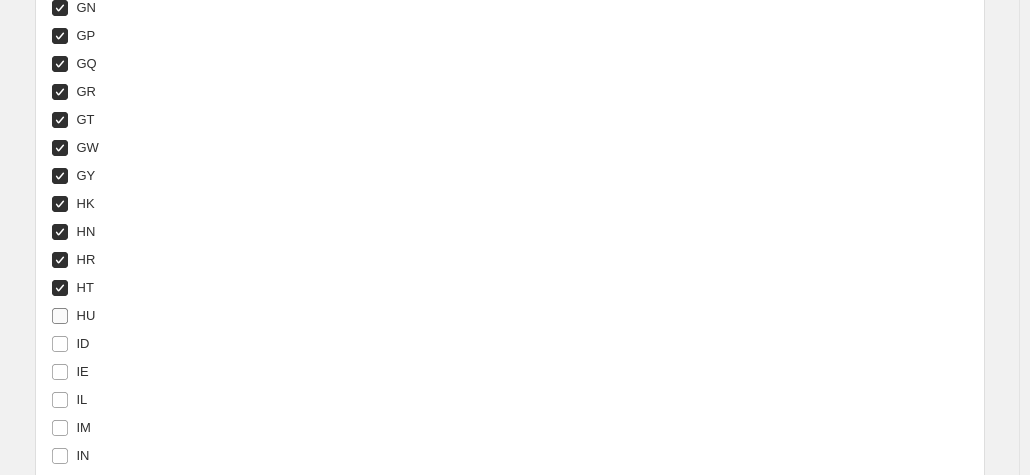 click on "HU" at bounding box center [86, 315] 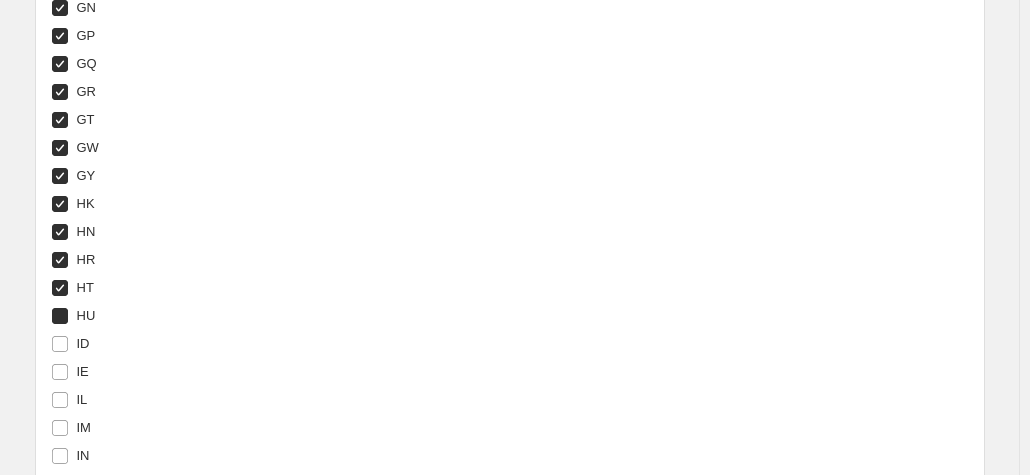 checkbox on "true" 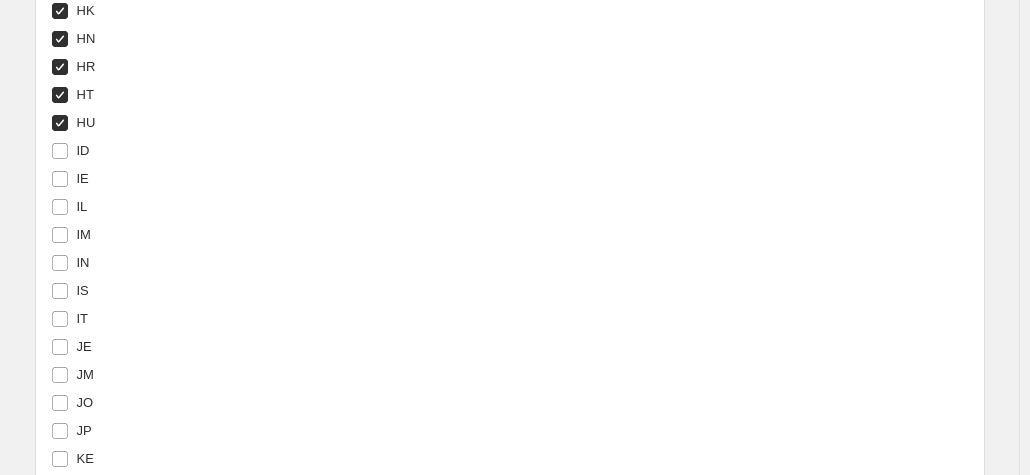 scroll, scrollTop: 4256, scrollLeft: 0, axis: vertical 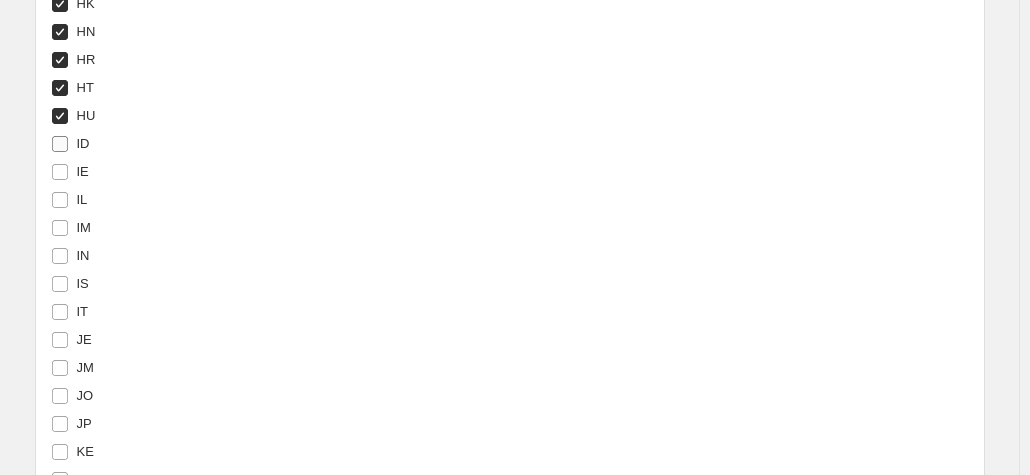 click on "ID" at bounding box center (83, 143) 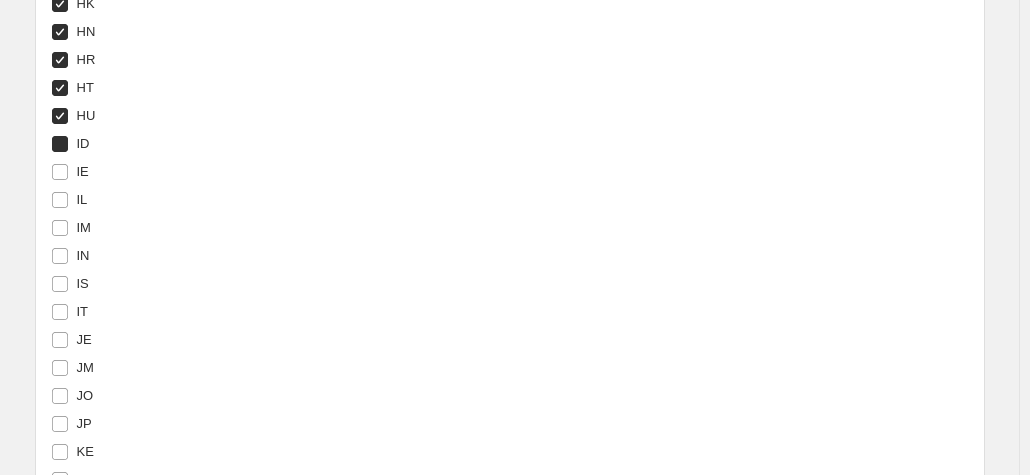 checkbox on "true" 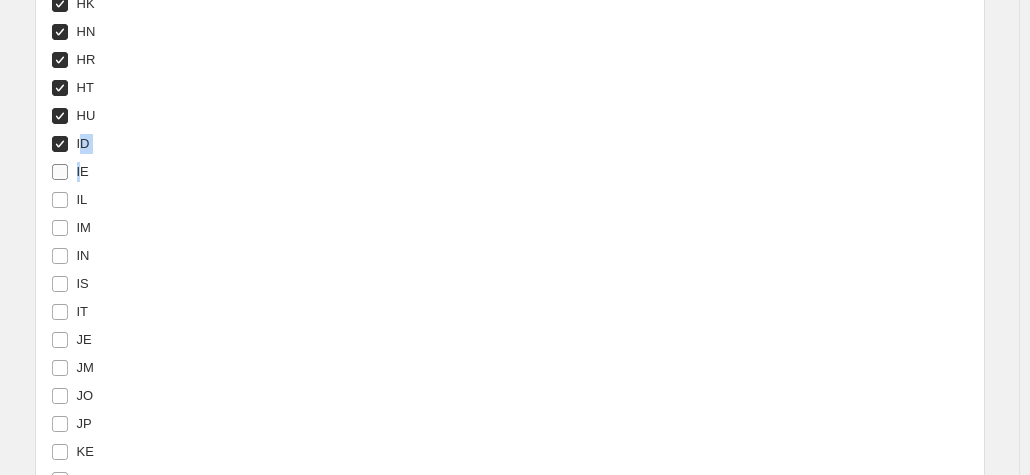 click on "AD AE AG AI AL AM AO AR AT AU AW AZ BA BB BD BE BF BG BH BI BJ BL BM BN BO BR BS BT BW BZ CA CG CH CI CK CL CM CN CO CR CV CW CY CZ DE DJ DK DM DO DZ EC EE EG ES ET FI FJ FK FO France GA GB GD GE GF GG GH GI GL GM GN GP GQ GR GT GW GY HK HN HR HT HU ID IE IL IM IN IS IT JE JM JO JP KE KG KH KI KM KN KR KW KY KZ LA LB LC LI LK LR LS LT LU LV MA MC MD ME MF MG MK MN MO MQ MR MS MT MU MV MW MX MY MZ NA NC NG NI NL NO NP NR NU NZ OM PA PE PF PG PH PK PL PT PY QA RE RO RS RW SA SB SC SE SG SH SI SK SL SM SN SR ST SV SX SZ Sudan TC TD TG TH TL TM TN TO TT TV TW TZ UG US UY UZ VA VC VE VG VN VU WF WS YT ZA ZM ZW Also change product prices directly   What does this mean?" at bounding box center [241, 676] 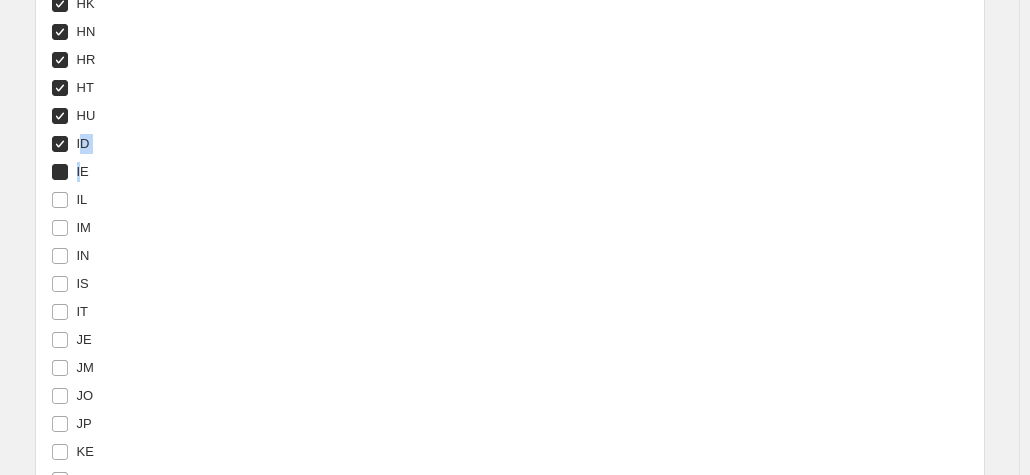 checkbox on "true" 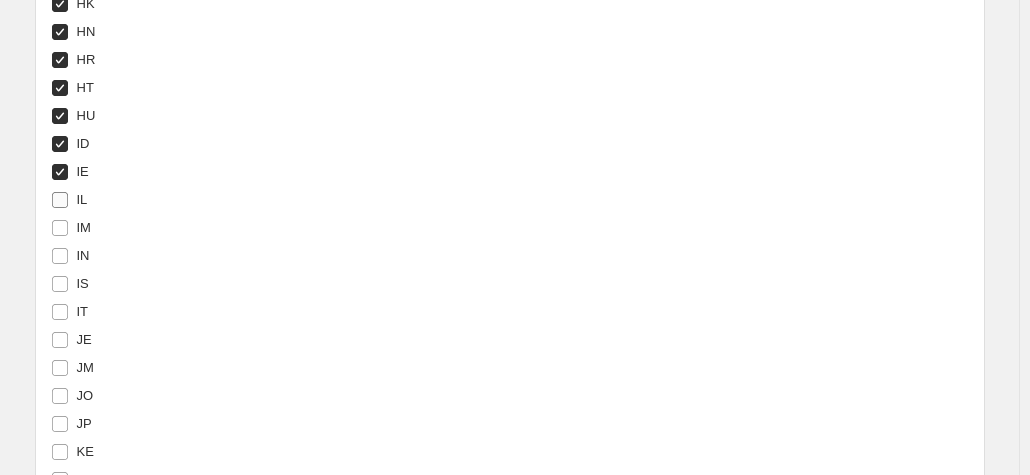 click on "IL" at bounding box center [69, 200] 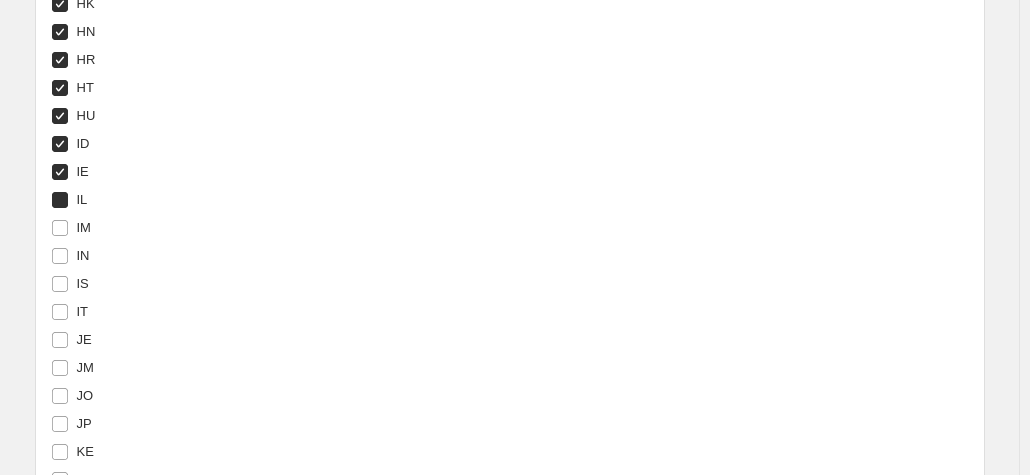 checkbox on "true" 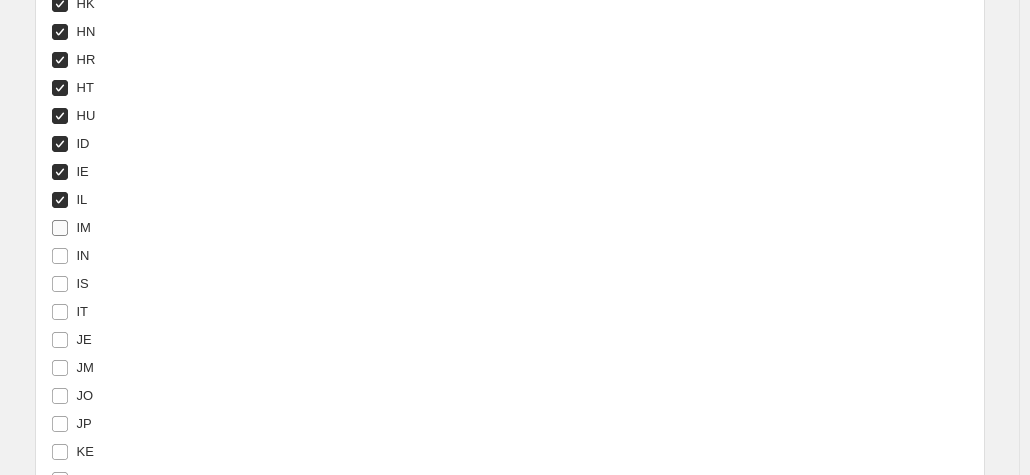 drag, startPoint x: 84, startPoint y: 220, endPoint x: 84, endPoint y: 234, distance: 14 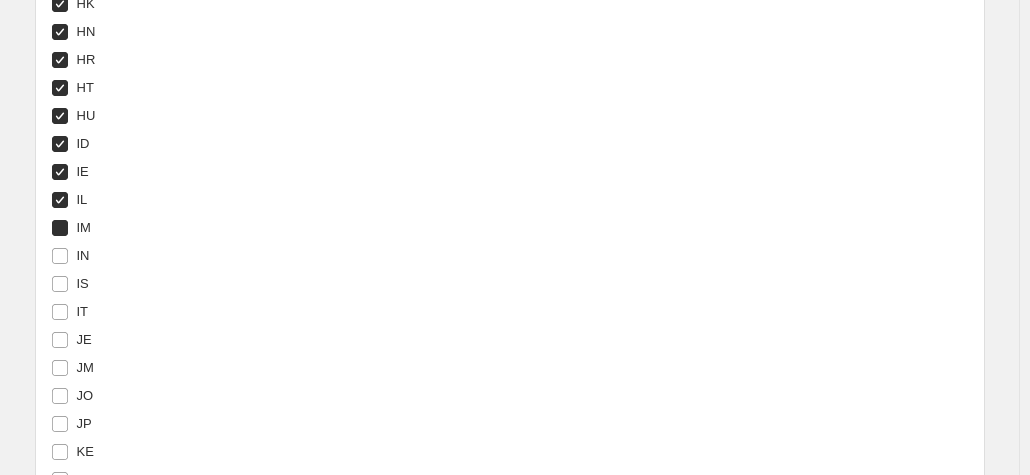 checkbox on "true" 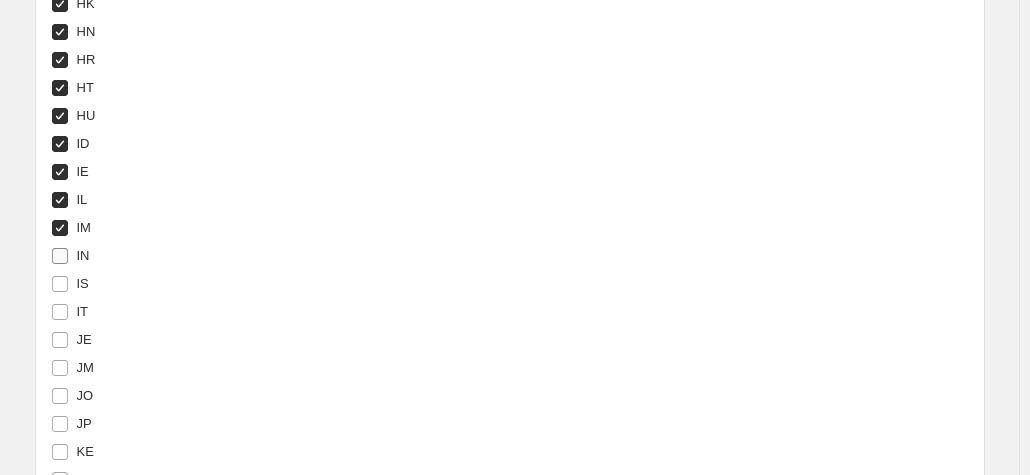 click on "IN" at bounding box center [83, 255] 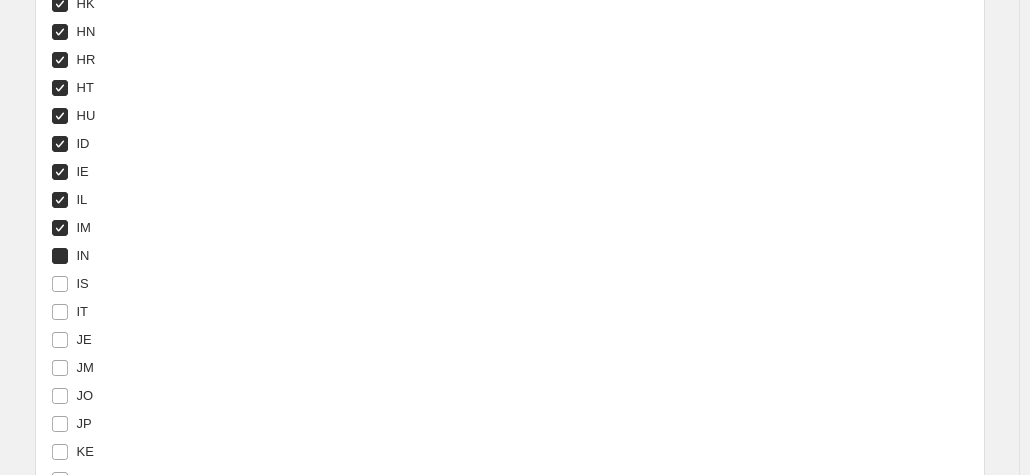checkbox on "true" 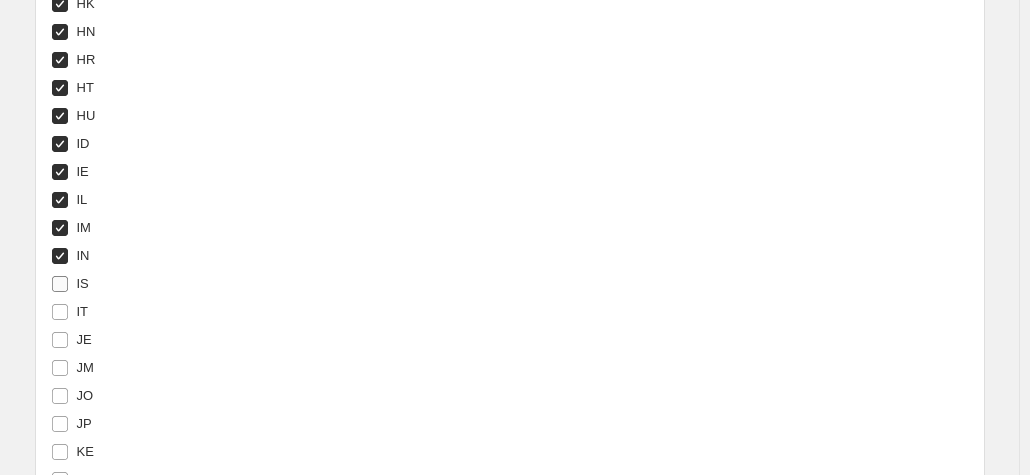click on "IS" at bounding box center (83, 283) 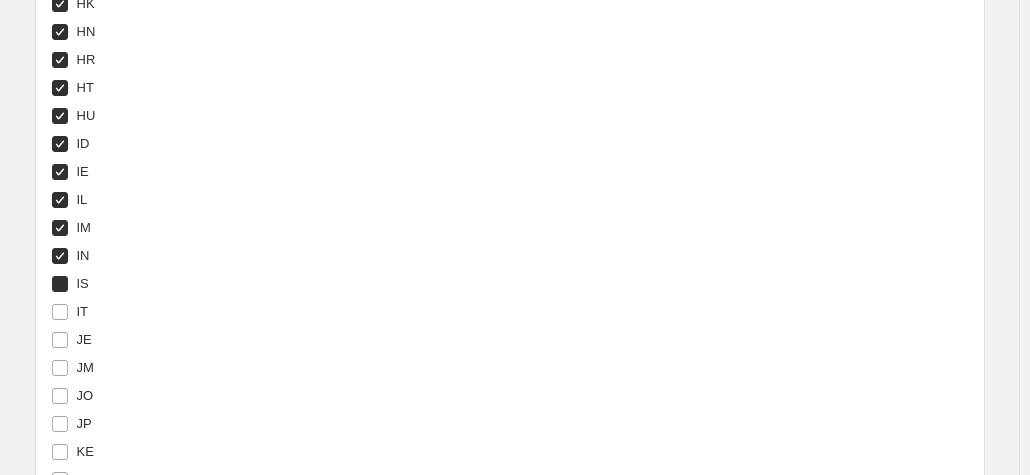 checkbox on "true" 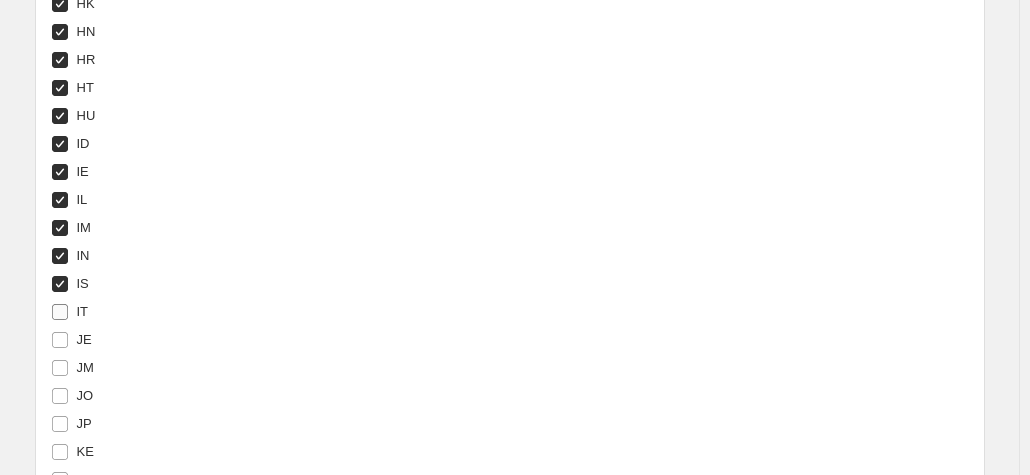 click on "IT" at bounding box center [83, 311] 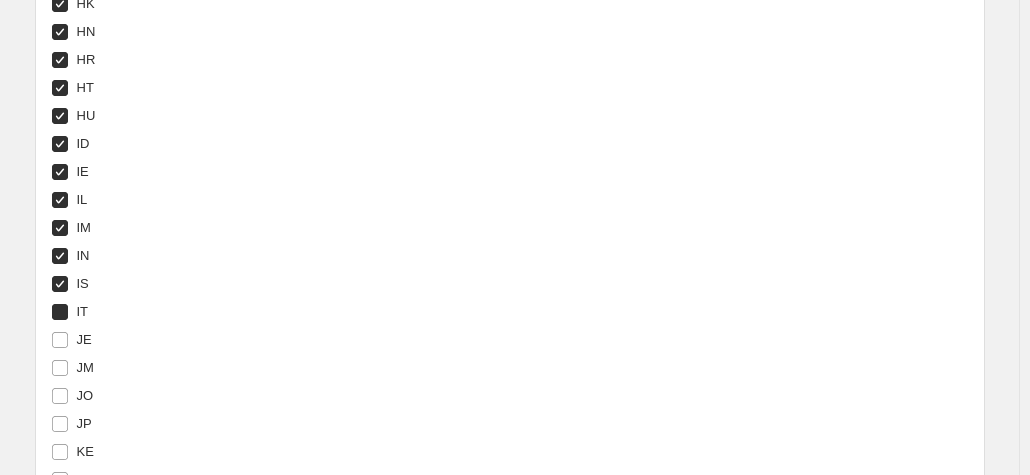 checkbox on "true" 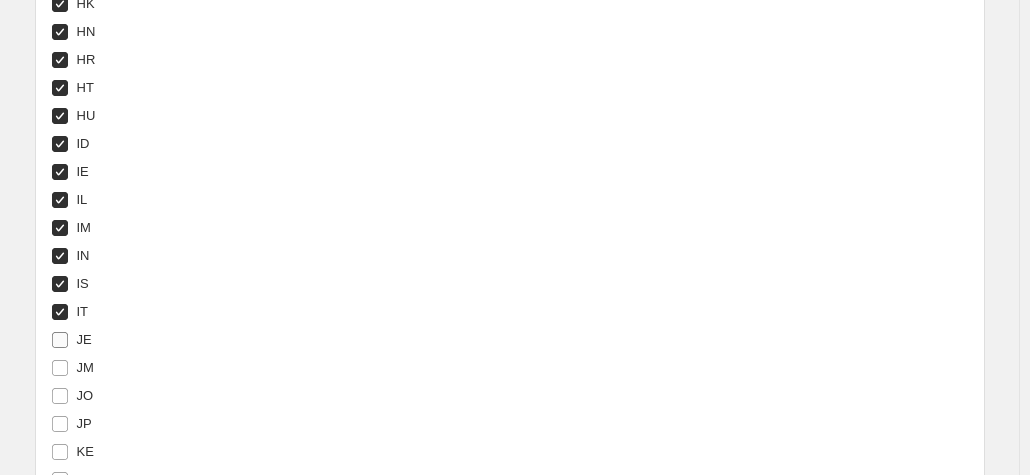 click on "JE" at bounding box center (84, 339) 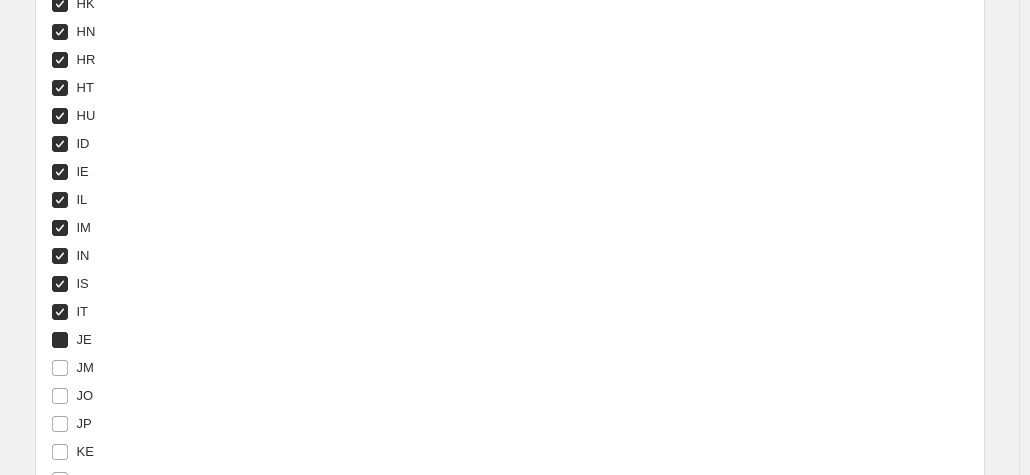 checkbox on "true" 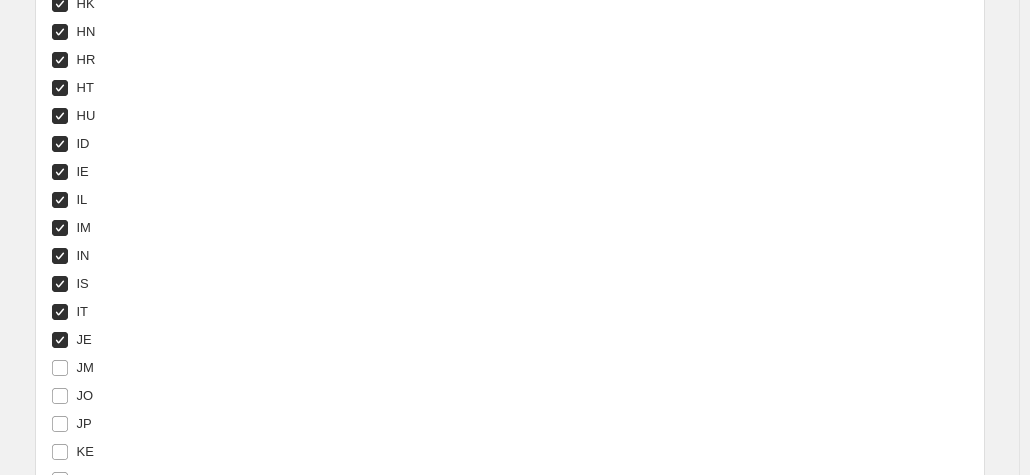 scroll, scrollTop: 4356, scrollLeft: 0, axis: vertical 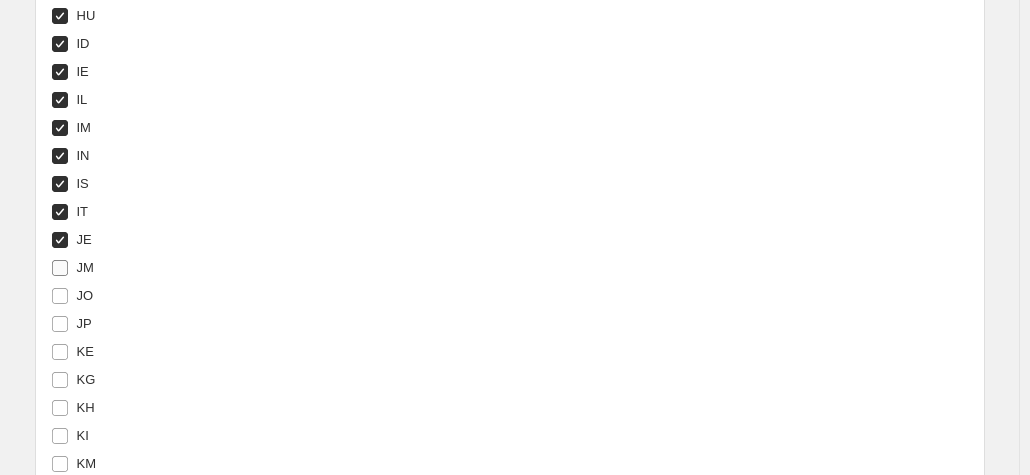 click on "JM" at bounding box center [85, 267] 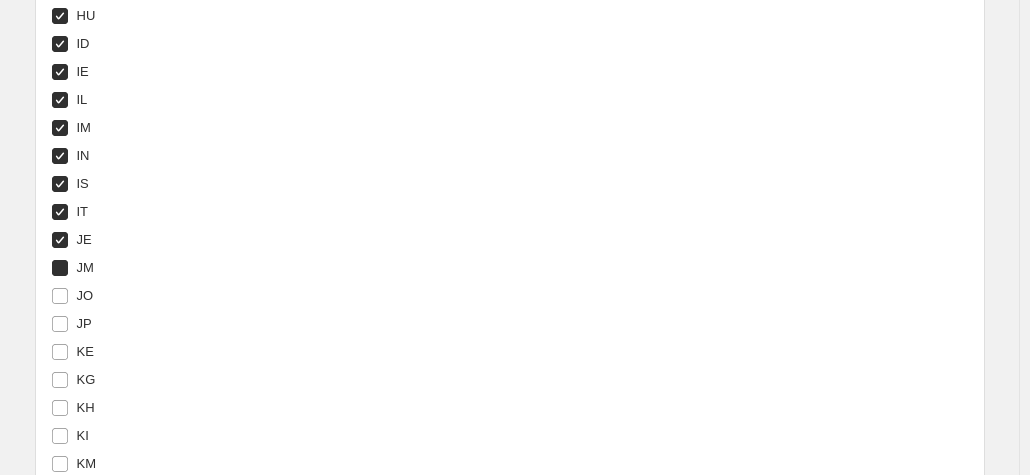 checkbox on "true" 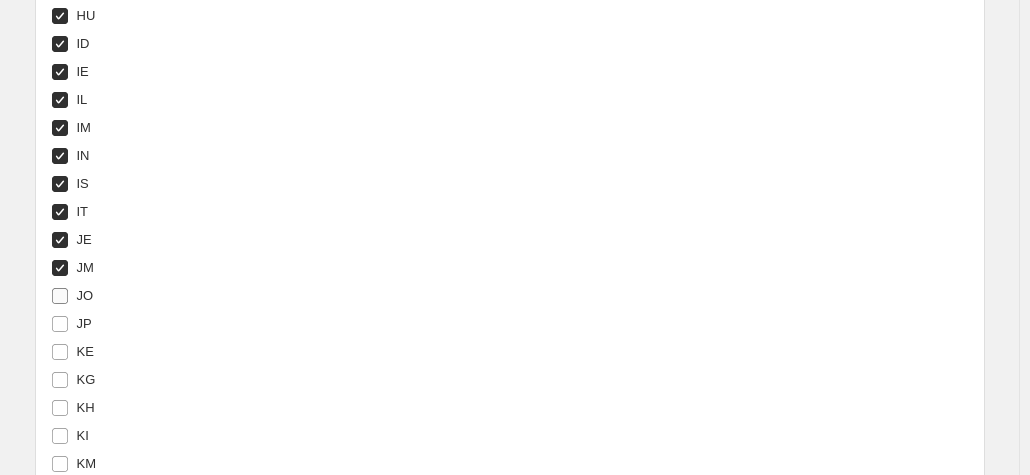 click on "JO" at bounding box center [85, 295] 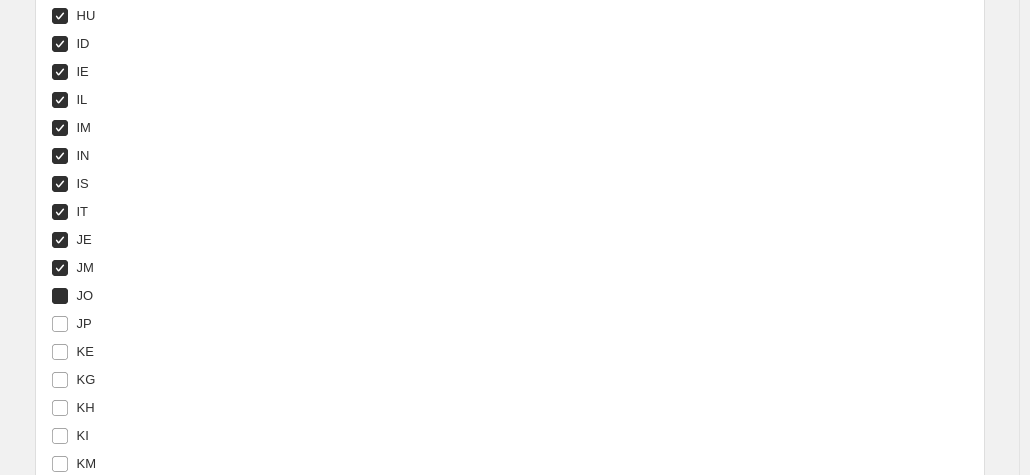 checkbox on "true" 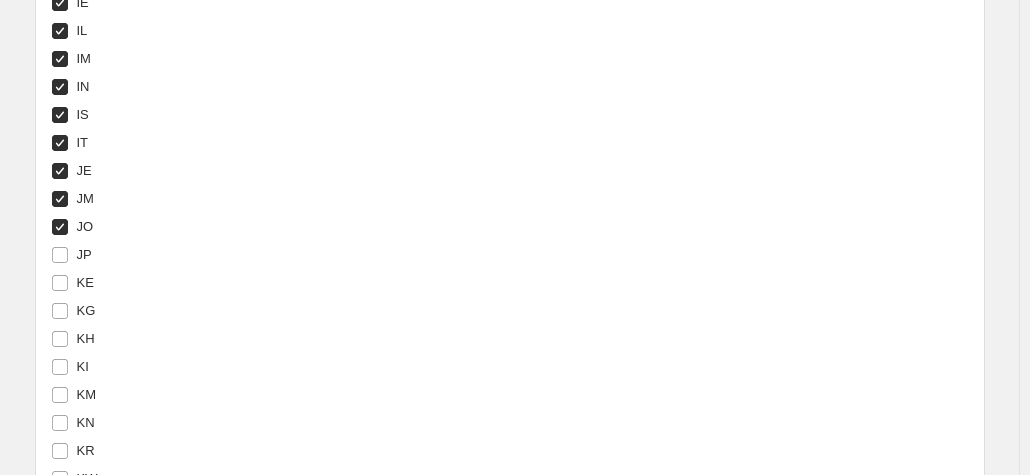scroll, scrollTop: 4456, scrollLeft: 0, axis: vertical 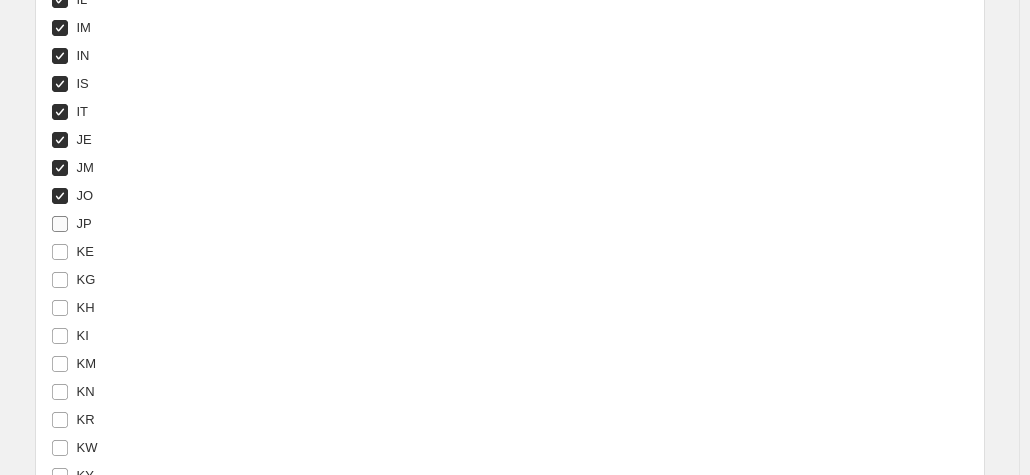 click on "JP" at bounding box center (84, 223) 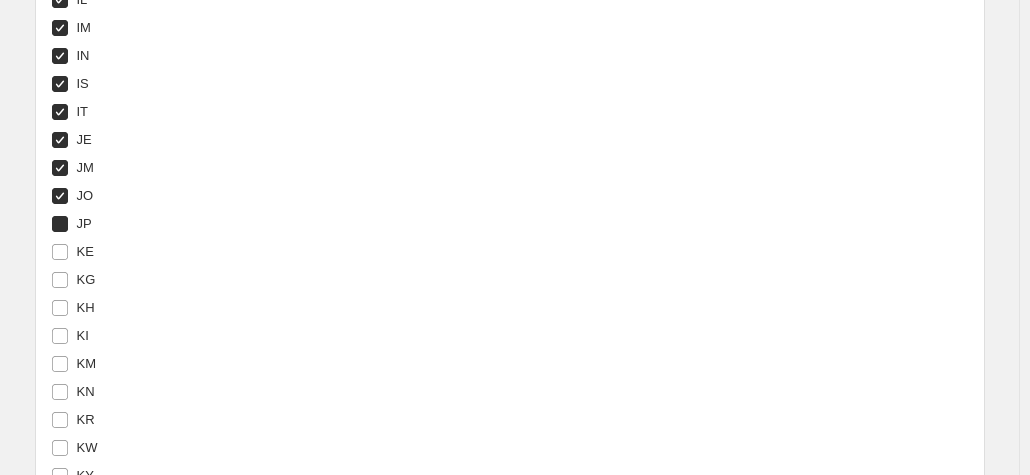 checkbox on "true" 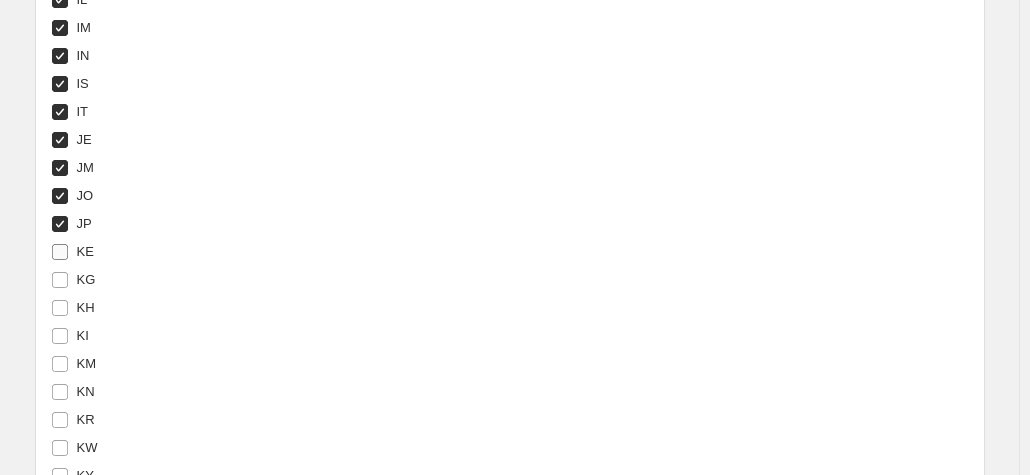 click on "KE" at bounding box center (85, 251) 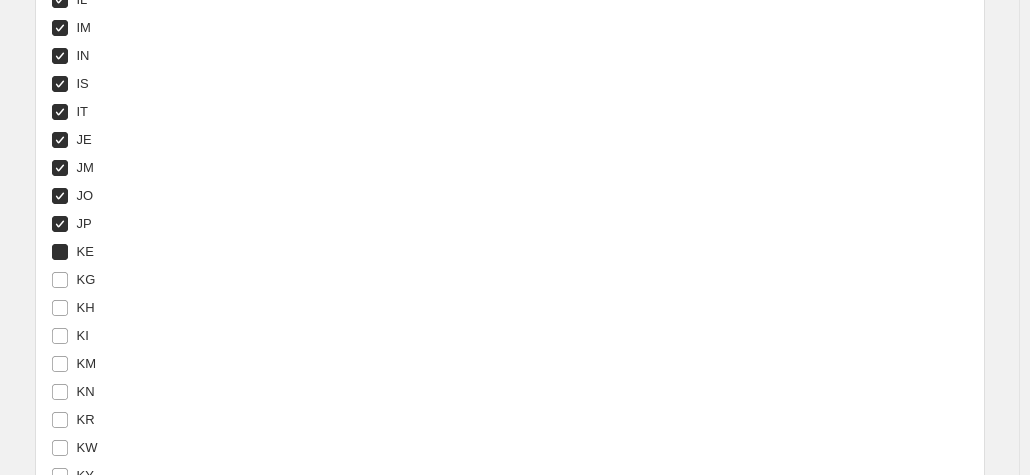 checkbox on "true" 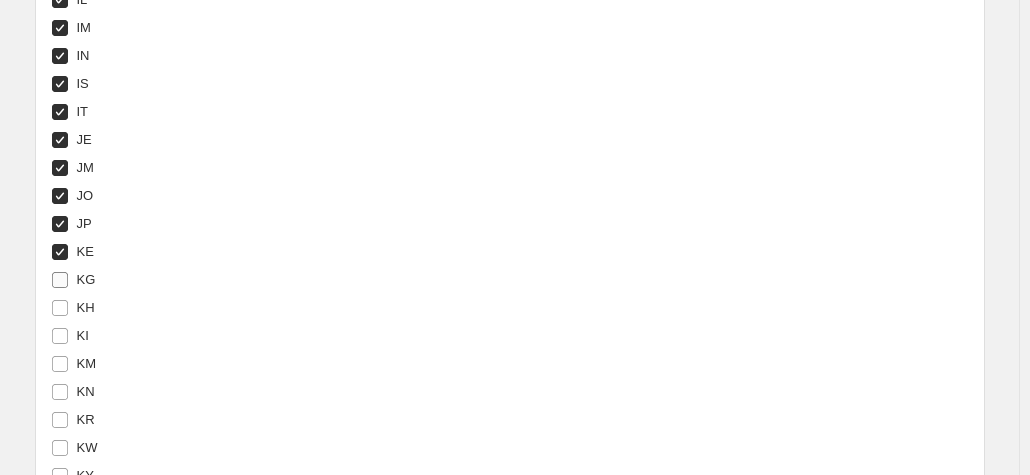 click on "KG" at bounding box center (86, 279) 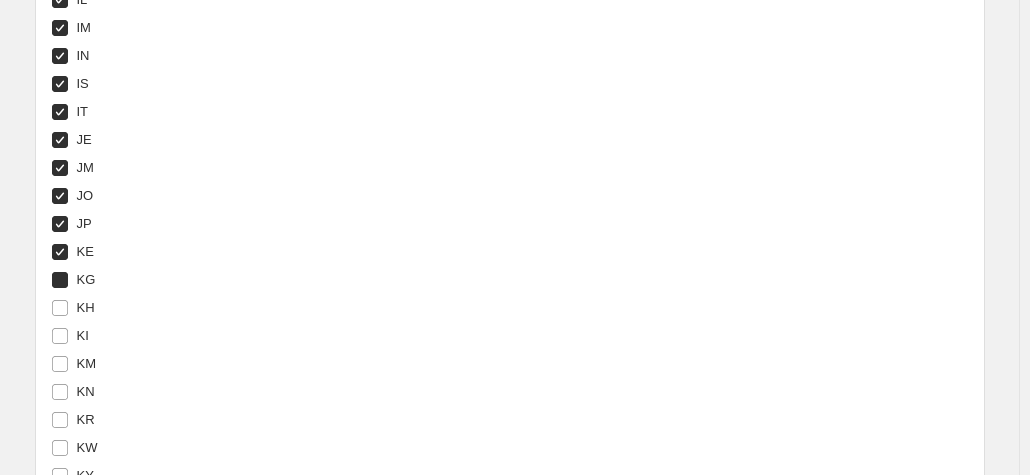 checkbox on "true" 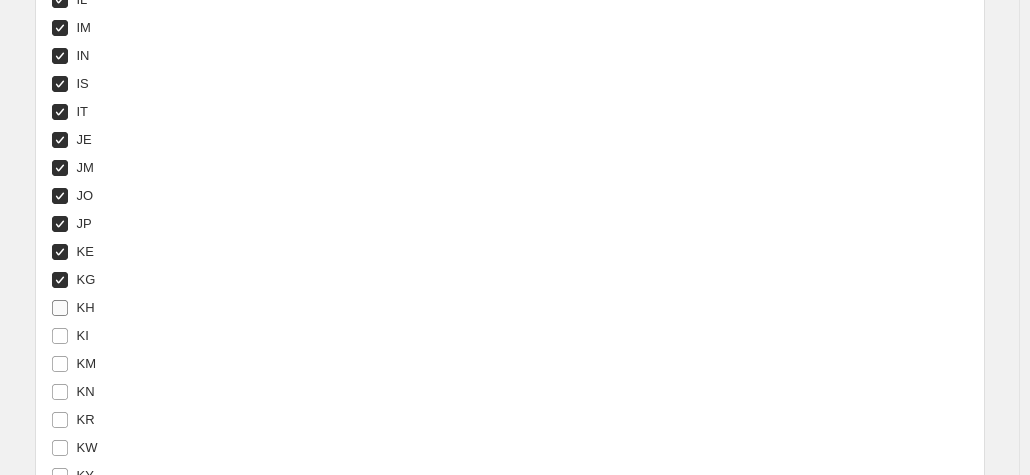 click on "KH" at bounding box center [86, 307] 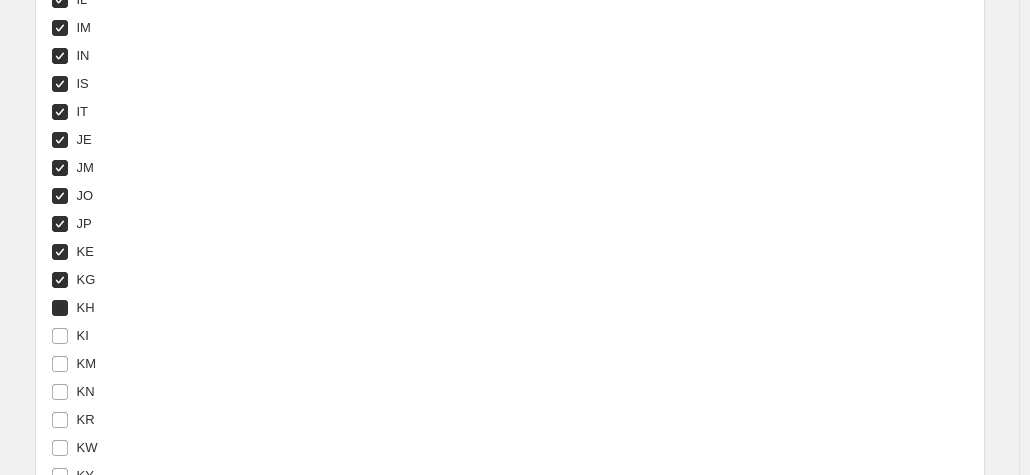 checkbox on "true" 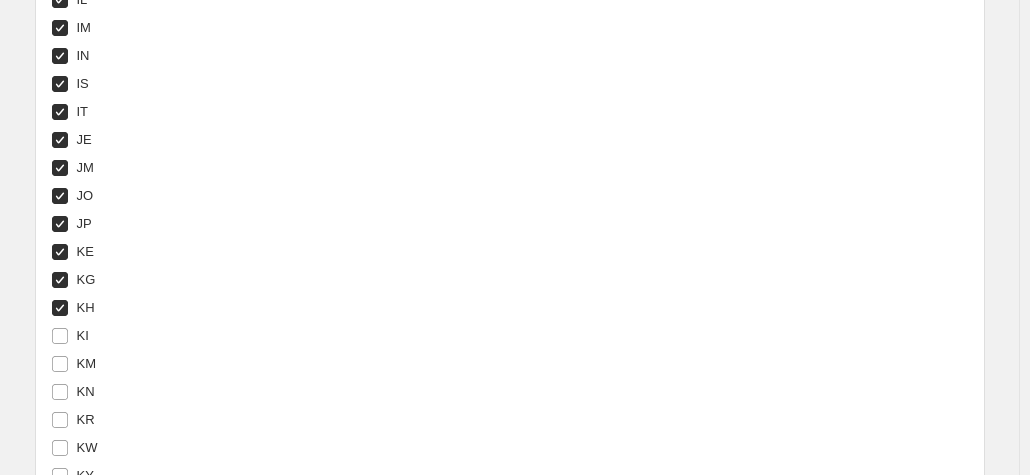 scroll, scrollTop: 4556, scrollLeft: 0, axis: vertical 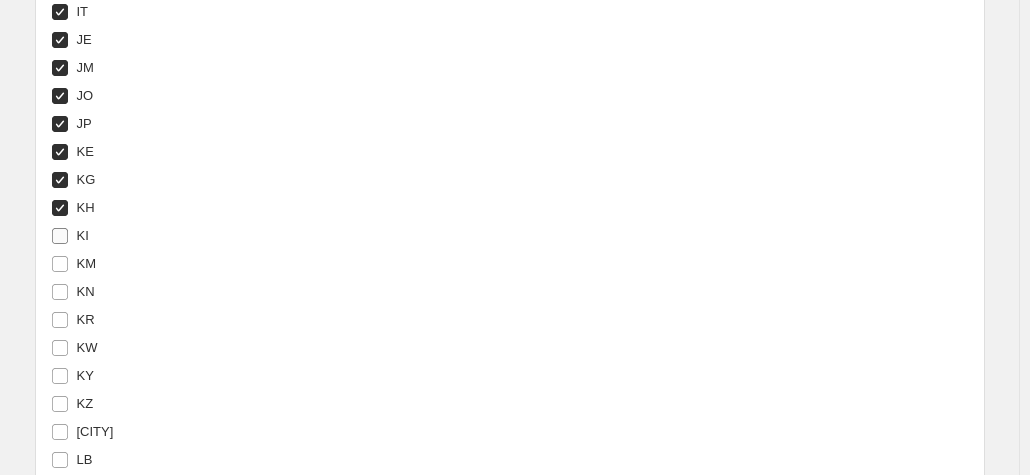click on "KI" at bounding box center (83, 235) 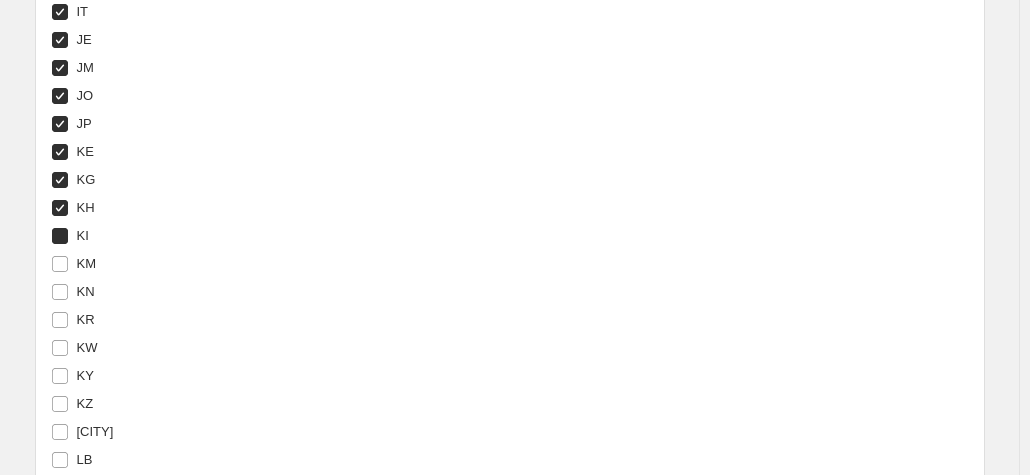 checkbox on "true" 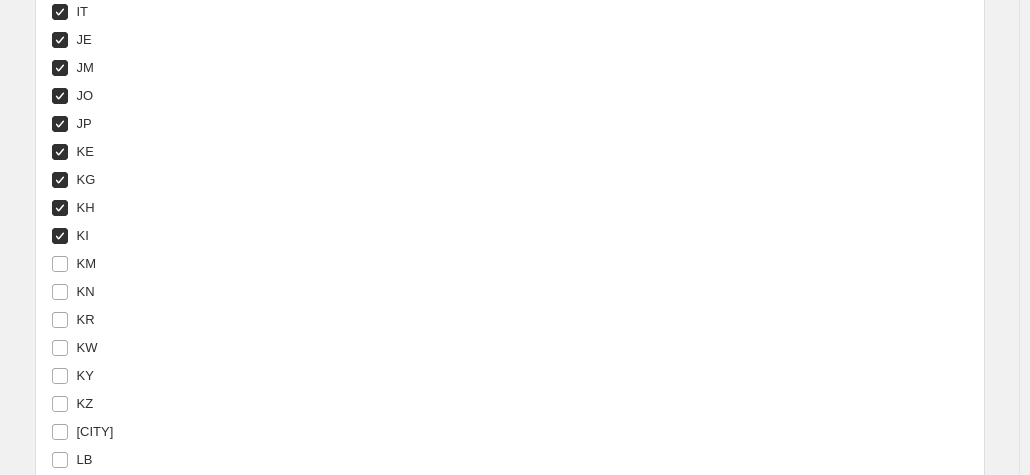 drag, startPoint x: 94, startPoint y: 259, endPoint x: 113, endPoint y: 253, distance: 19.924858 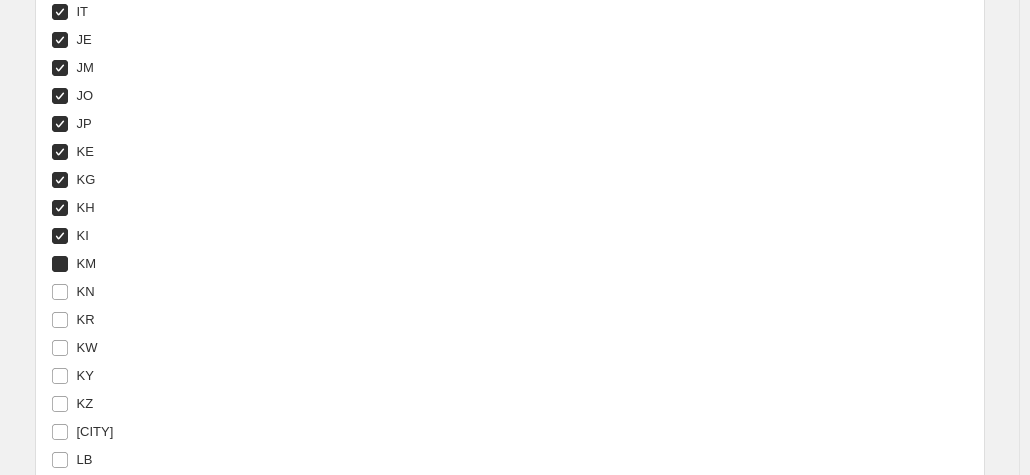 checkbox on "true" 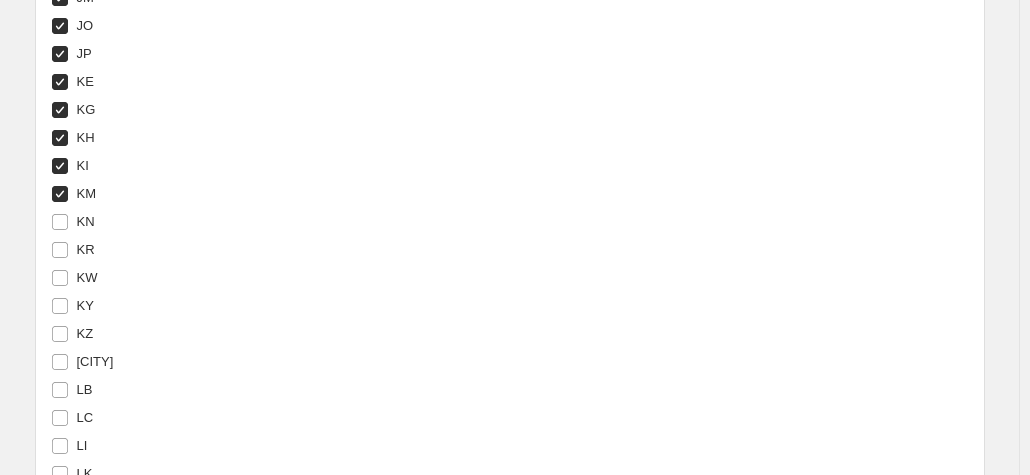 scroll, scrollTop: 4656, scrollLeft: 0, axis: vertical 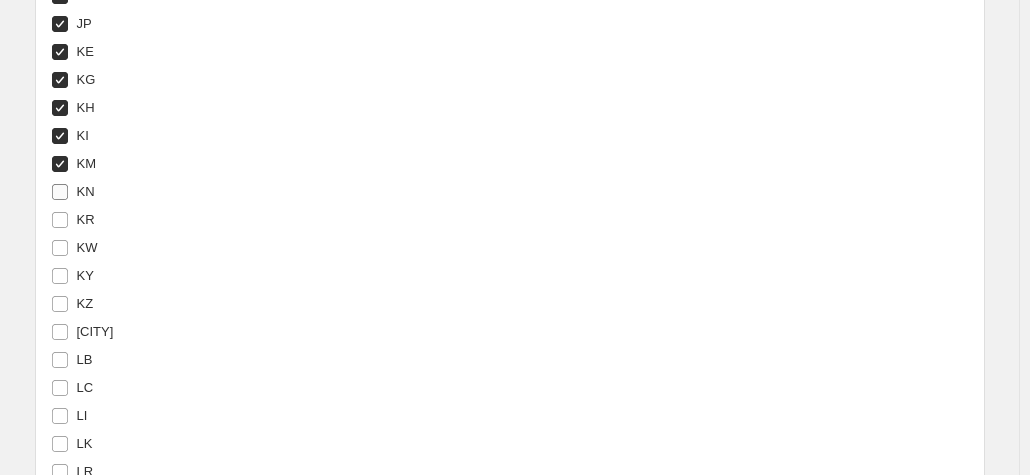 click on "KN" at bounding box center [73, 192] 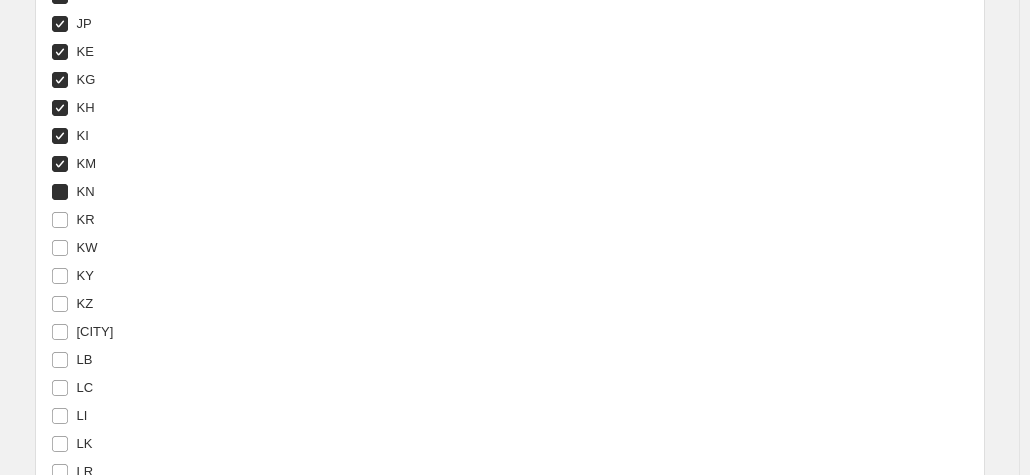 checkbox on "true" 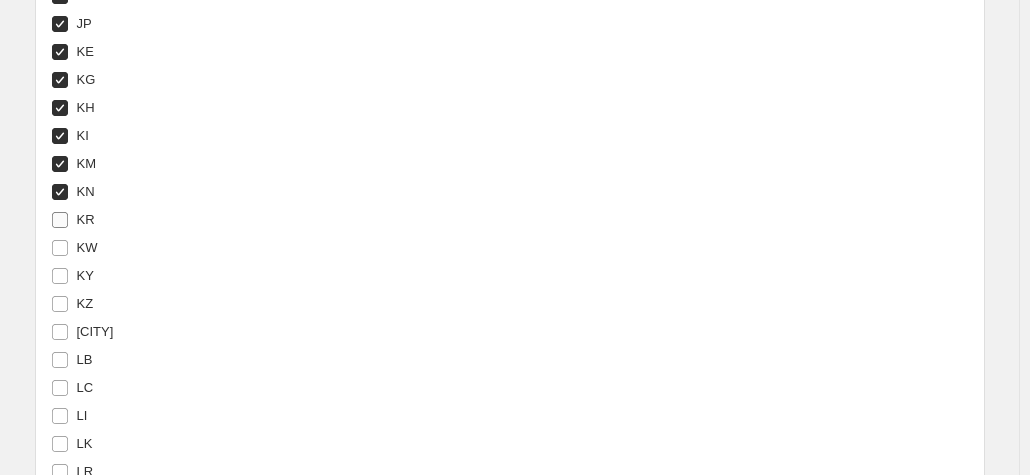 click on "KR" at bounding box center [86, 219] 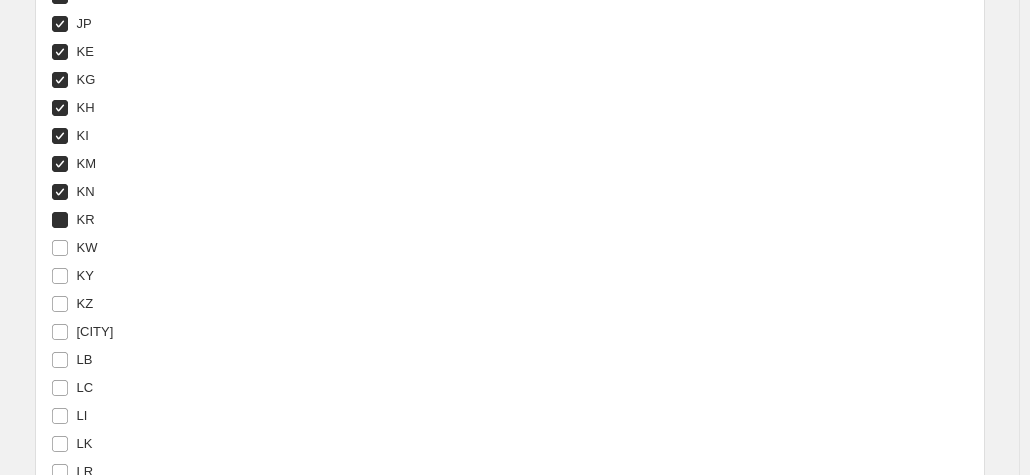 checkbox on "true" 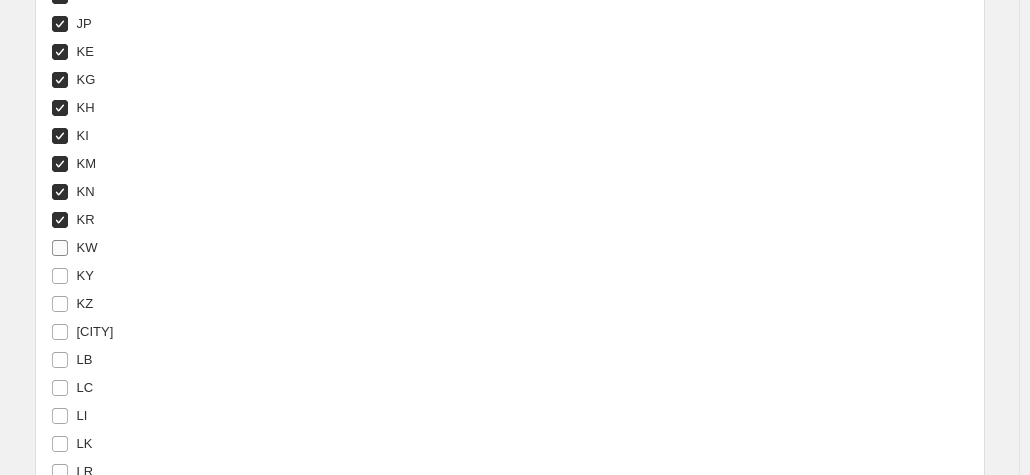 click on "KW" at bounding box center [87, 247] 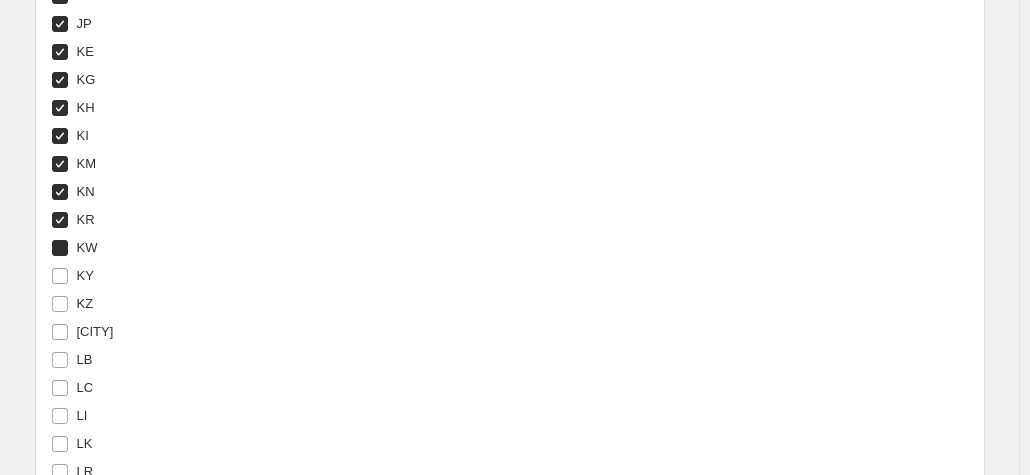 checkbox on "true" 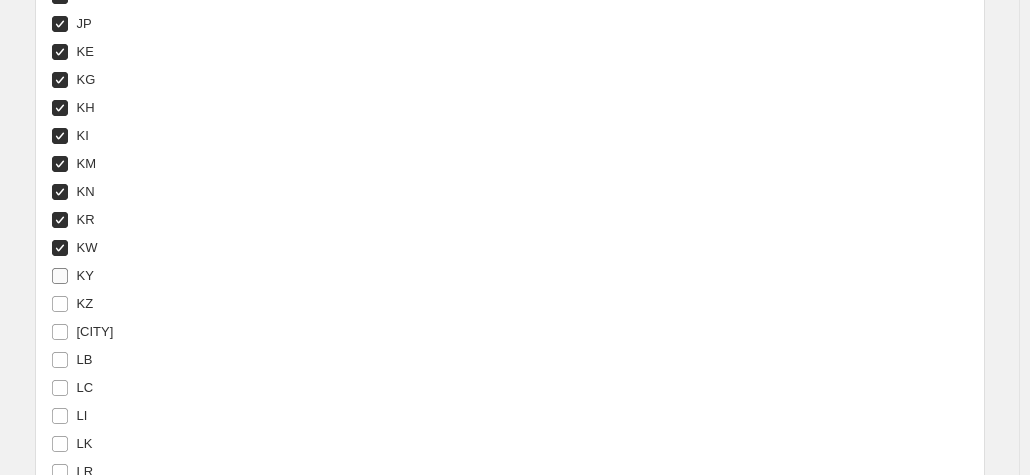 click on "KY" at bounding box center (85, 275) 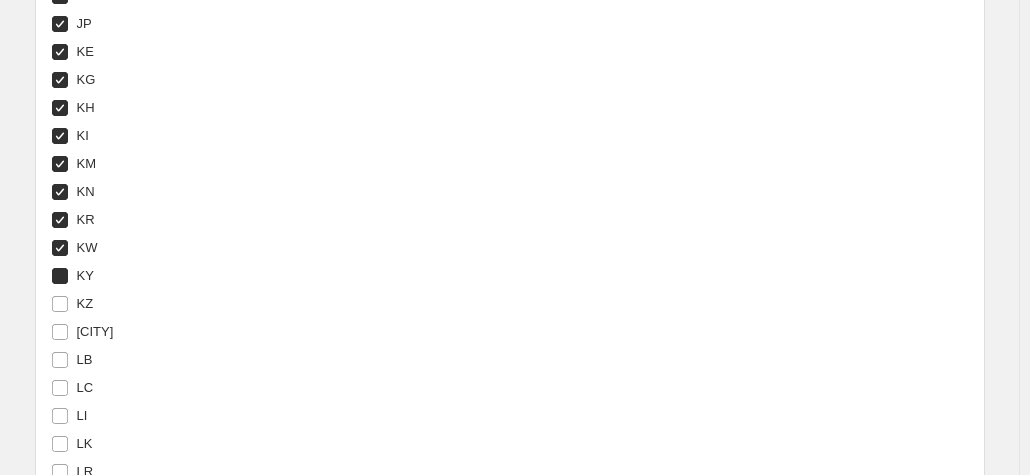 checkbox on "true" 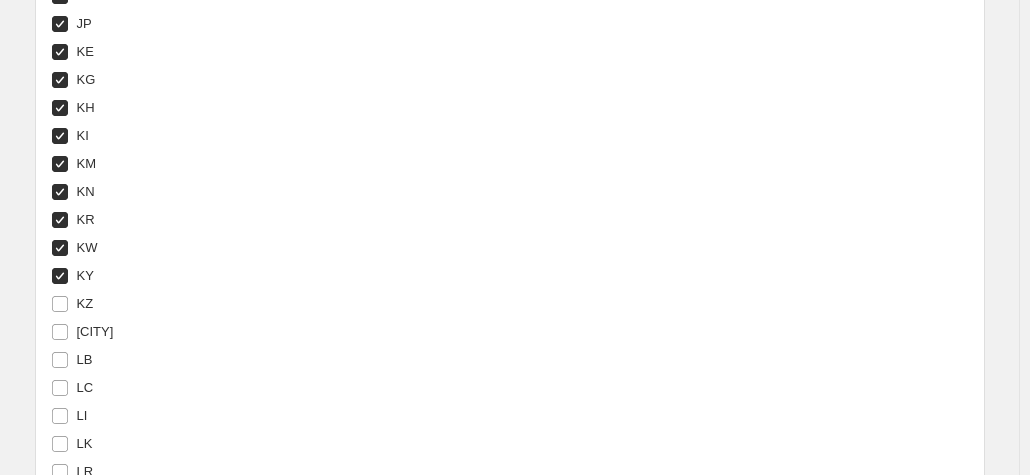 scroll, scrollTop: 4756, scrollLeft: 0, axis: vertical 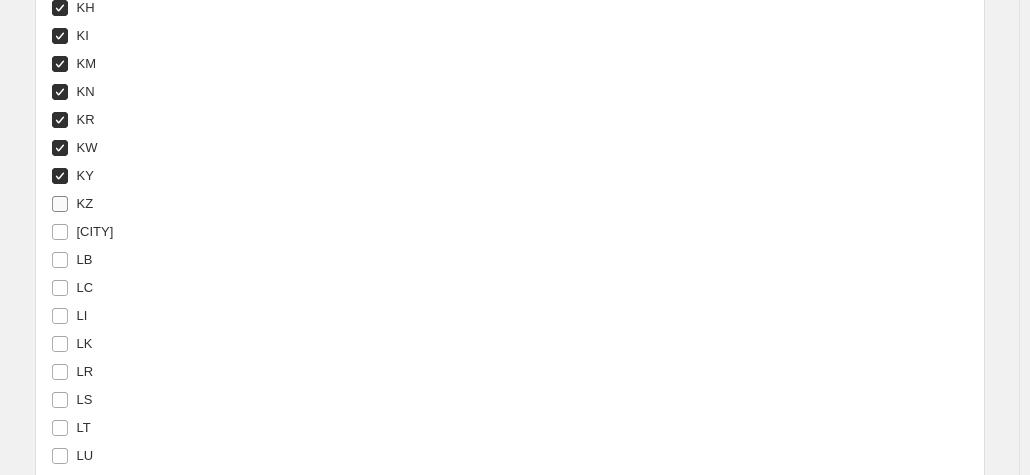 click at bounding box center [60, 204] 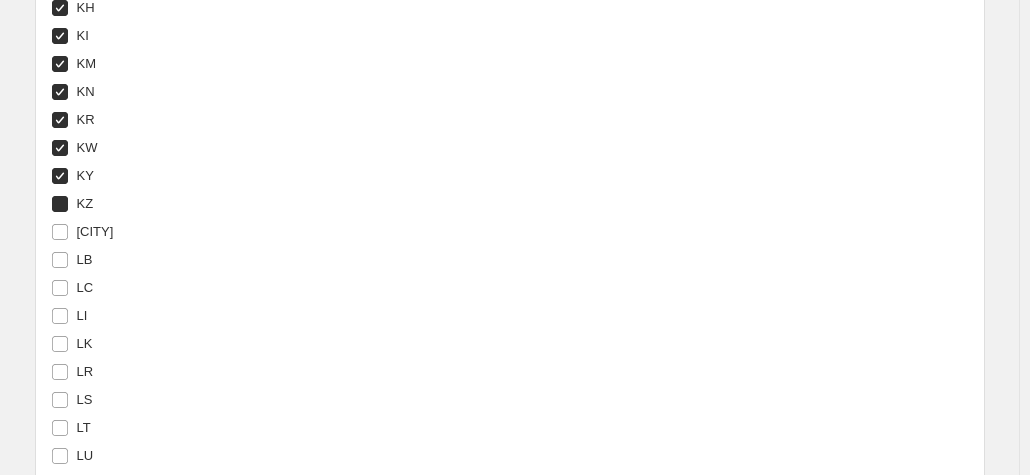 checkbox on "true" 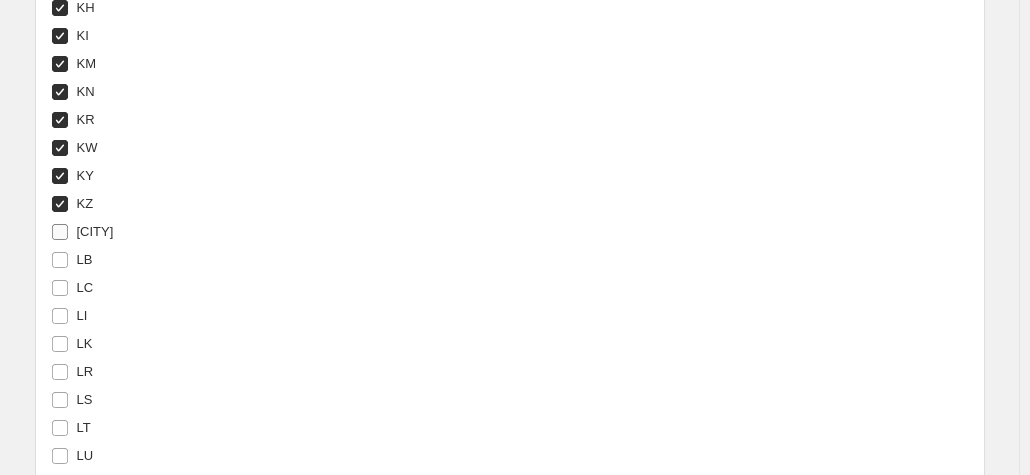 drag, startPoint x: 93, startPoint y: 225, endPoint x: 89, endPoint y: 239, distance: 14.56022 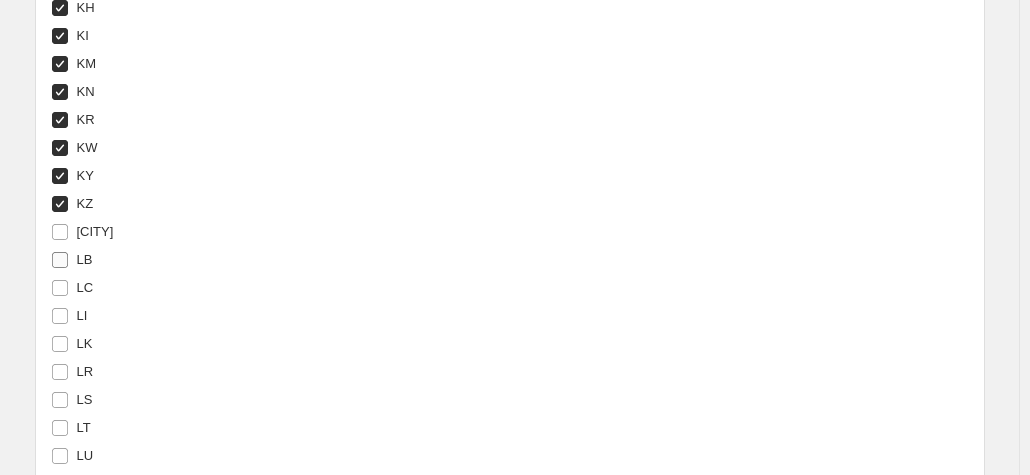 click on "LB" at bounding box center [85, 259] 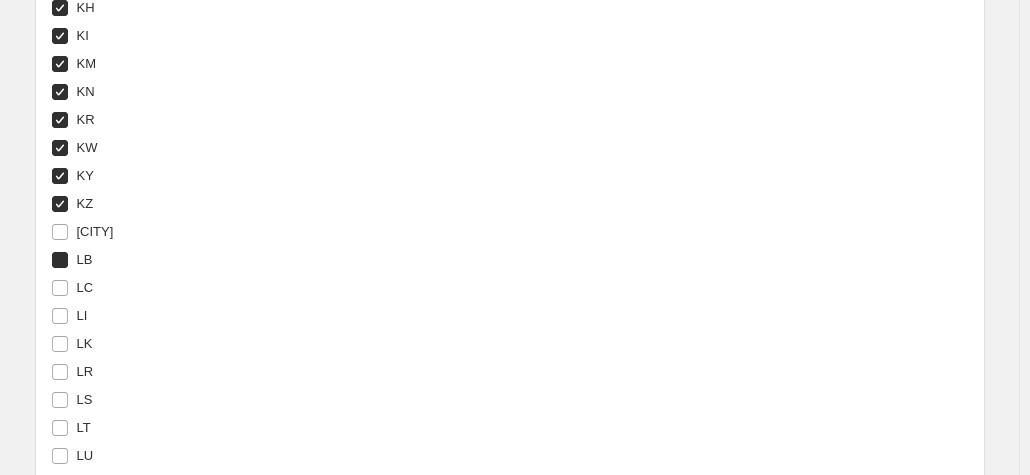 checkbox on "true" 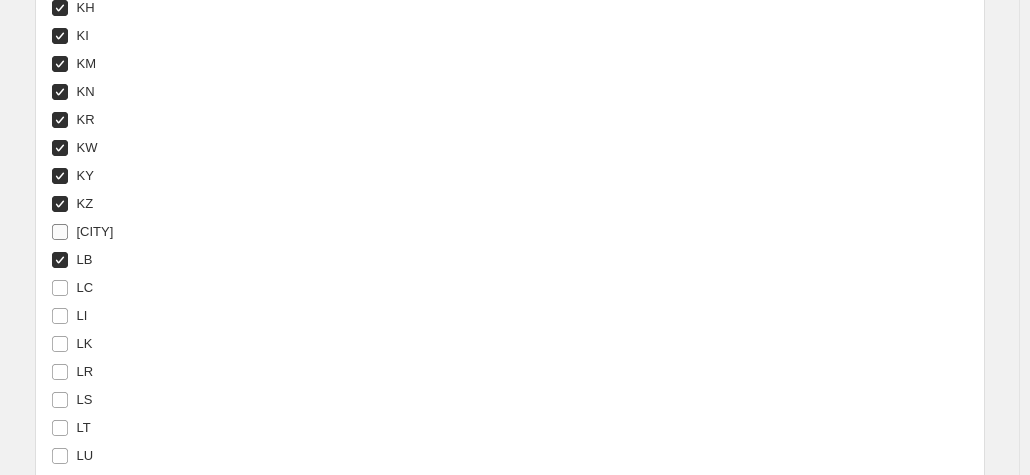 click on "[CITY]" at bounding box center [82, 232] 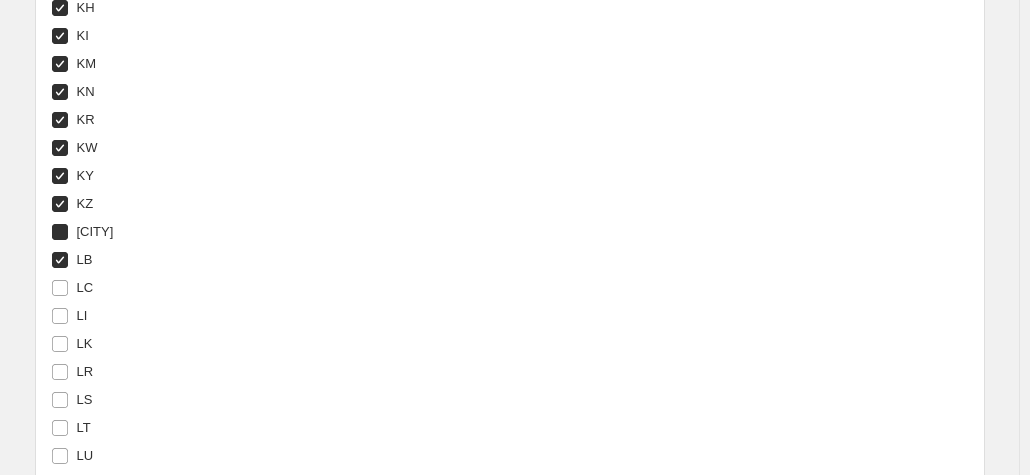 checkbox on "true" 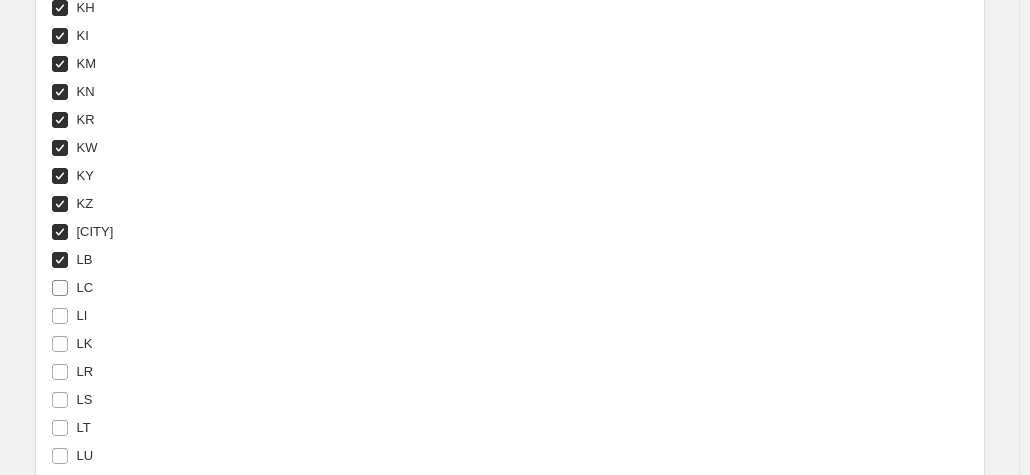 click on "LC" at bounding box center (85, 287) 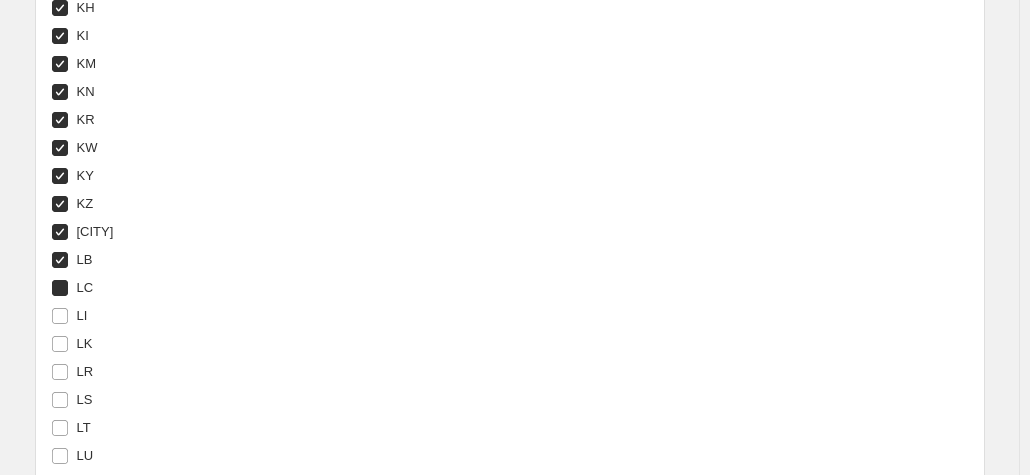checkbox on "true" 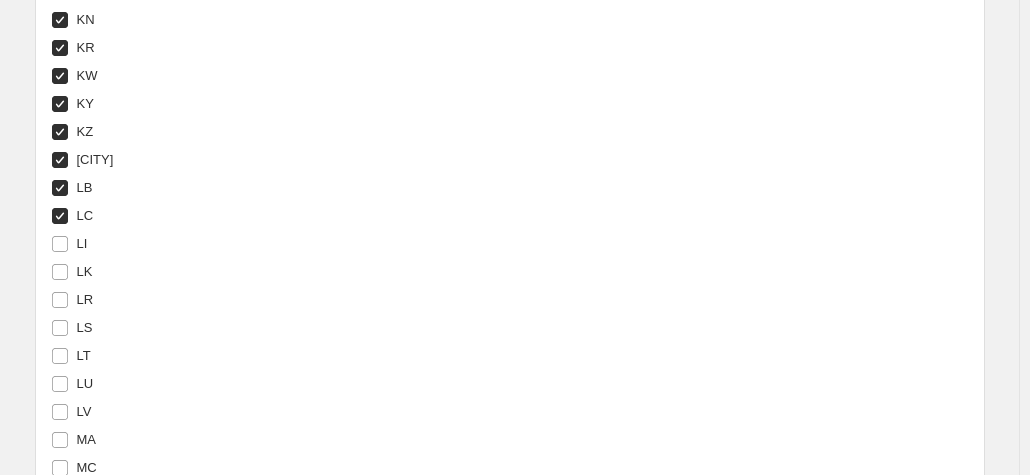 scroll, scrollTop: 4856, scrollLeft: 0, axis: vertical 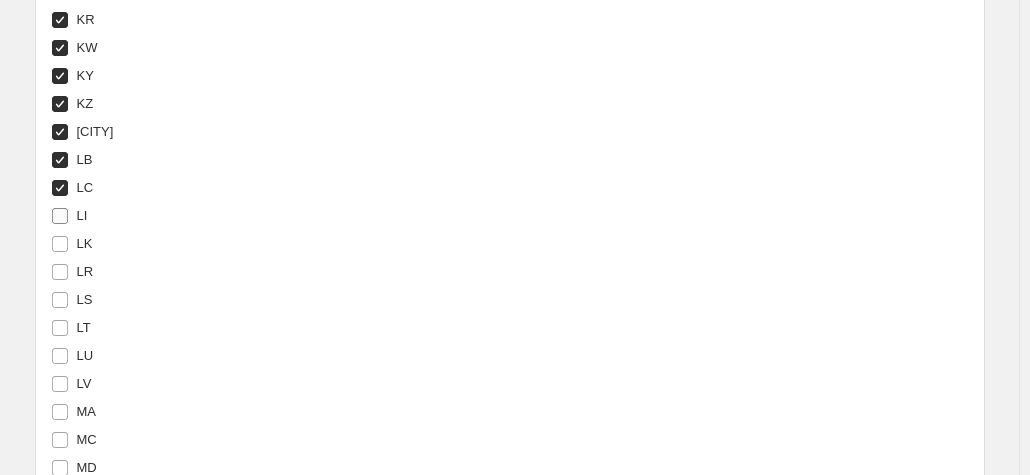 click on "LI" at bounding box center [82, 215] 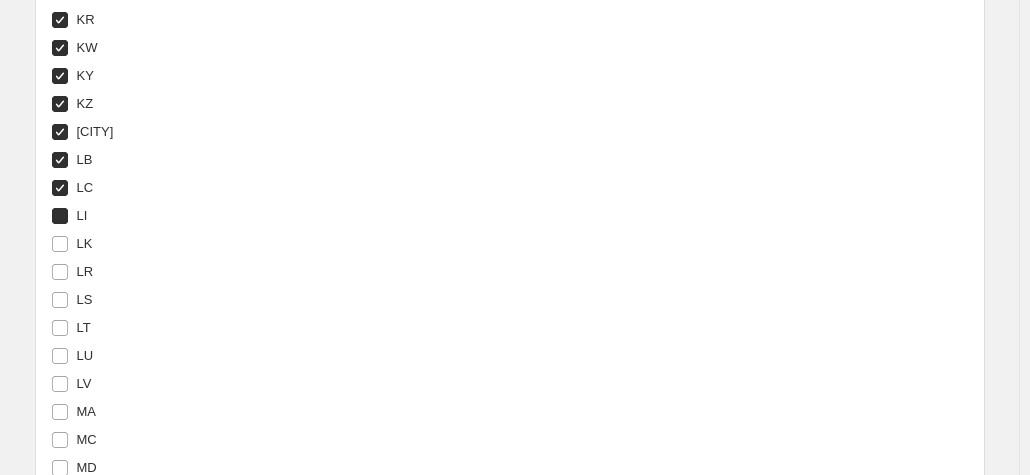 checkbox on "true" 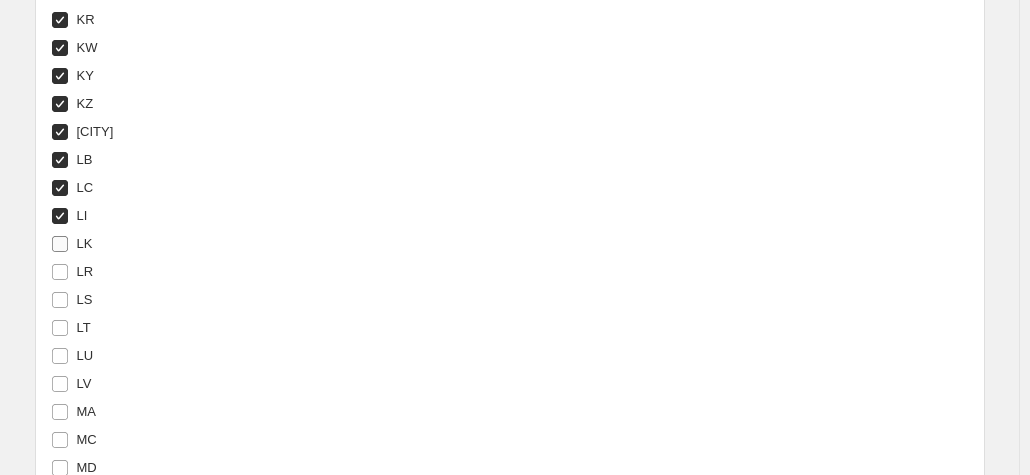 click on "LK" at bounding box center (85, 243) 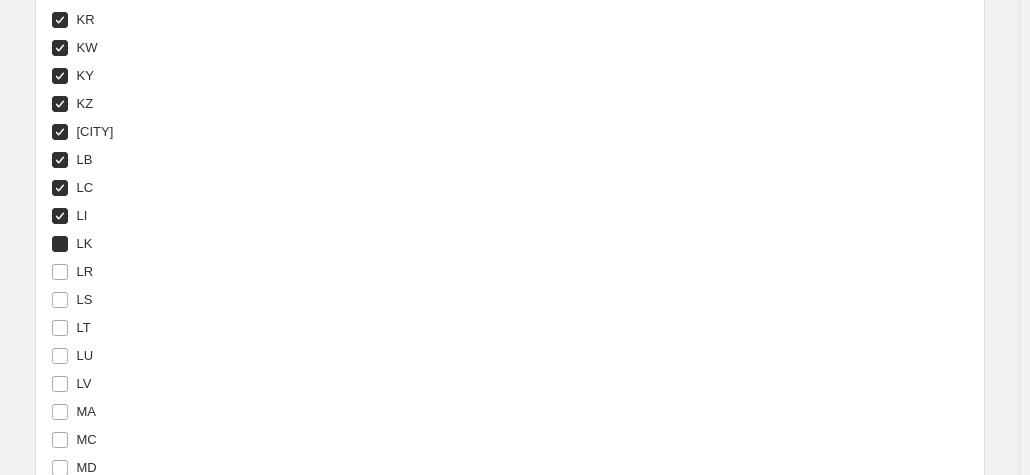 checkbox on "true" 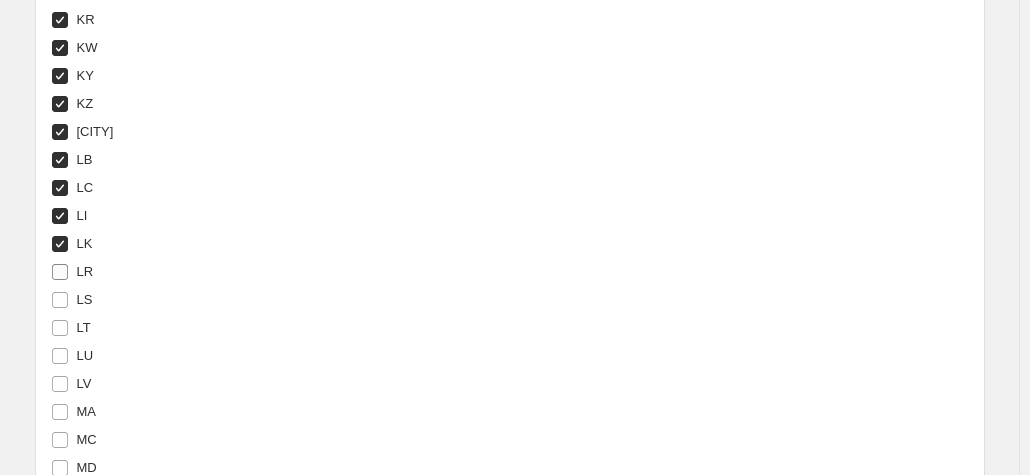 drag, startPoint x: 88, startPoint y: 259, endPoint x: 91, endPoint y: 280, distance: 21.213203 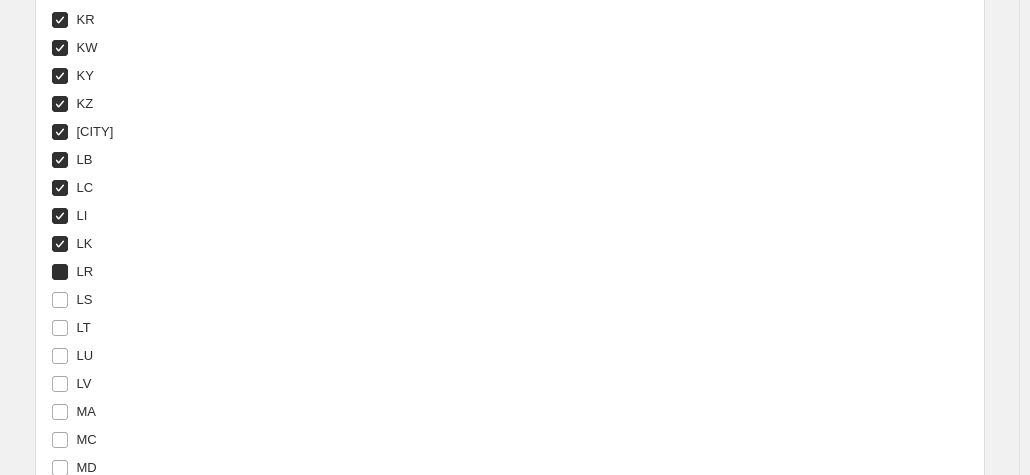 checkbox on "true" 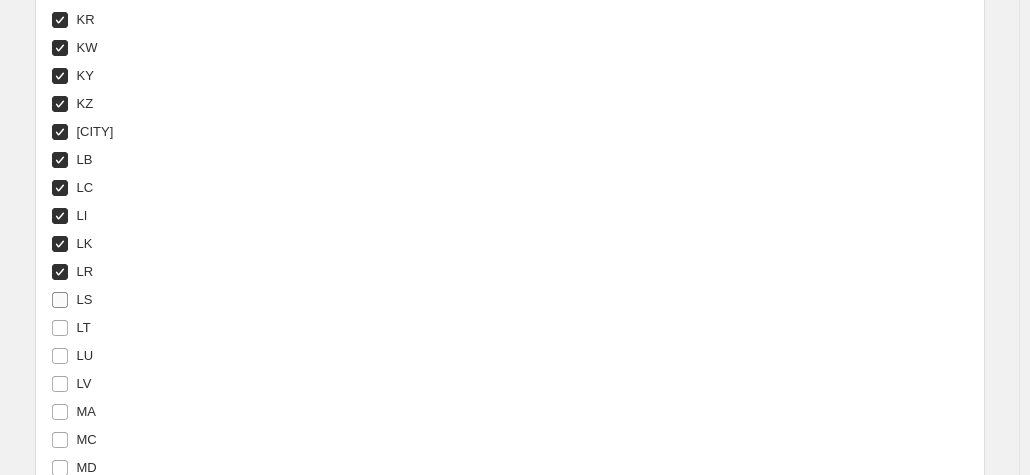click on "LS" at bounding box center [85, 299] 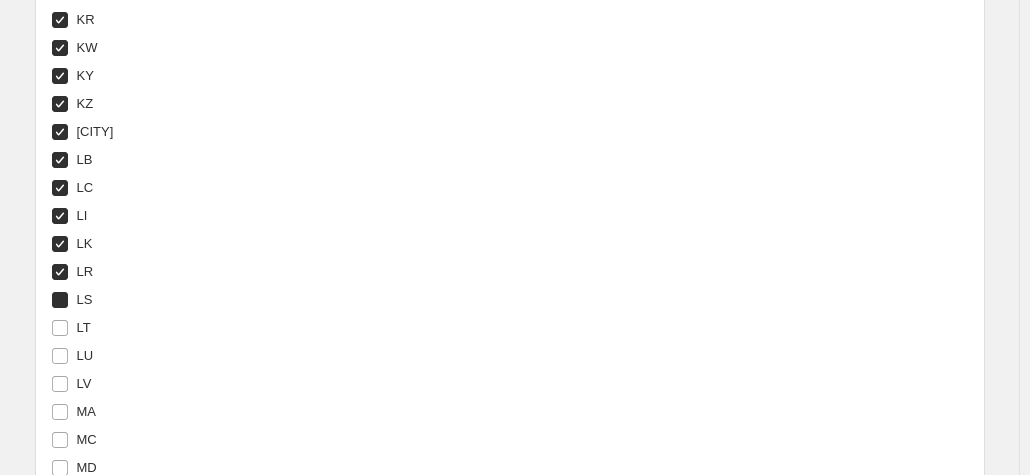 checkbox on "true" 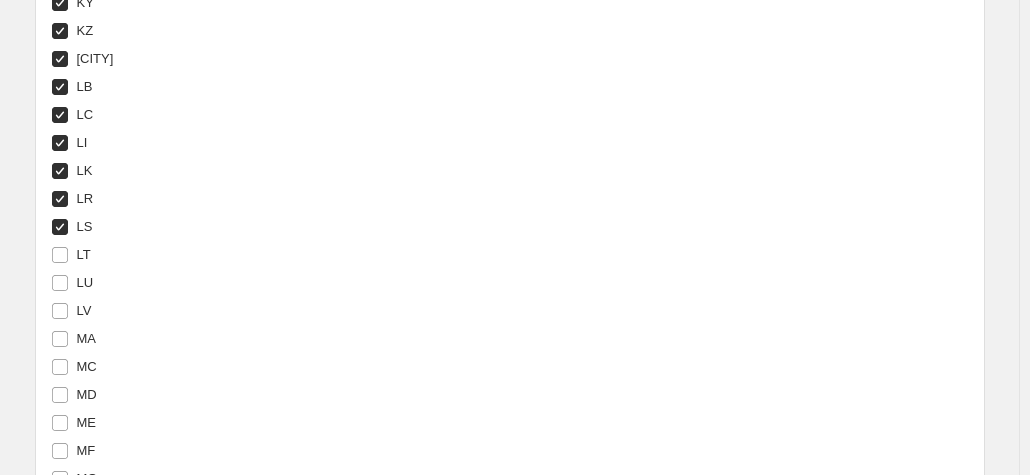 scroll, scrollTop: 4956, scrollLeft: 0, axis: vertical 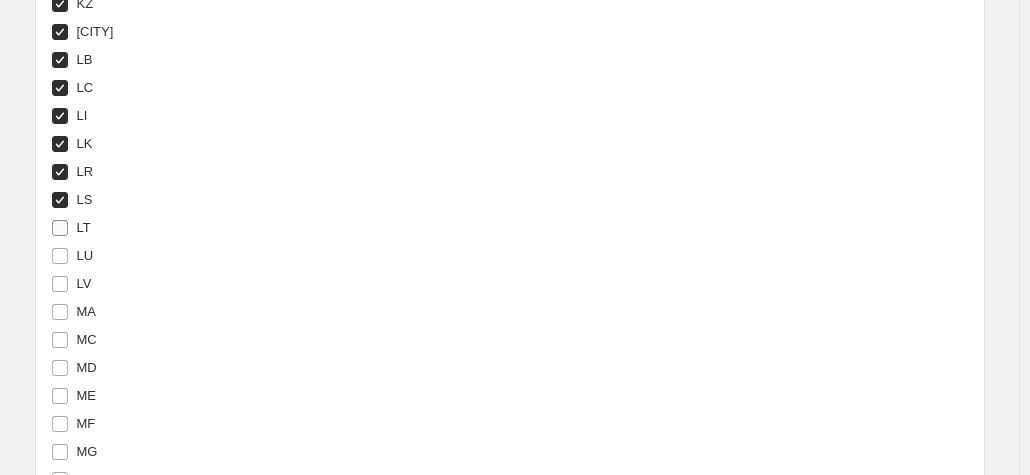 click on "LT" at bounding box center (84, 227) 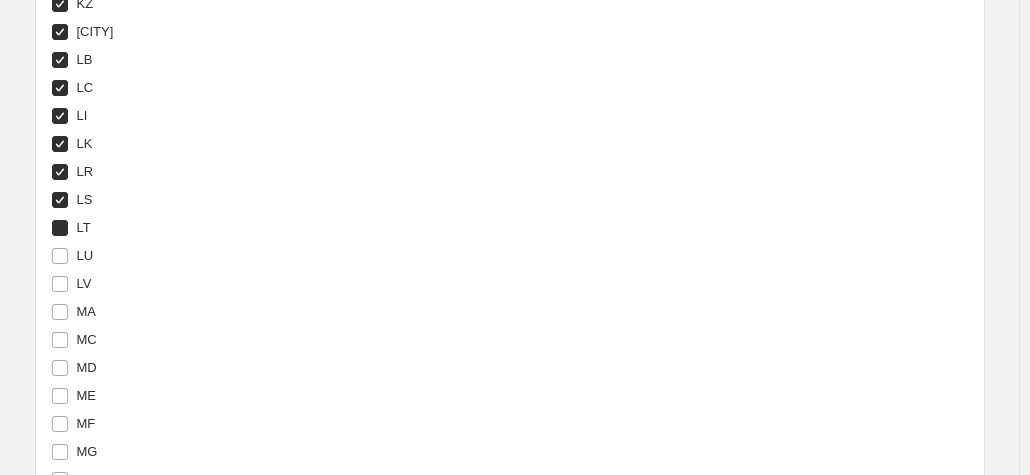 checkbox on "true" 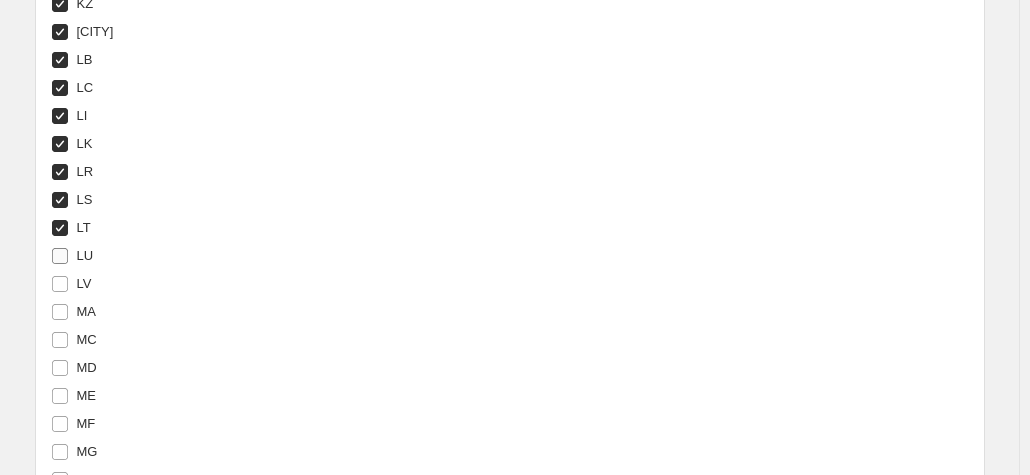 click on "LU" at bounding box center (85, 255) 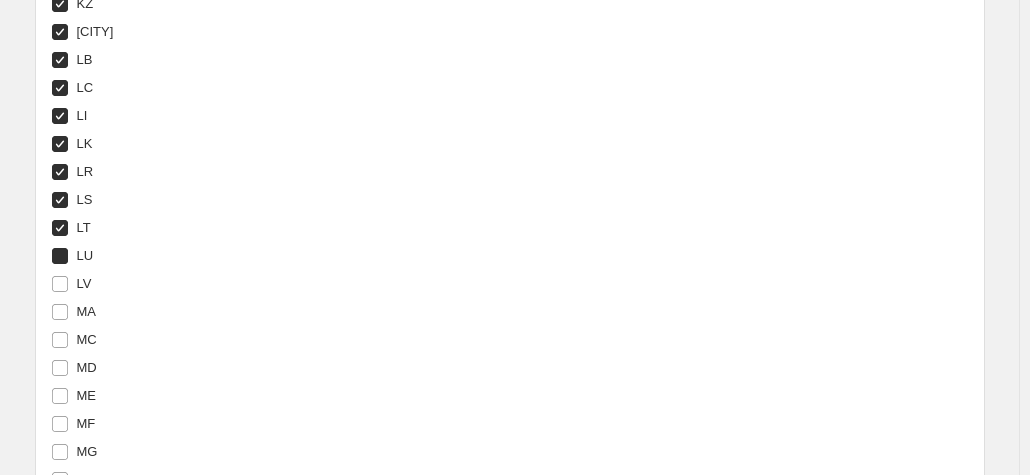checkbox on "true" 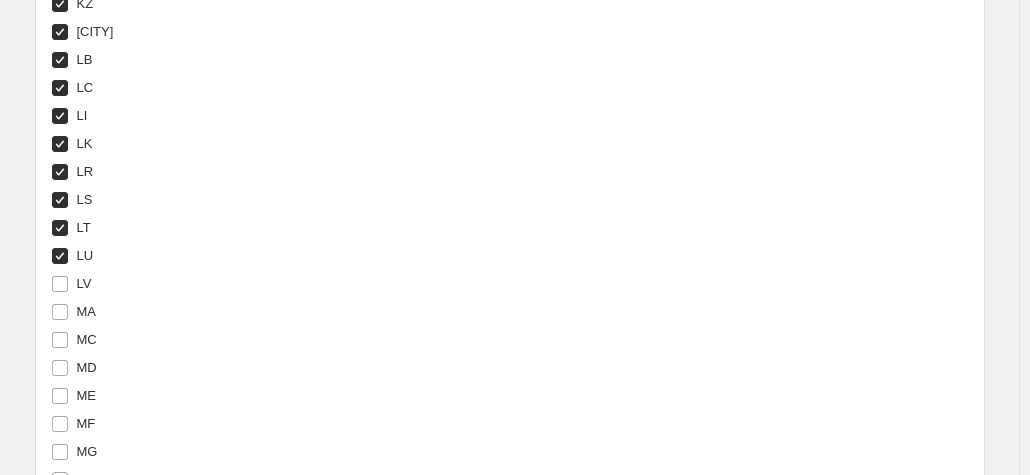 click on "LV" at bounding box center [84, 283] 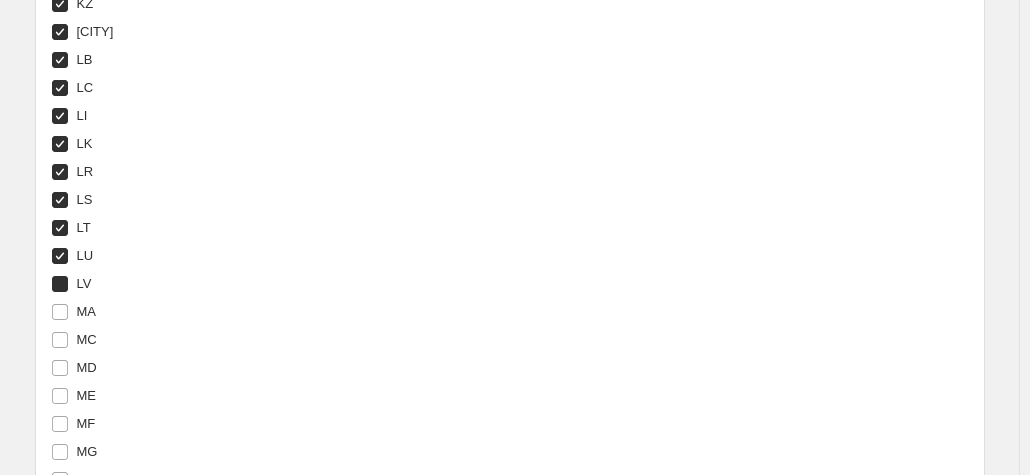 checkbox on "true" 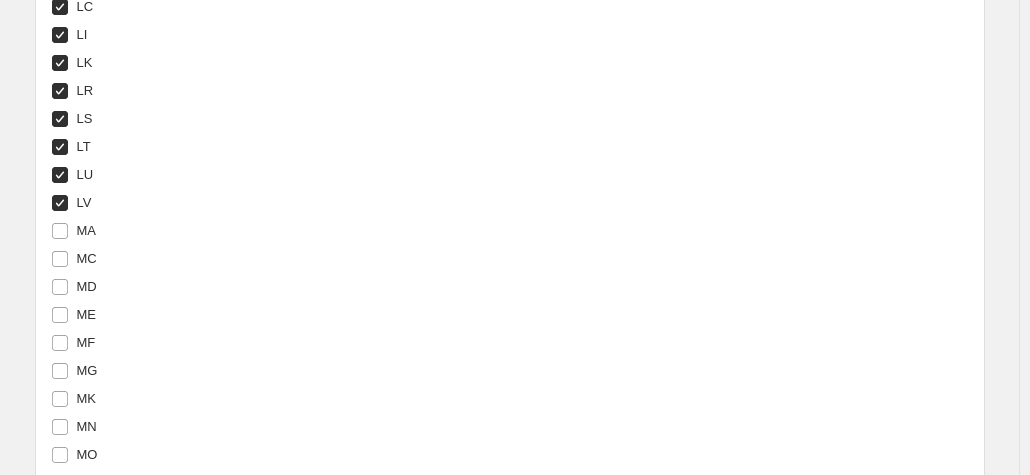 scroll, scrollTop: 5056, scrollLeft: 0, axis: vertical 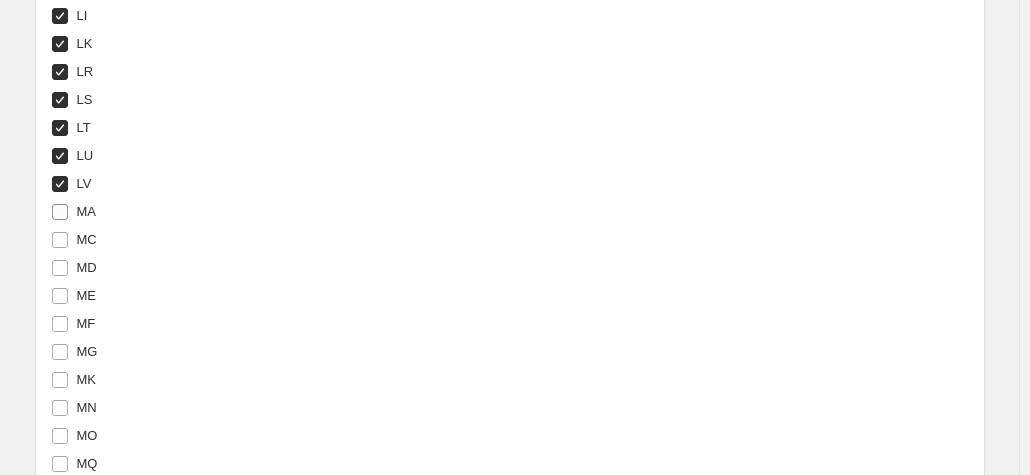 click on "MA" at bounding box center [87, 211] 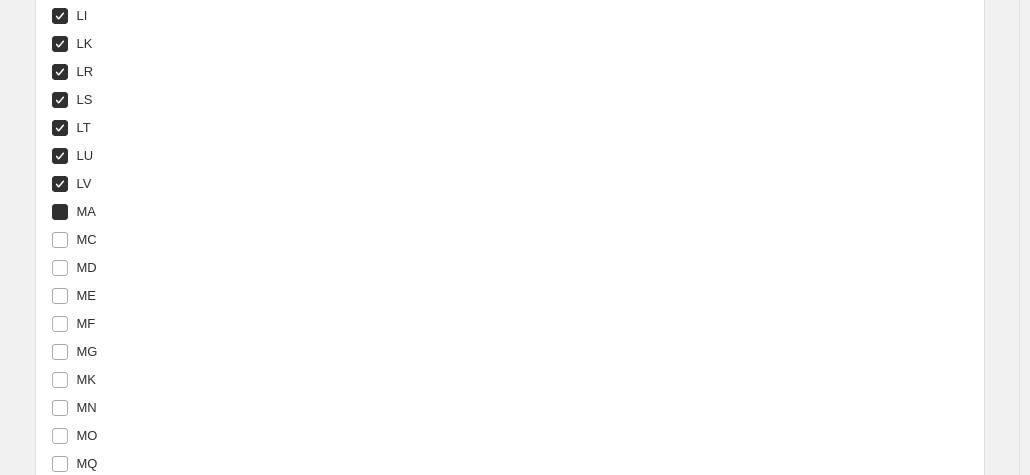 checkbox on "true" 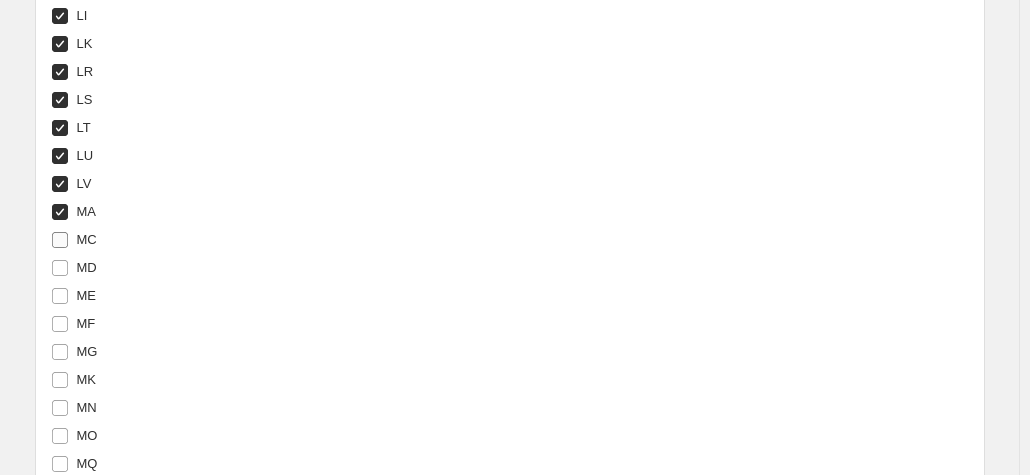 click on "MC" at bounding box center (87, 239) 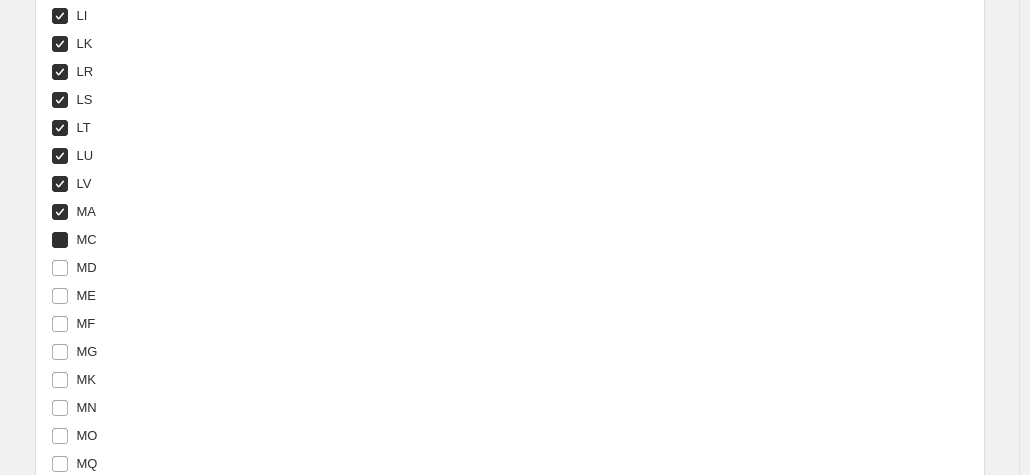 checkbox on "true" 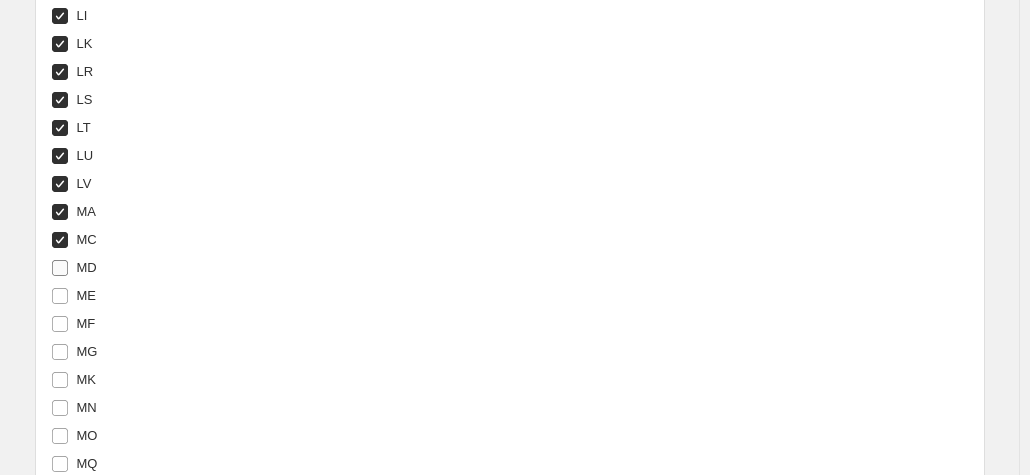 drag, startPoint x: 93, startPoint y: 258, endPoint x: 93, endPoint y: 272, distance: 14 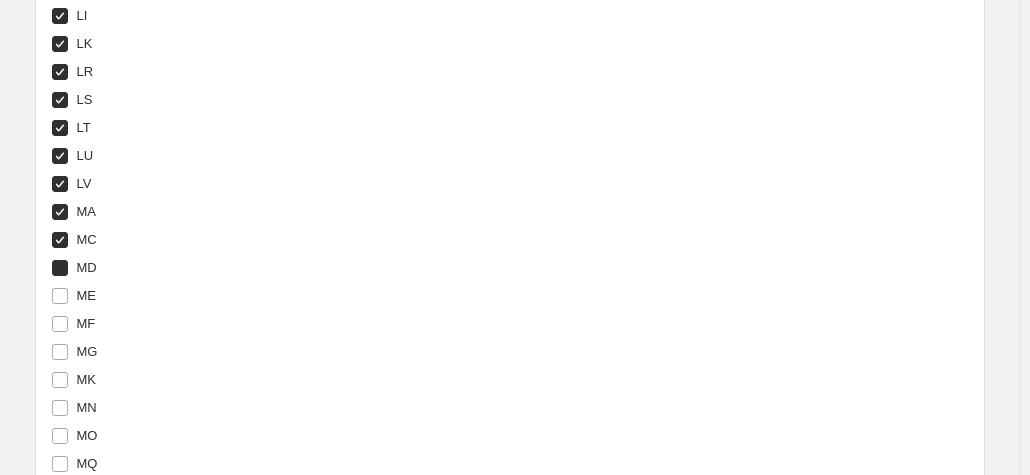 checkbox on "true" 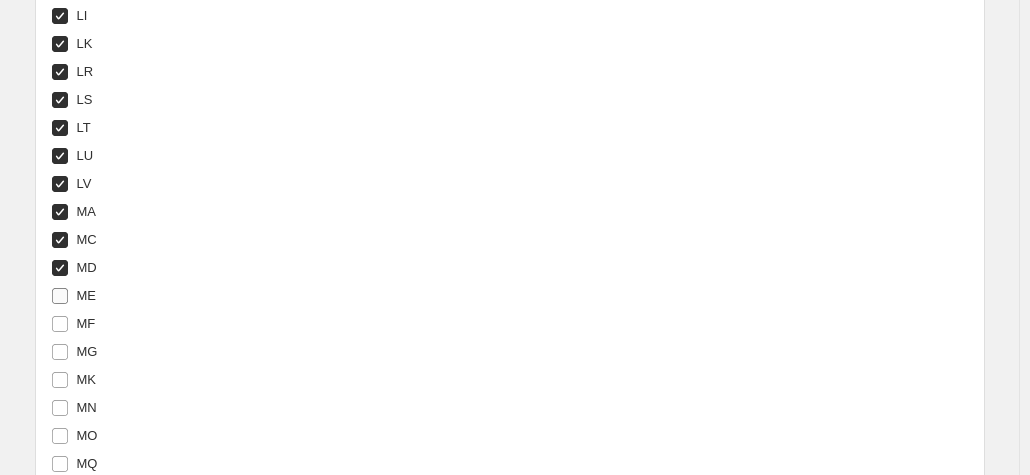 click on "ME" at bounding box center (87, 295) 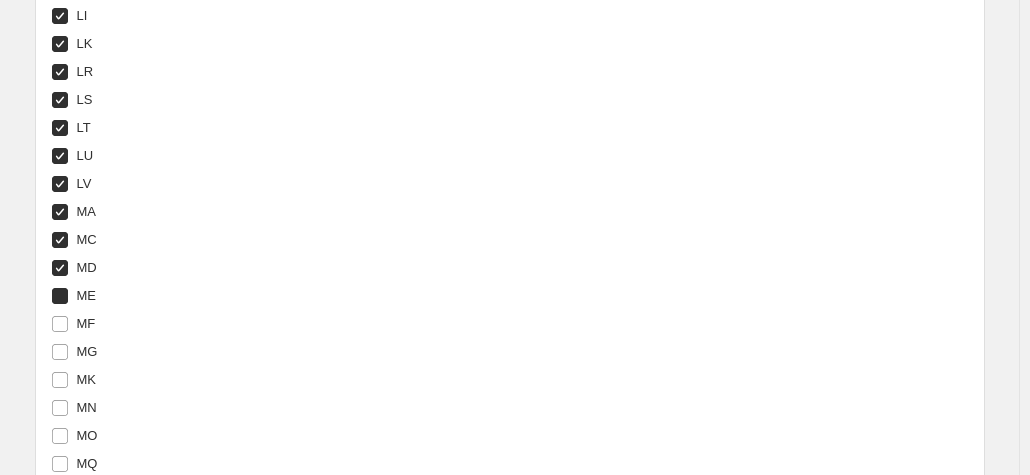 checkbox on "true" 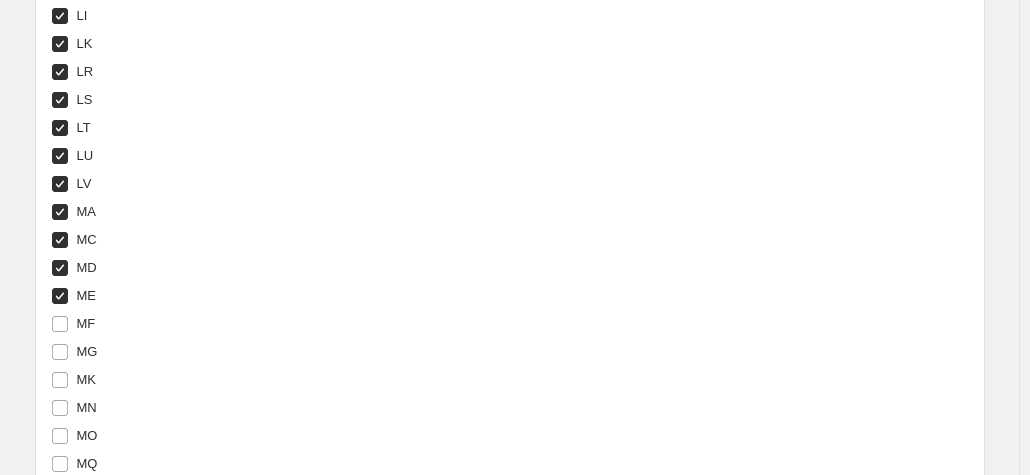 click on "MF" at bounding box center (241, 324) 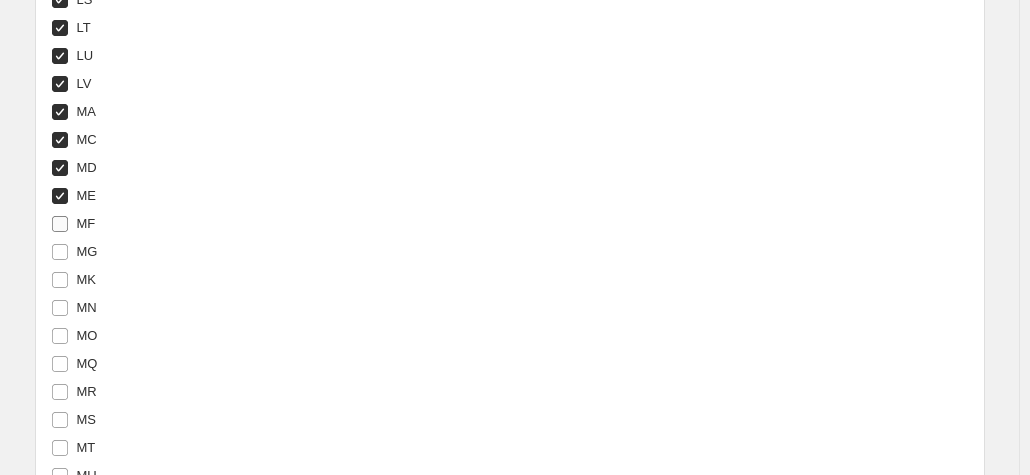 click on "MF" at bounding box center [86, 223] 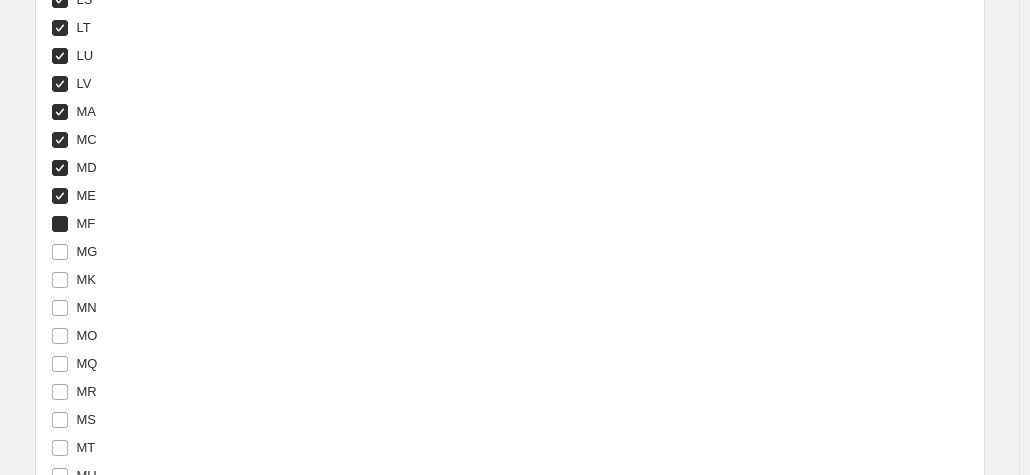 checkbox on "true" 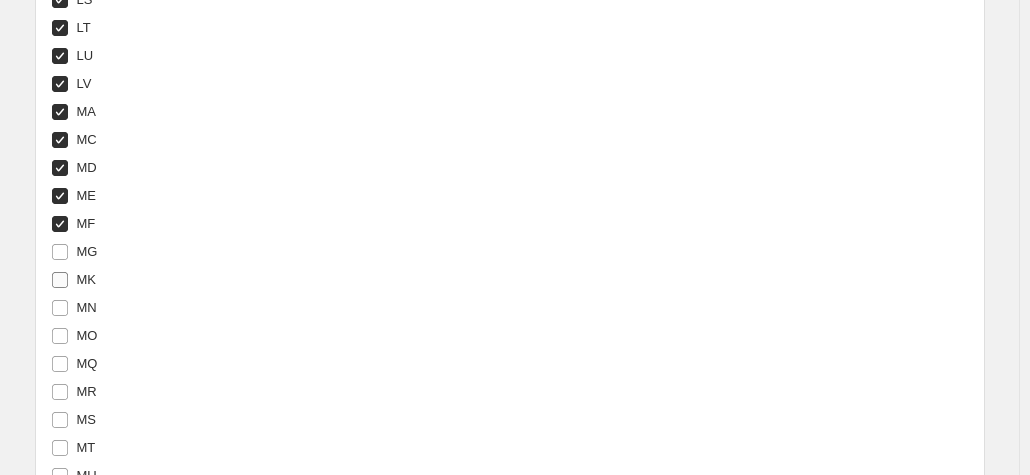 drag, startPoint x: 95, startPoint y: 245, endPoint x: 97, endPoint y: 268, distance: 23.086792 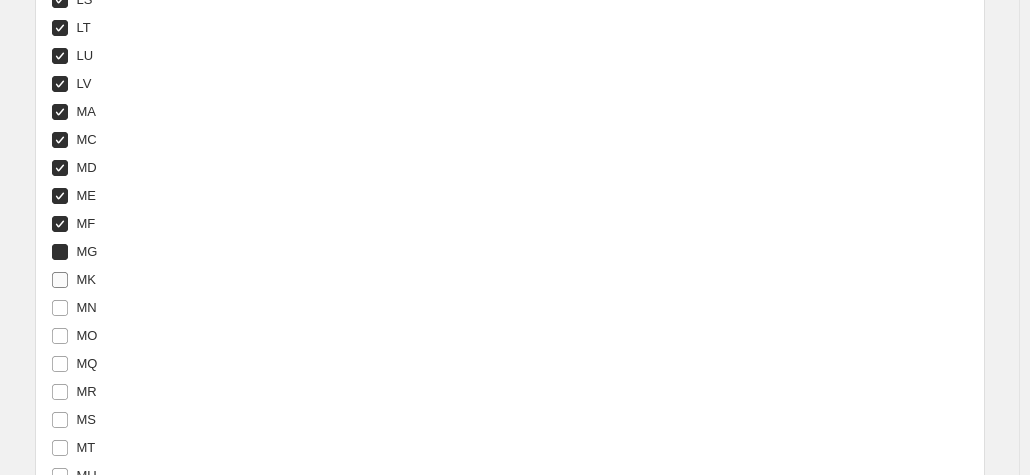 checkbox on "true" 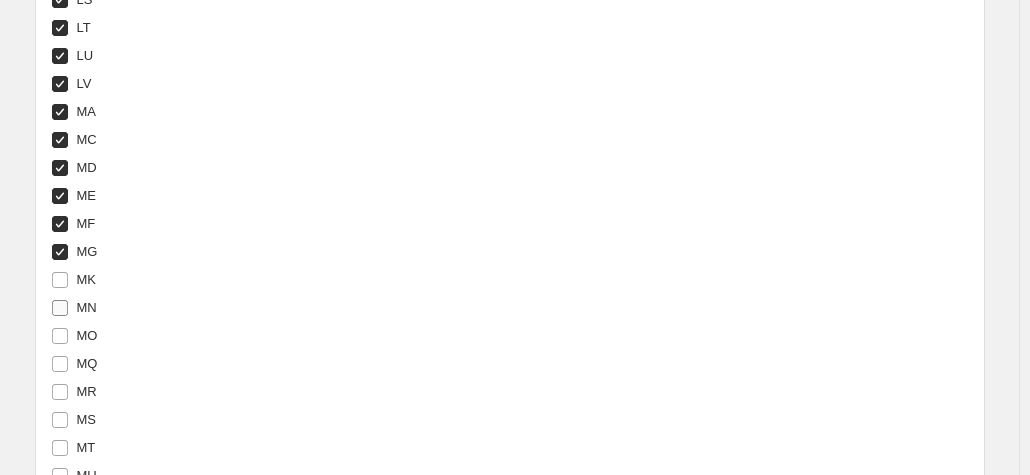 drag, startPoint x: 98, startPoint y: 274, endPoint x: 98, endPoint y: 292, distance: 18 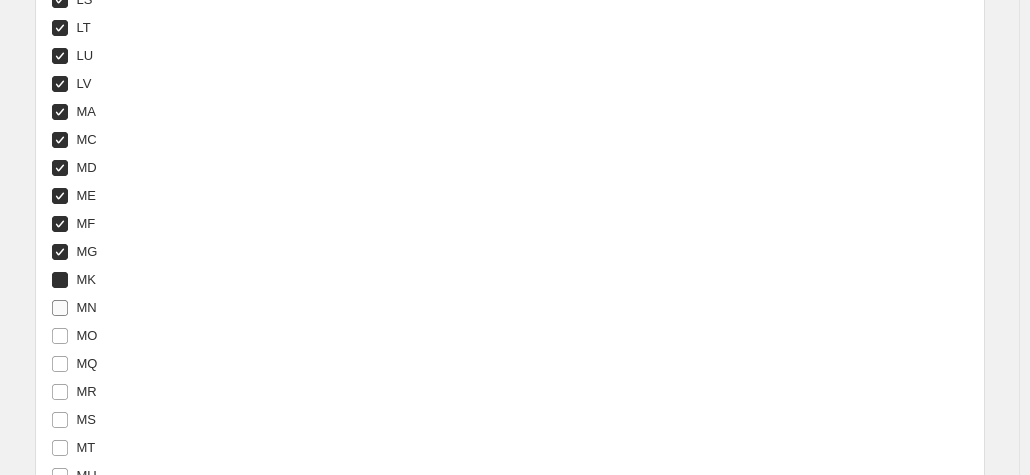 checkbox on "true" 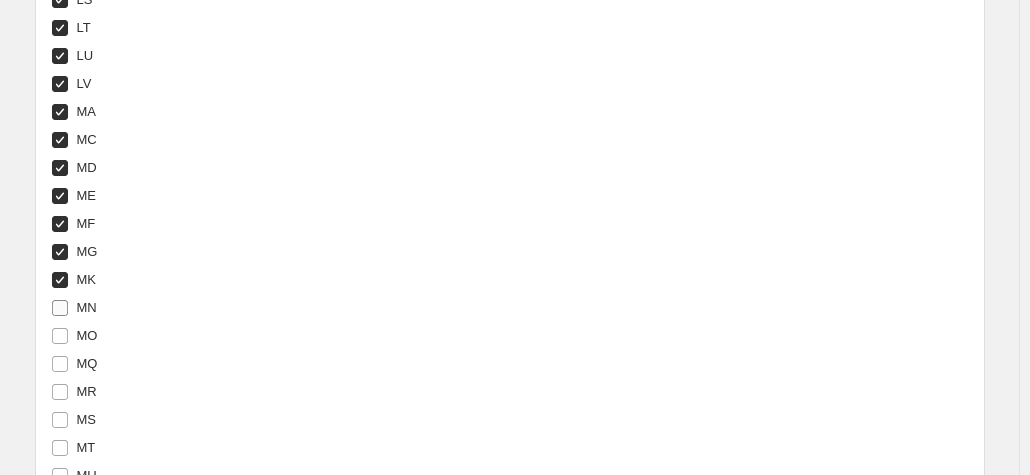 click on "MN" at bounding box center [87, 307] 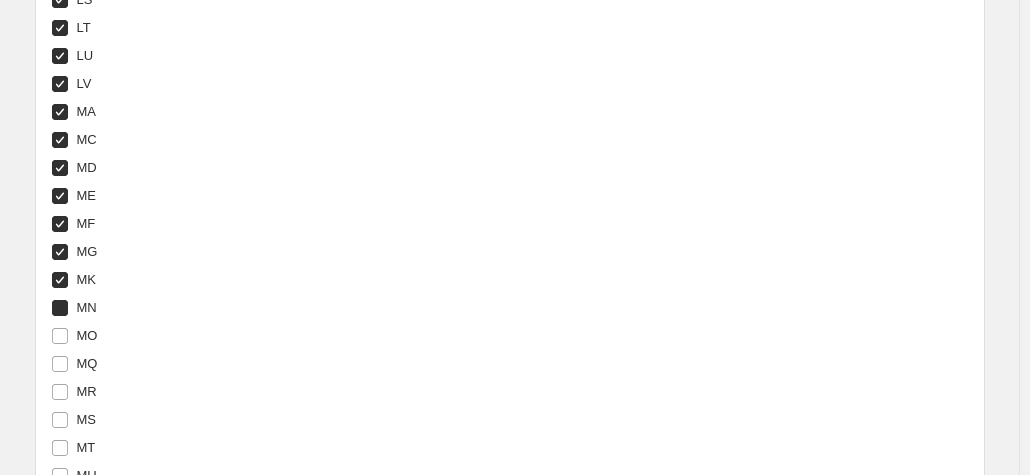 checkbox on "true" 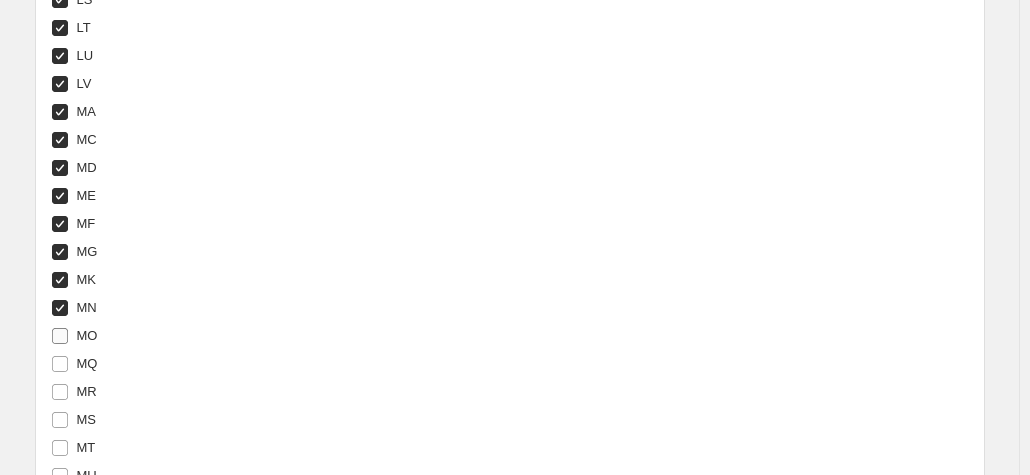 click on "MO" at bounding box center [87, 335] 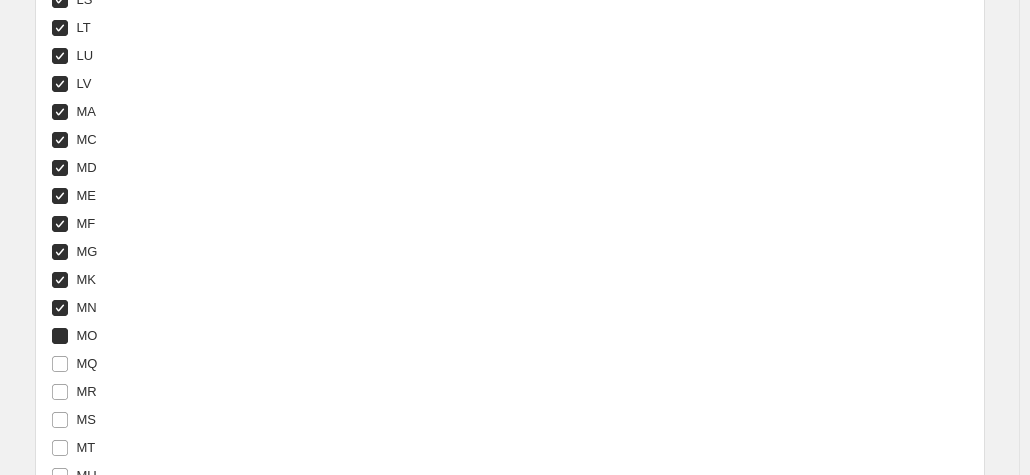 checkbox on "true" 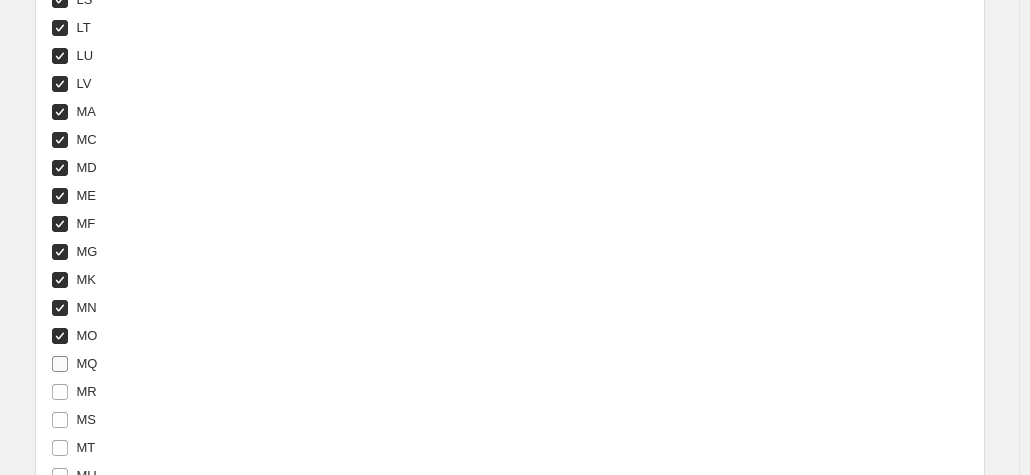 click on "MQ" at bounding box center [87, 363] 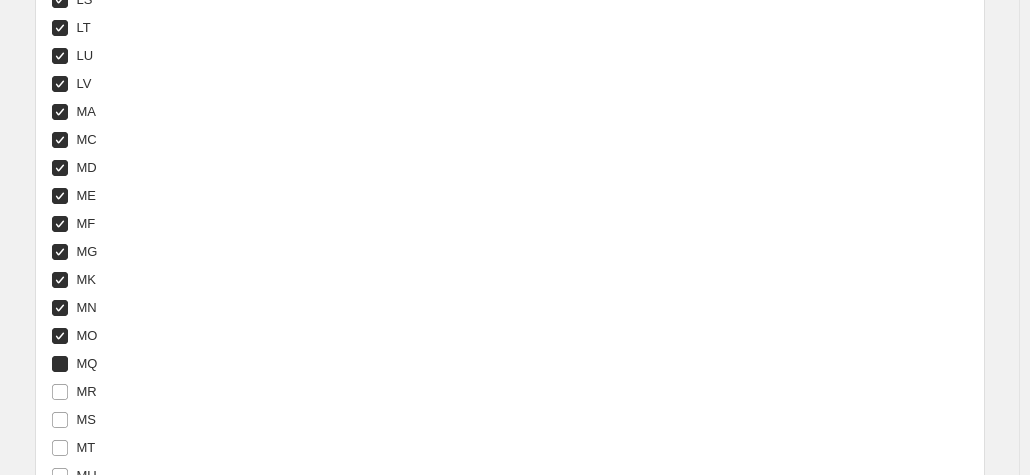 checkbox on "true" 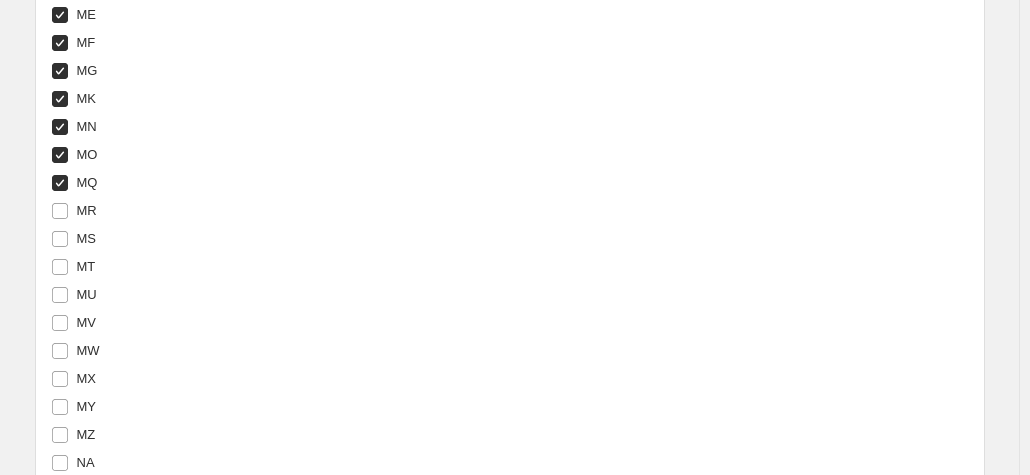 scroll, scrollTop: 5356, scrollLeft: 0, axis: vertical 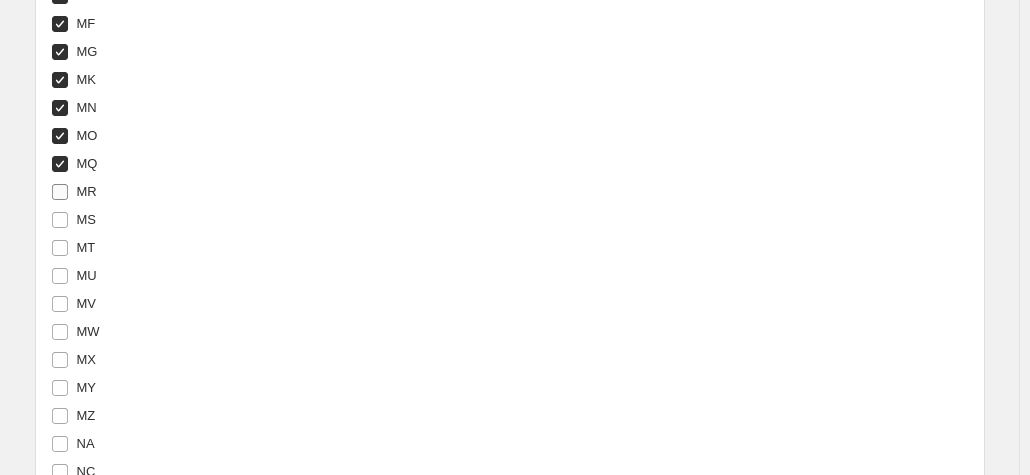 click on "MR" at bounding box center [87, 191] 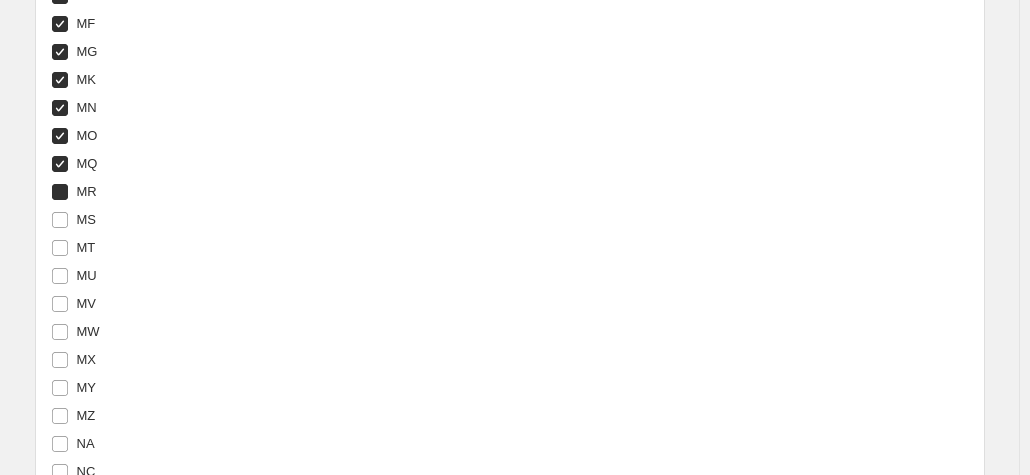 checkbox on "true" 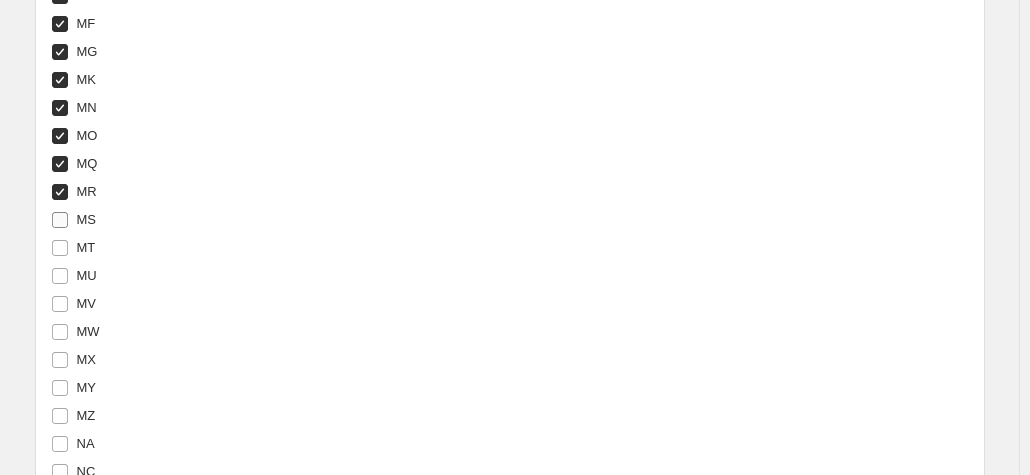 click on "MS" at bounding box center [87, 219] 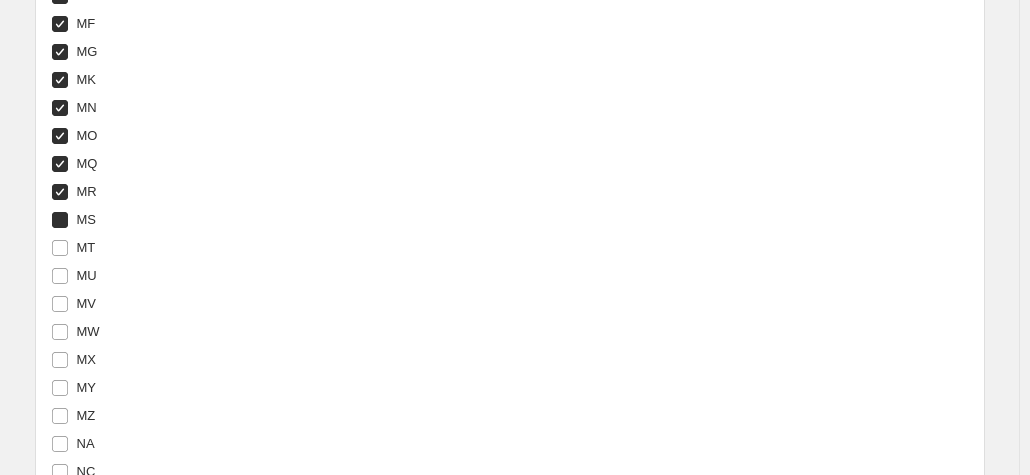 checkbox on "true" 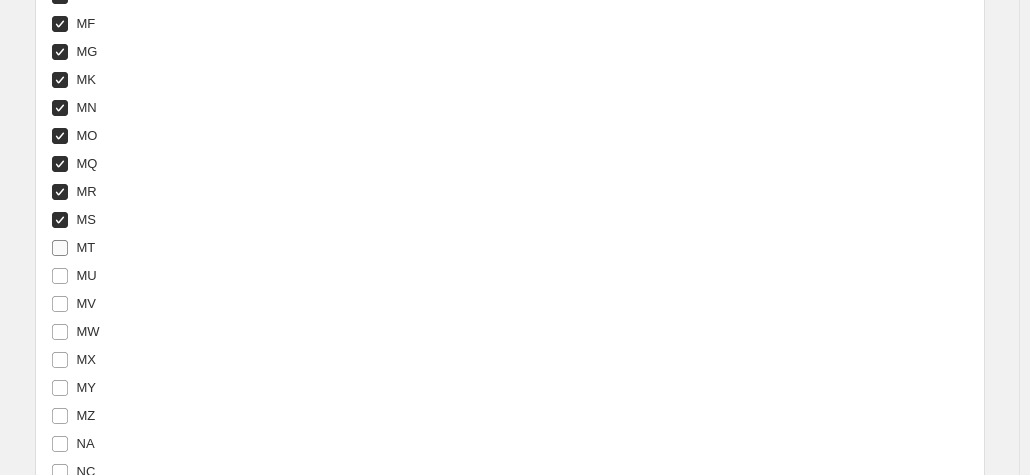 click on "MT" at bounding box center (86, 247) 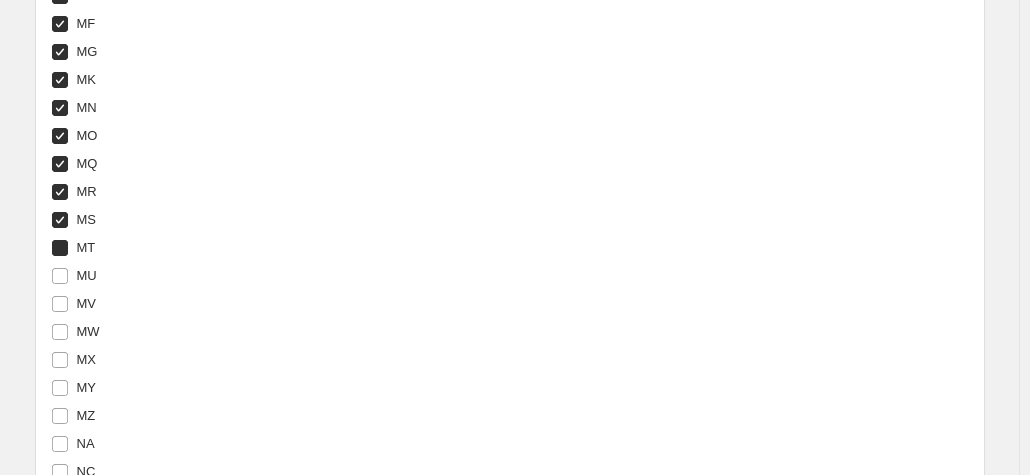 checkbox on "true" 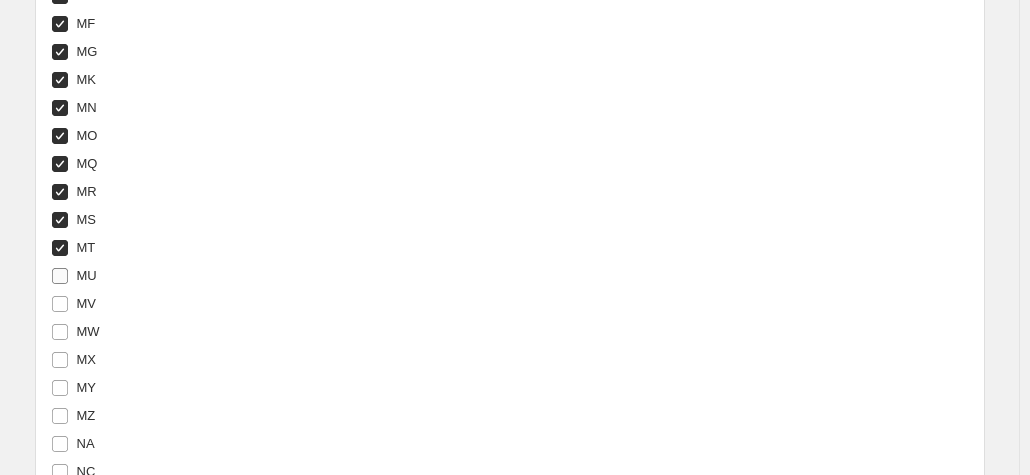 click on "MU" at bounding box center (74, 276) 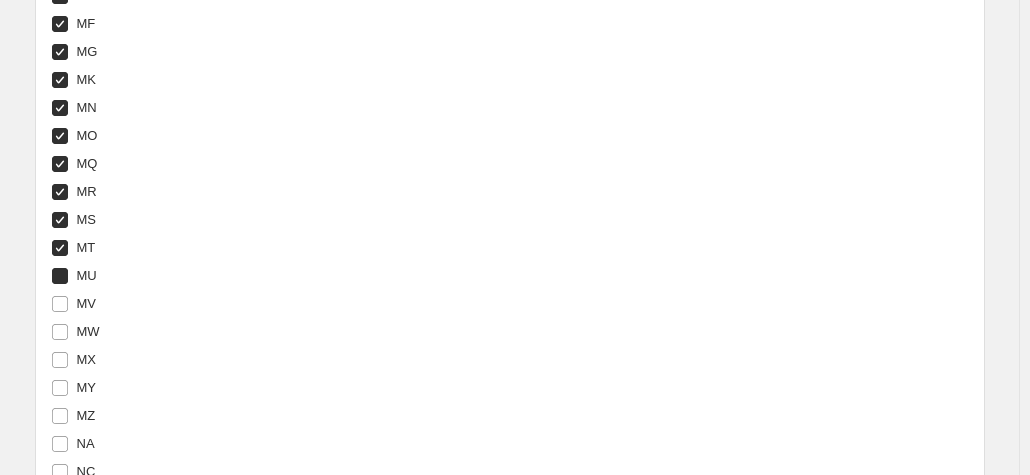 checkbox on "true" 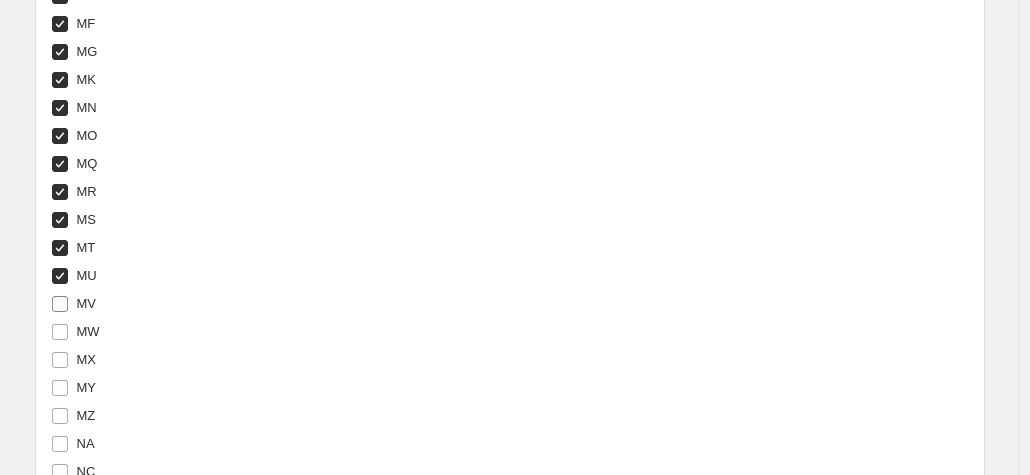 click on "MV" at bounding box center [87, 303] 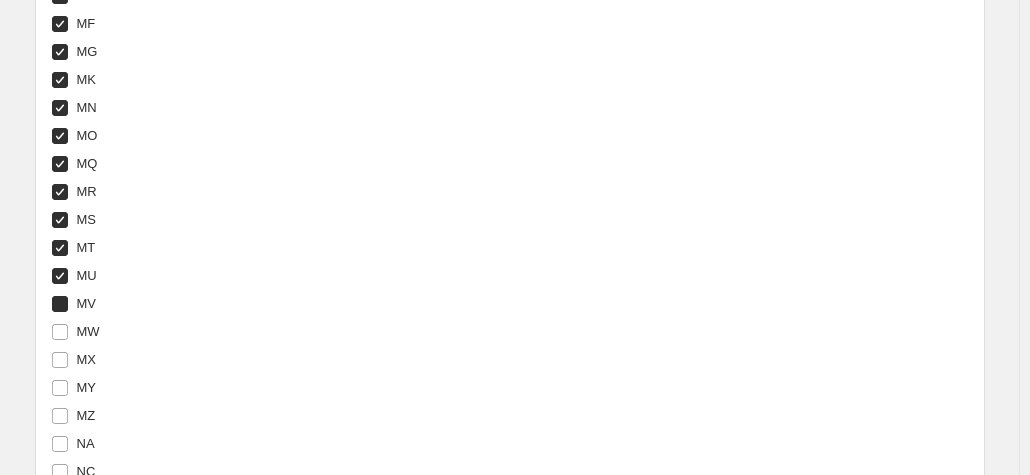 checkbox on "true" 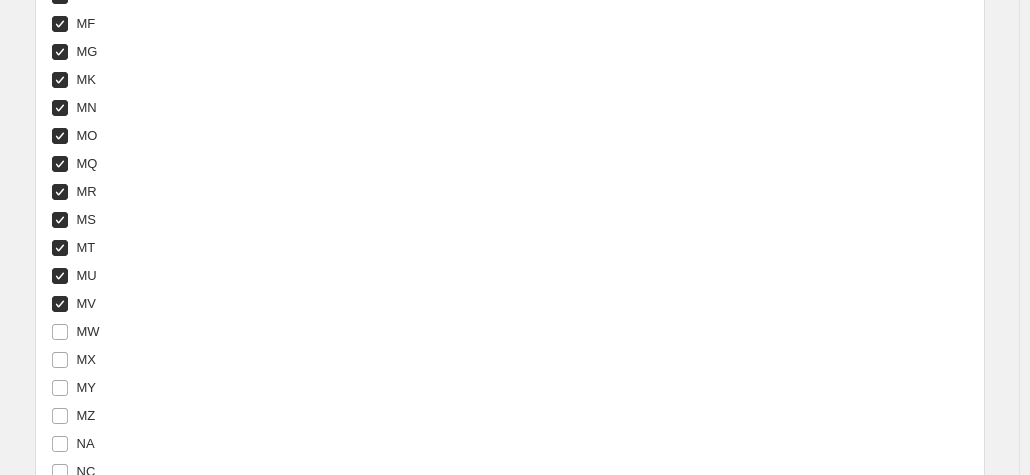 scroll, scrollTop: 5456, scrollLeft: 0, axis: vertical 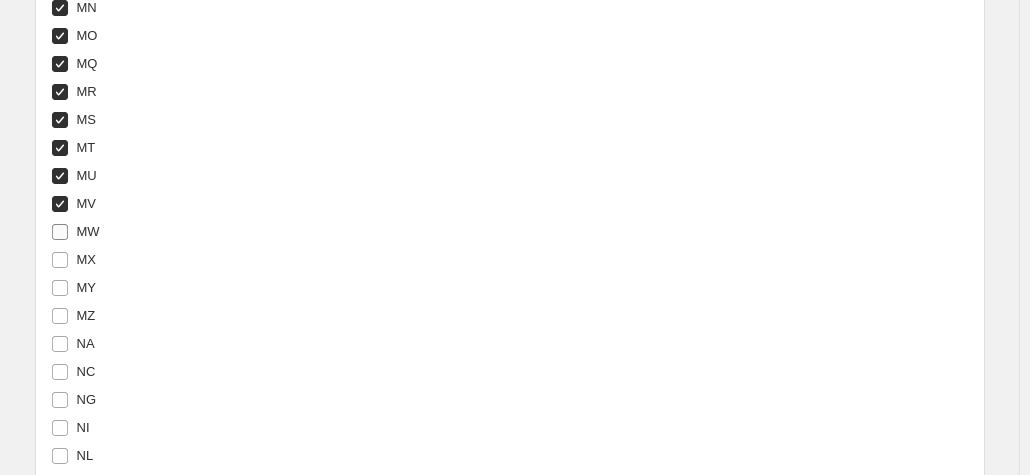 click on "MW" at bounding box center [88, 231] 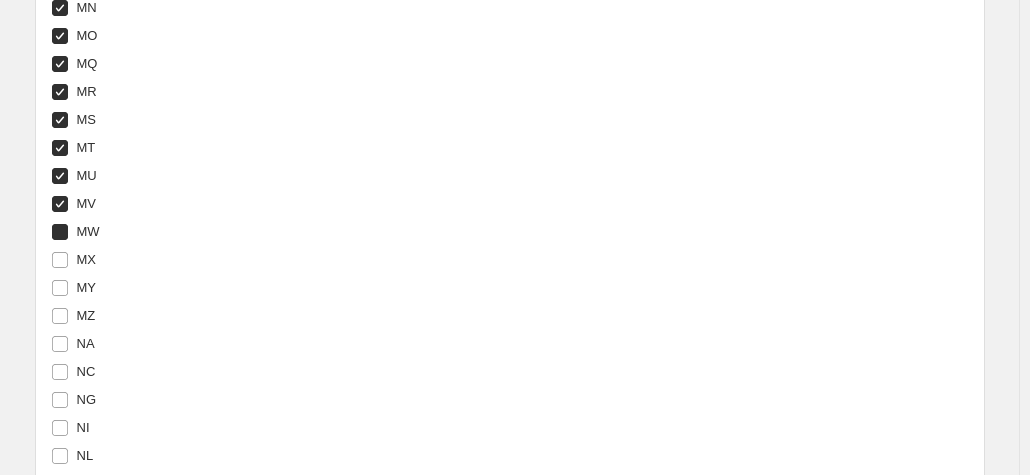 checkbox on "true" 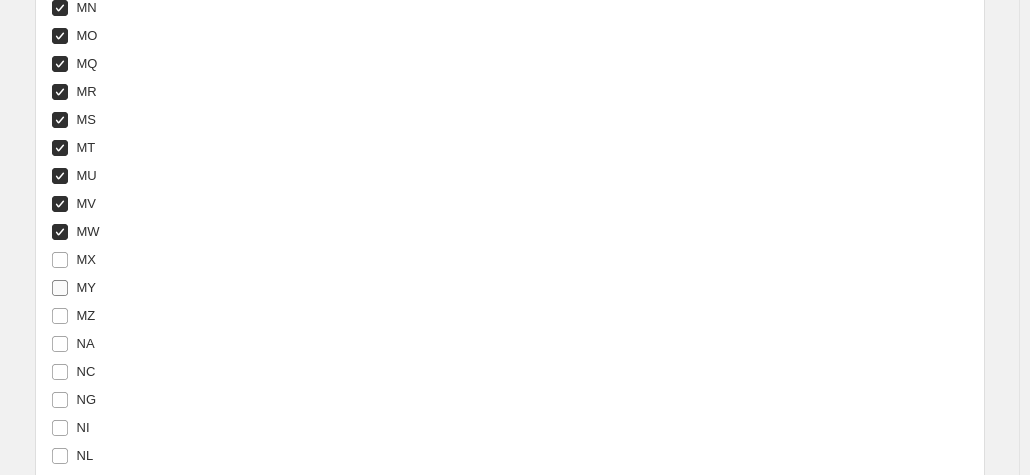 drag, startPoint x: 92, startPoint y: 255, endPoint x: 98, endPoint y: 279, distance: 24.738634 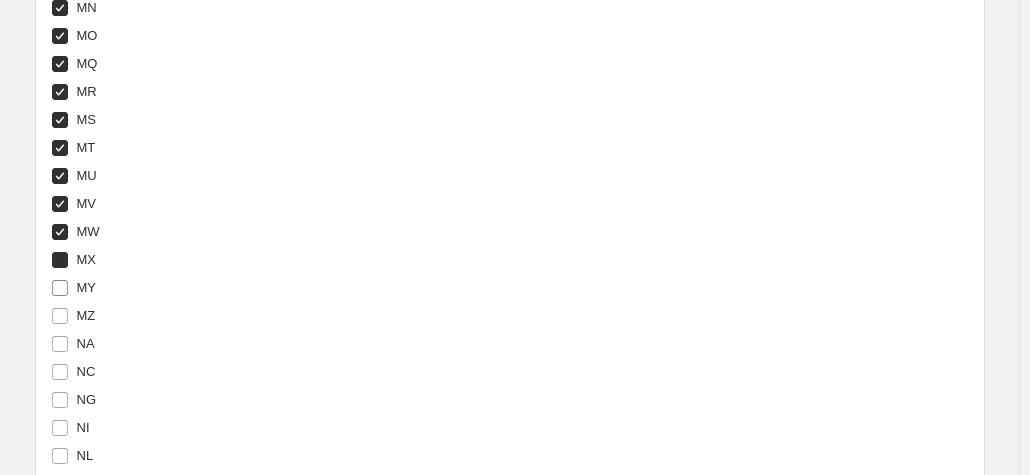 checkbox on "true" 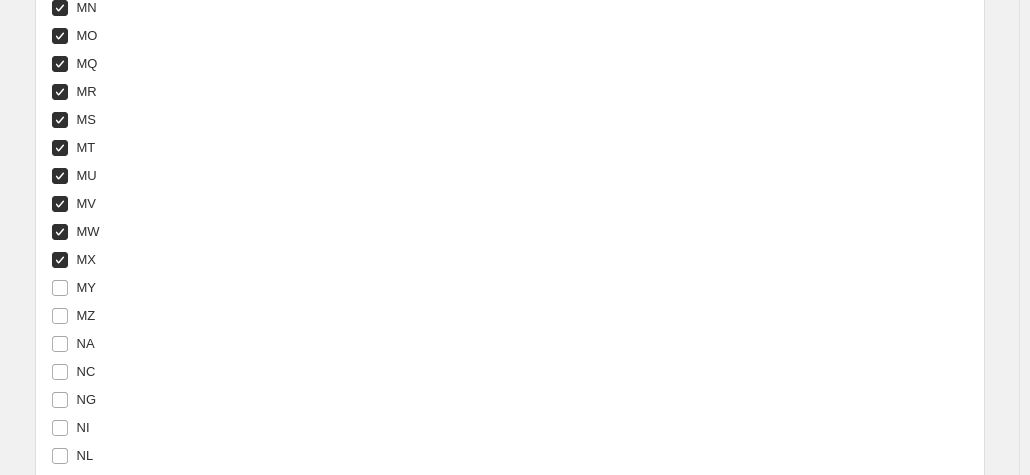 drag, startPoint x: 92, startPoint y: 283, endPoint x: 103, endPoint y: 294, distance: 15.556349 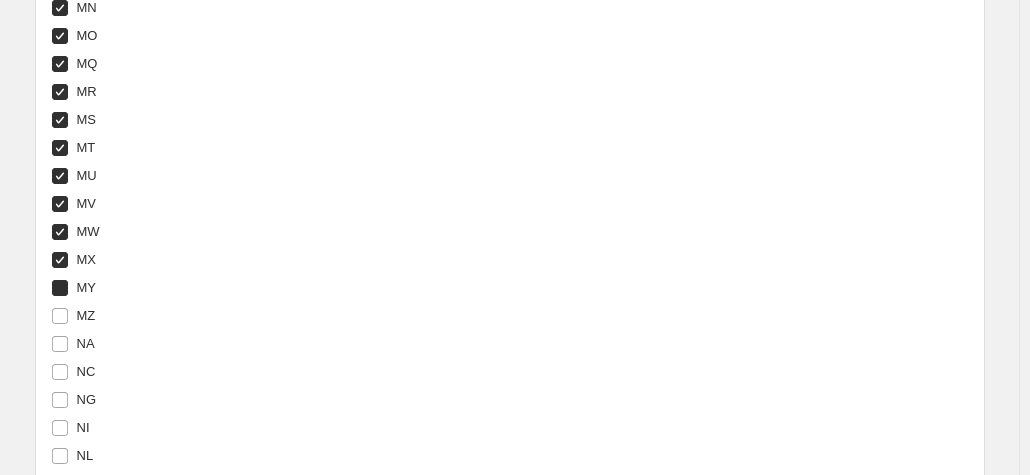 checkbox on "true" 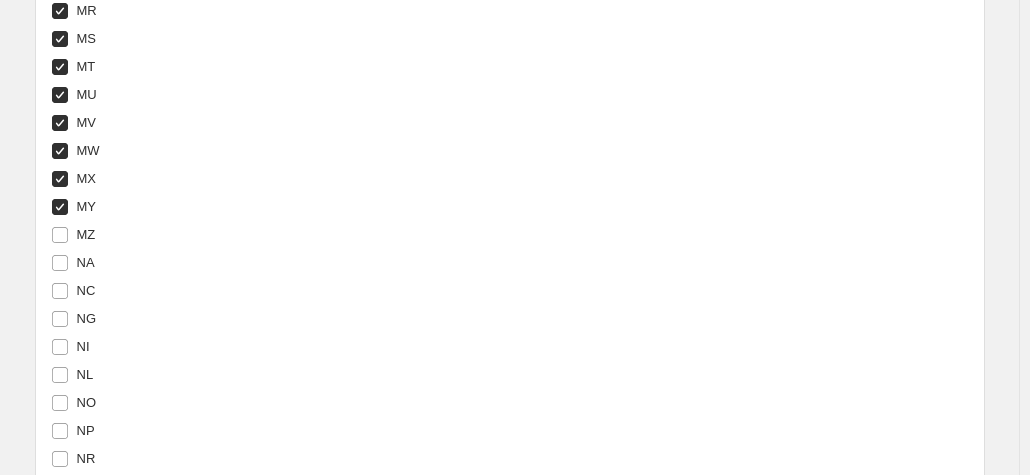 scroll, scrollTop: 5556, scrollLeft: 0, axis: vertical 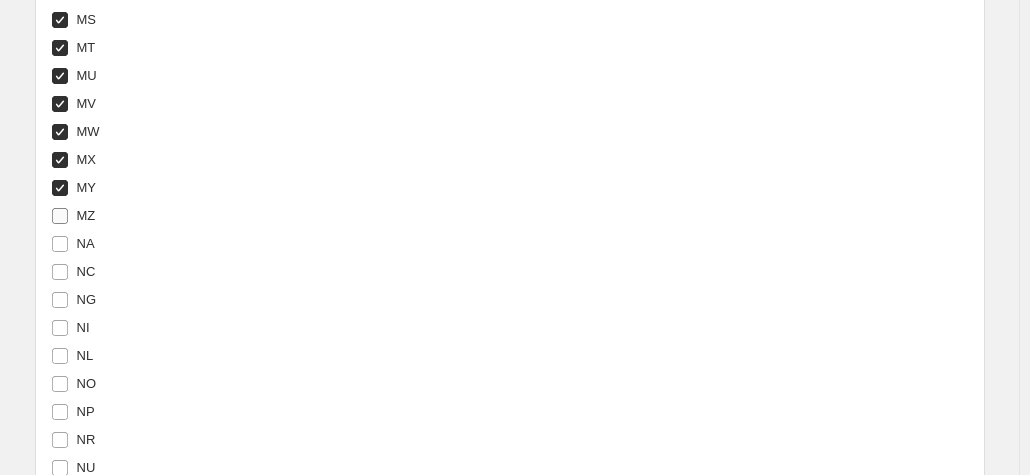 click on "MZ" at bounding box center [86, 215] 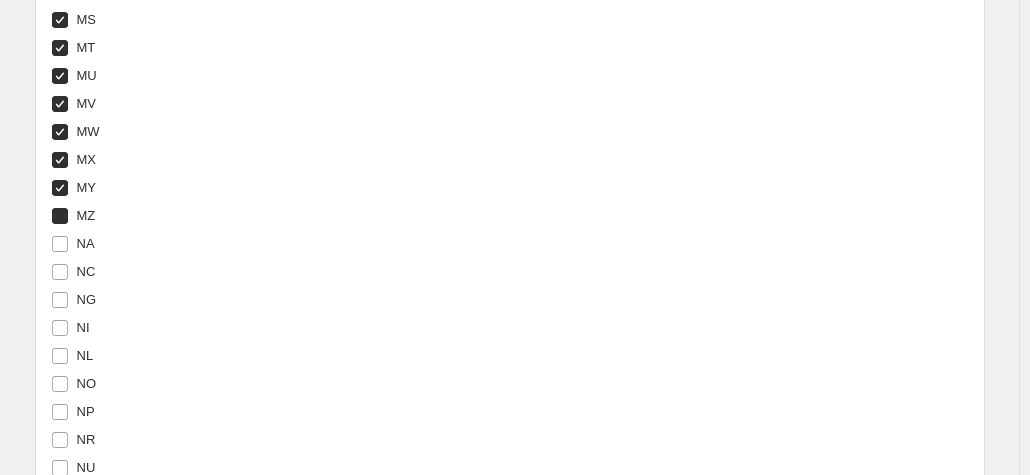 checkbox on "true" 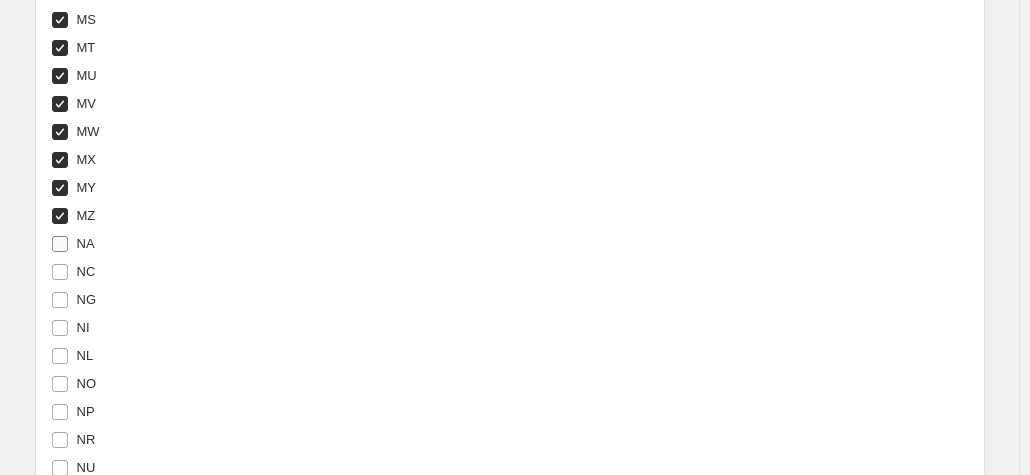 click on "NA" at bounding box center [86, 243] 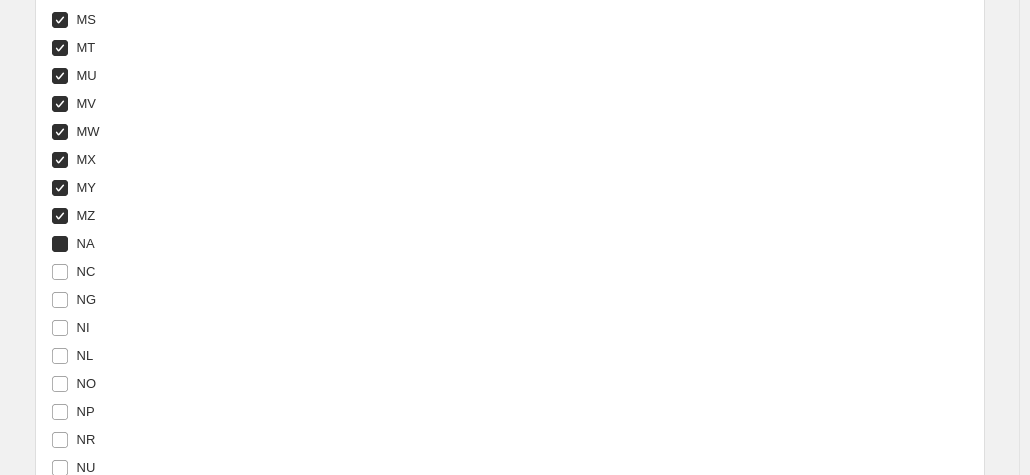 checkbox on "true" 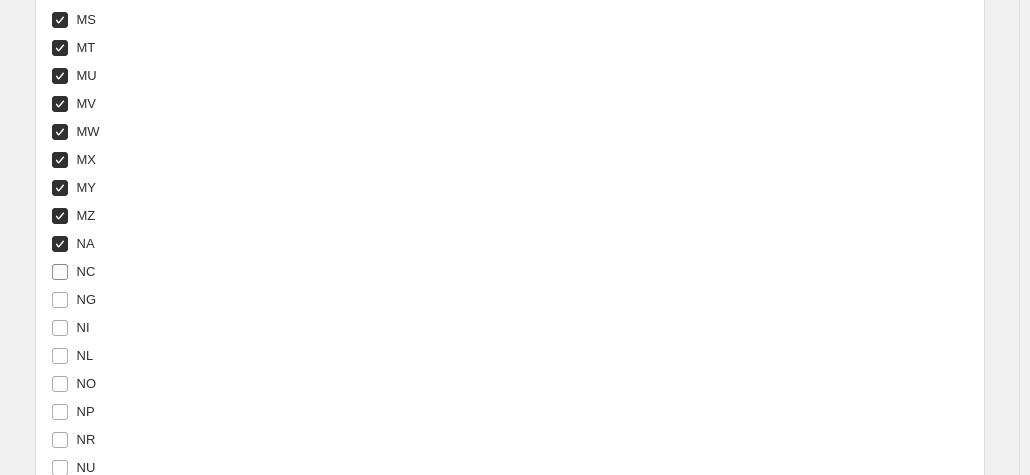 click on "NC" at bounding box center [86, 271] 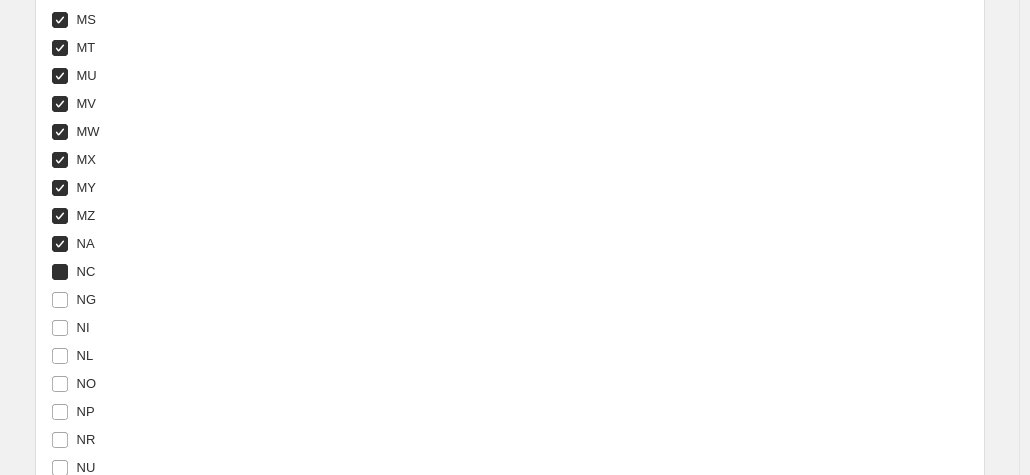checkbox on "true" 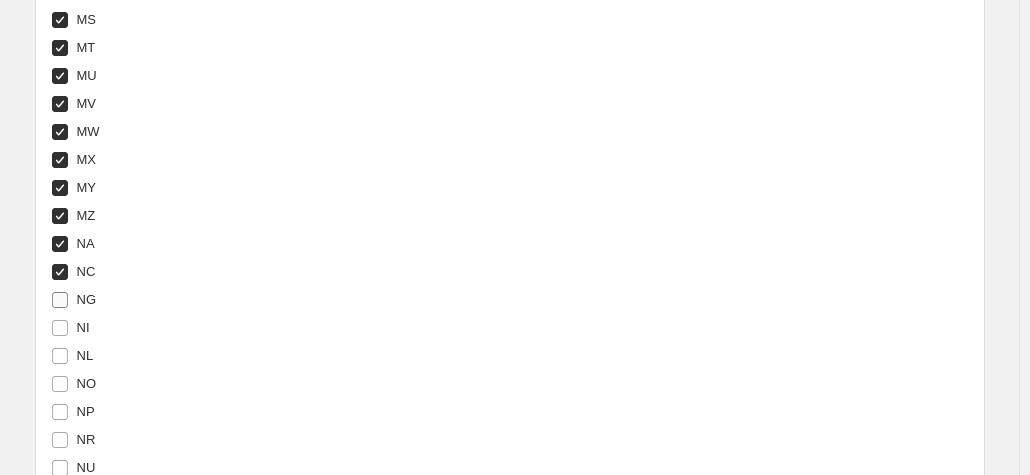 click on "NG" at bounding box center (87, 299) 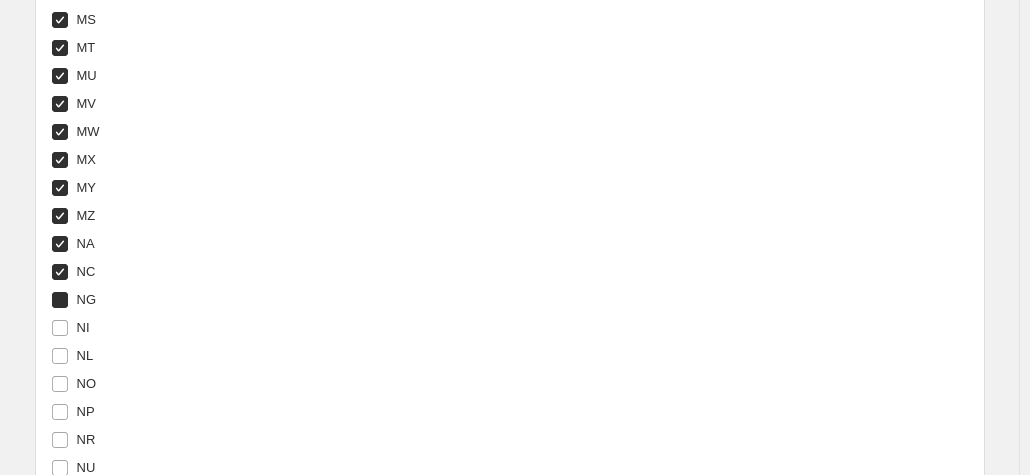 checkbox on "true" 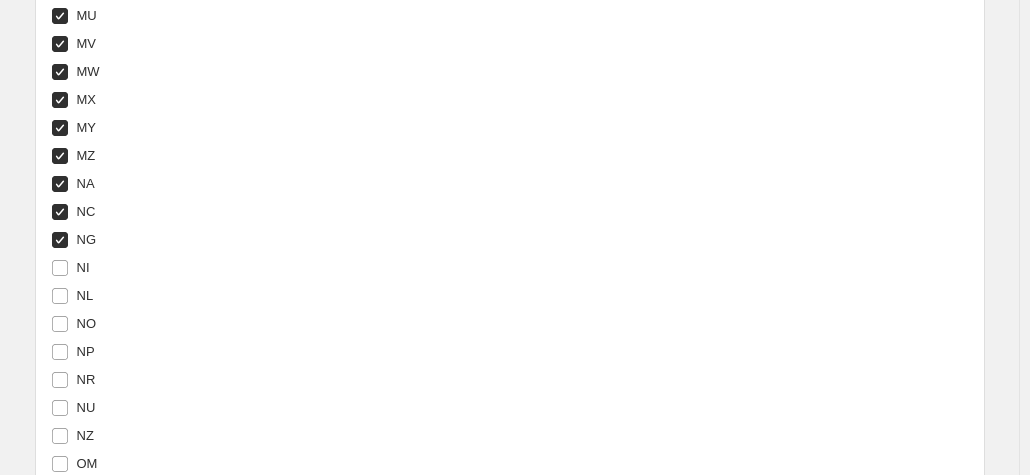 scroll, scrollTop: 5656, scrollLeft: 0, axis: vertical 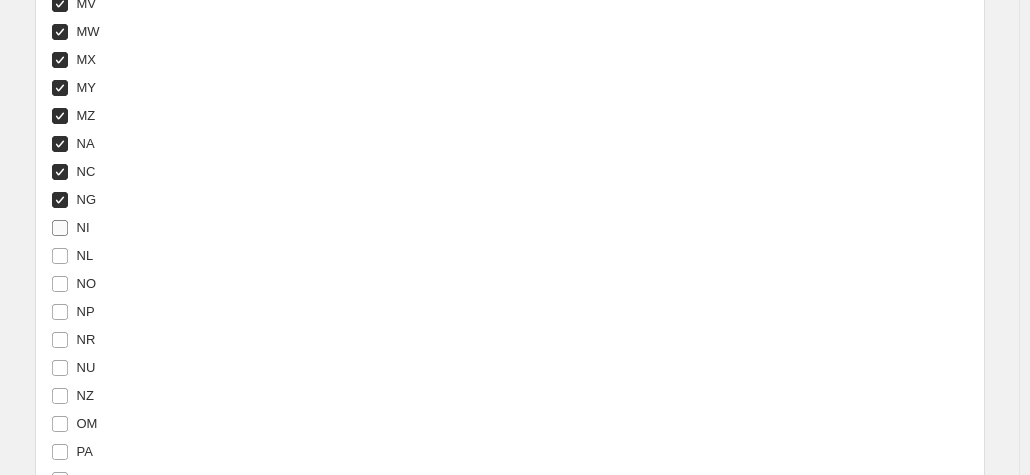 click on "NI" at bounding box center (83, 227) 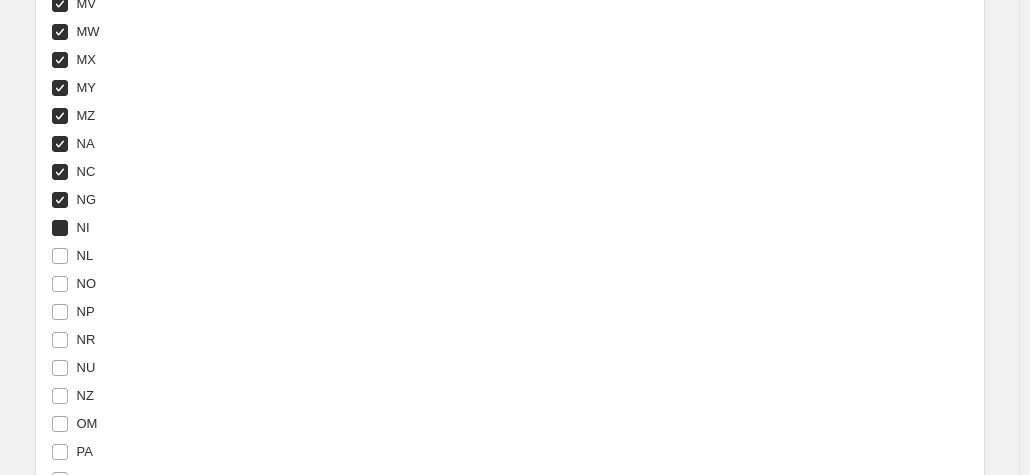 checkbox on "true" 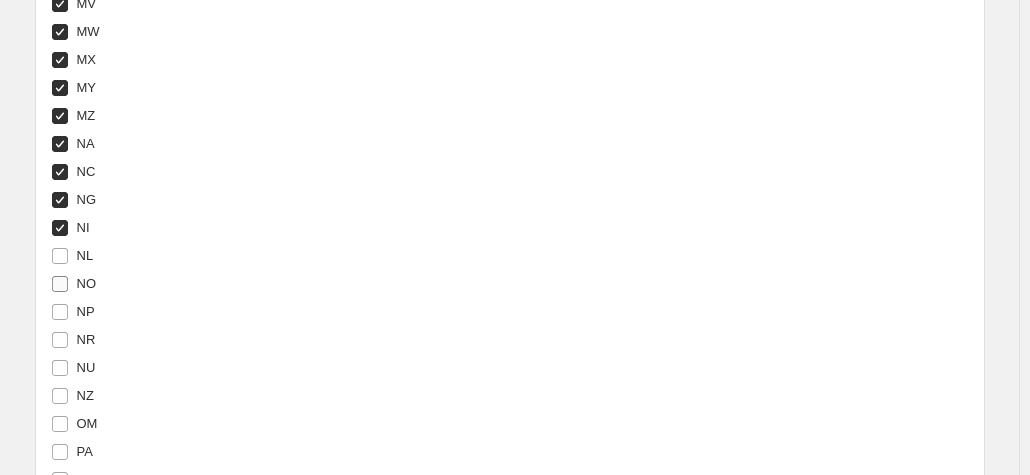 drag, startPoint x: 90, startPoint y: 248, endPoint x: 90, endPoint y: 271, distance: 23 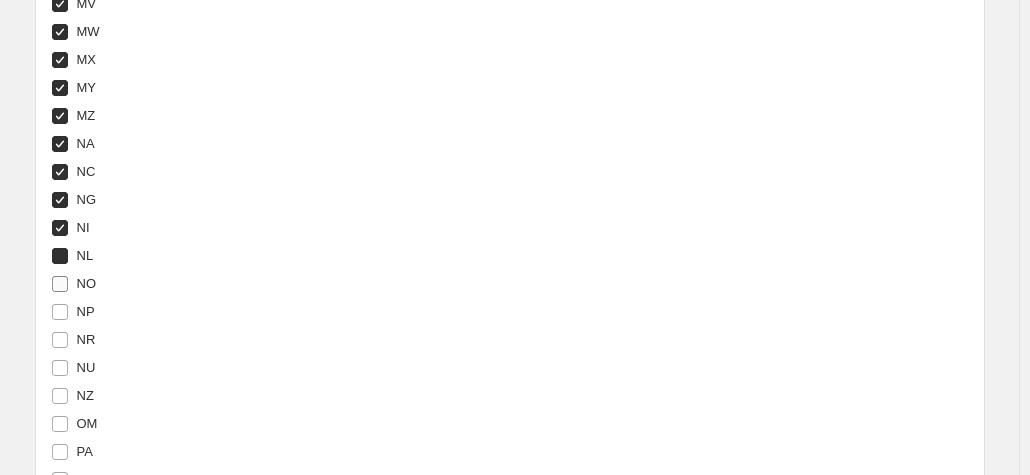 checkbox on "true" 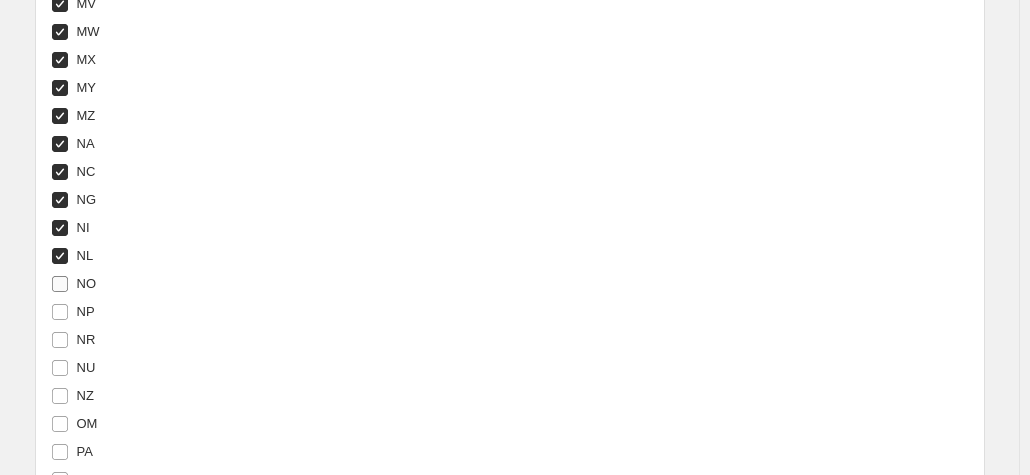 click on "NO" at bounding box center (87, 283) 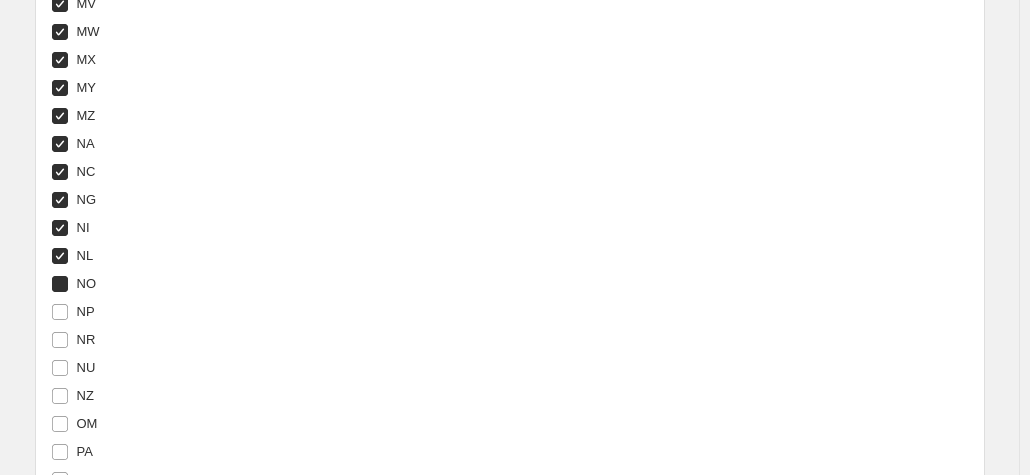 checkbox on "true" 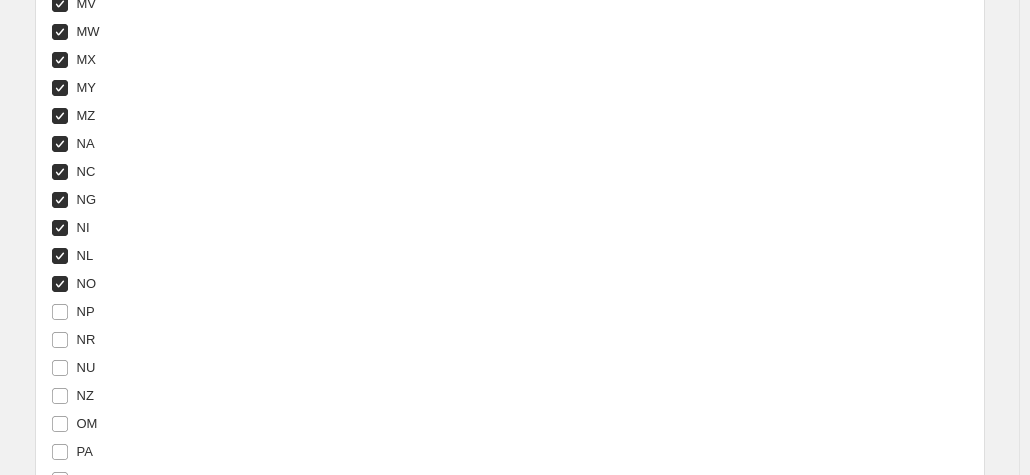 scroll, scrollTop: 5756, scrollLeft: 0, axis: vertical 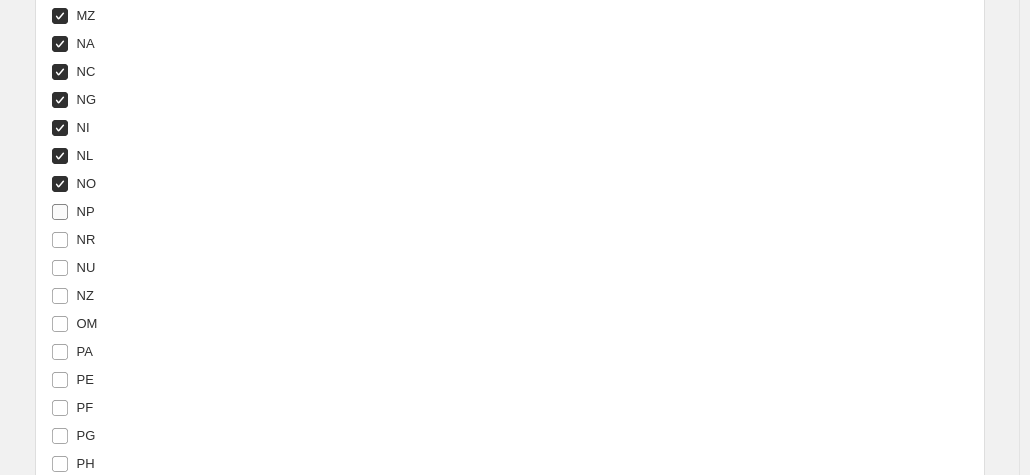 click on "NP" at bounding box center [86, 211] 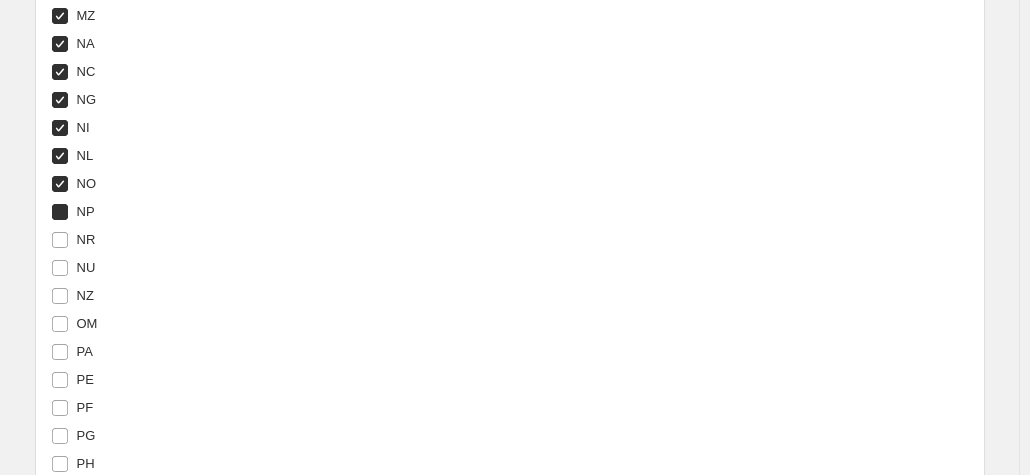 checkbox on "true" 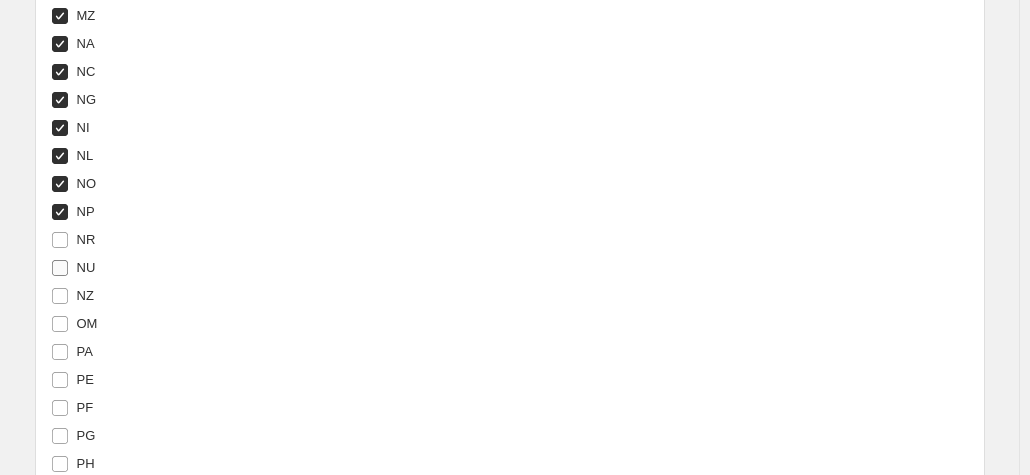 drag, startPoint x: 93, startPoint y: 242, endPoint x: 98, endPoint y: 267, distance: 25.495098 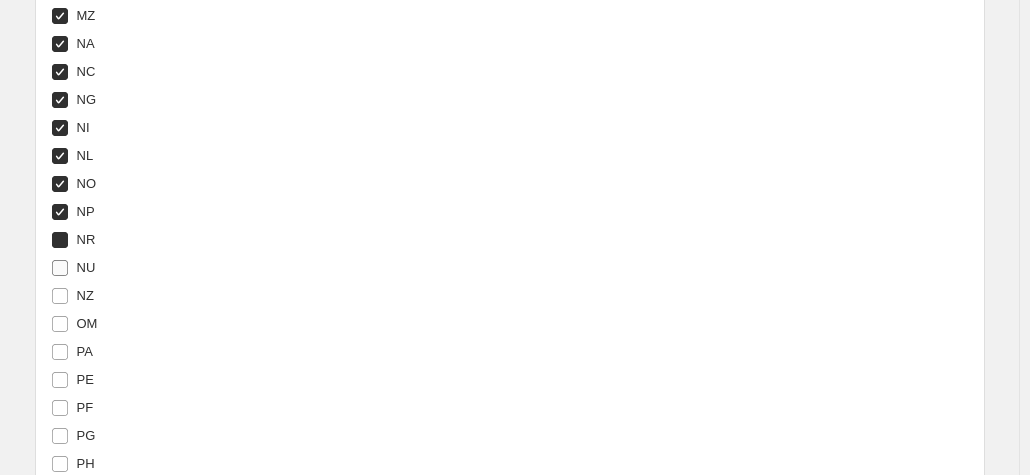 checkbox on "true" 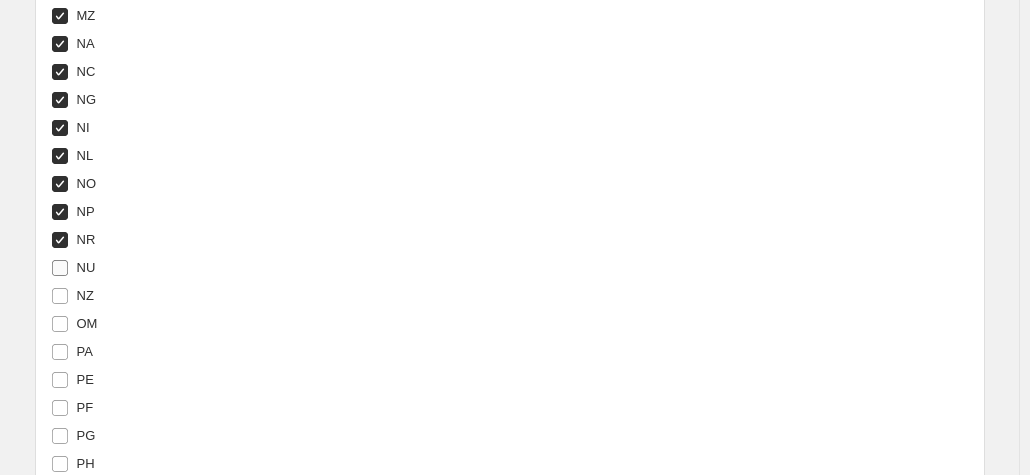 click on "NU" at bounding box center (86, 267) 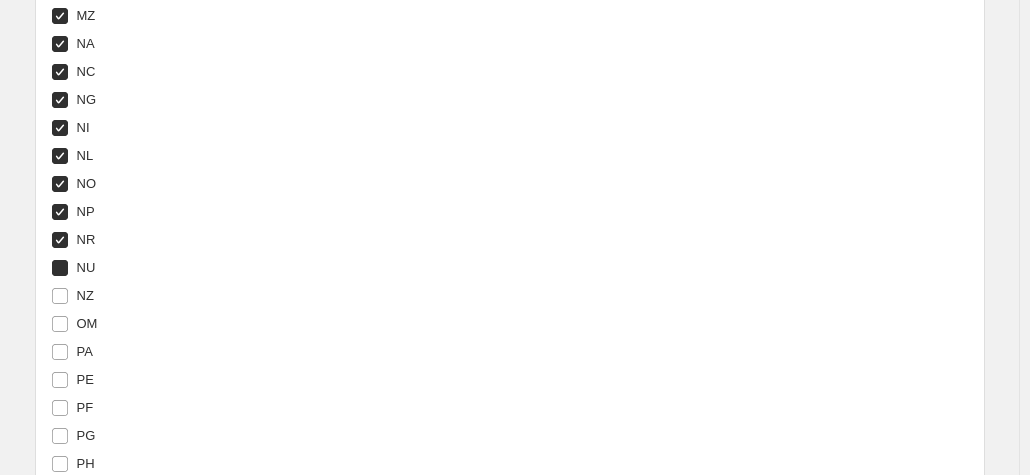 checkbox on "true" 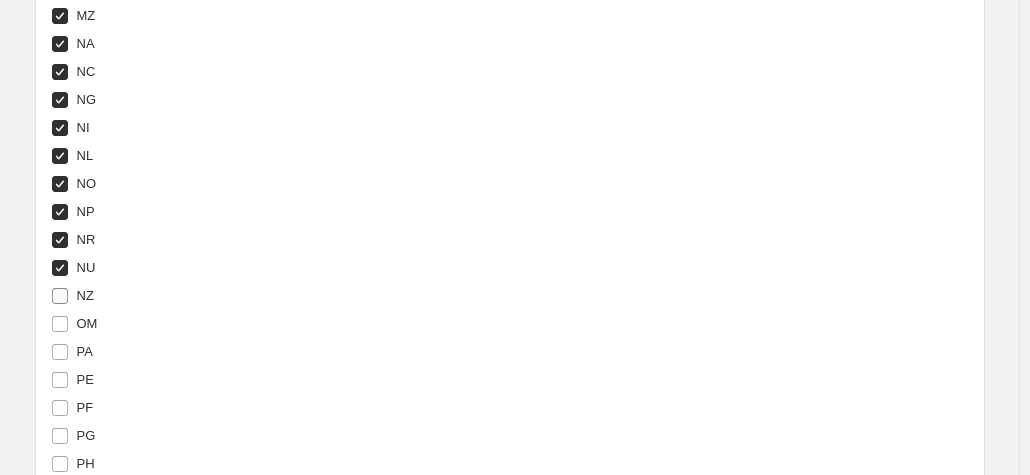 click on "NZ" at bounding box center [85, 295] 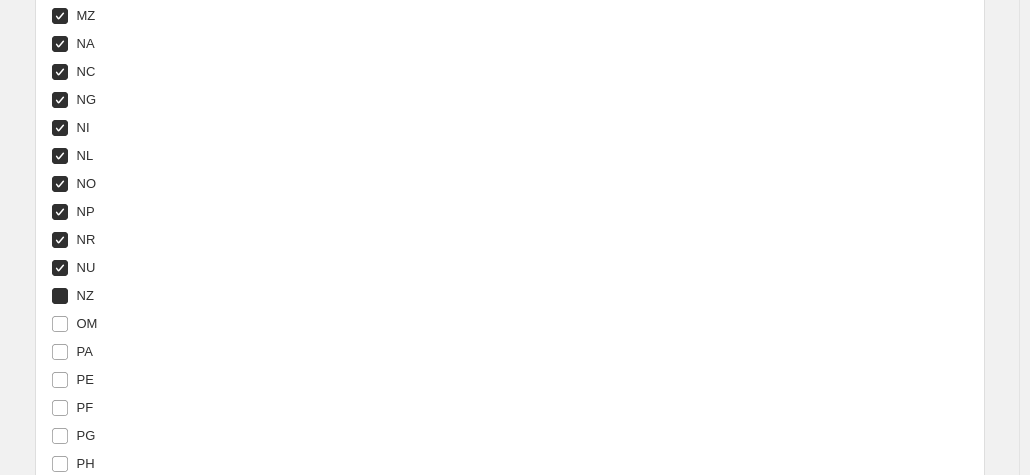 checkbox on "true" 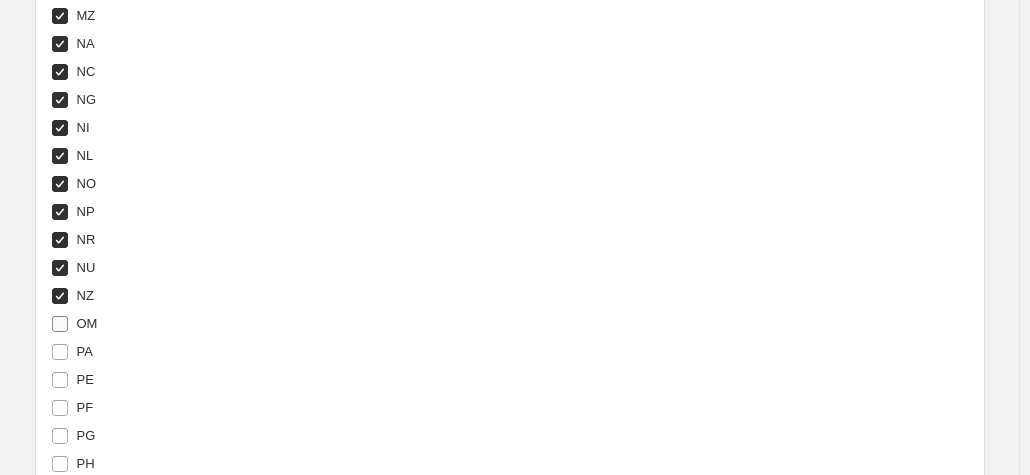 click on "OM" at bounding box center (87, 323) 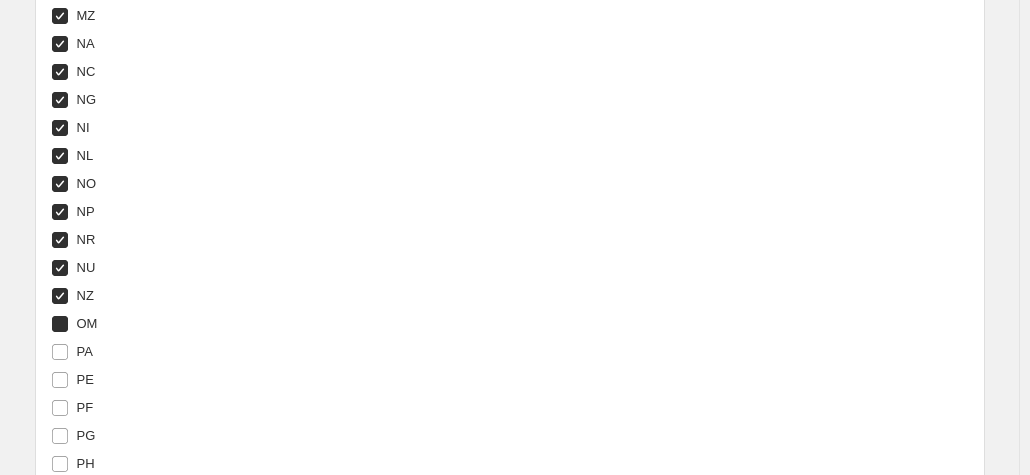 checkbox on "true" 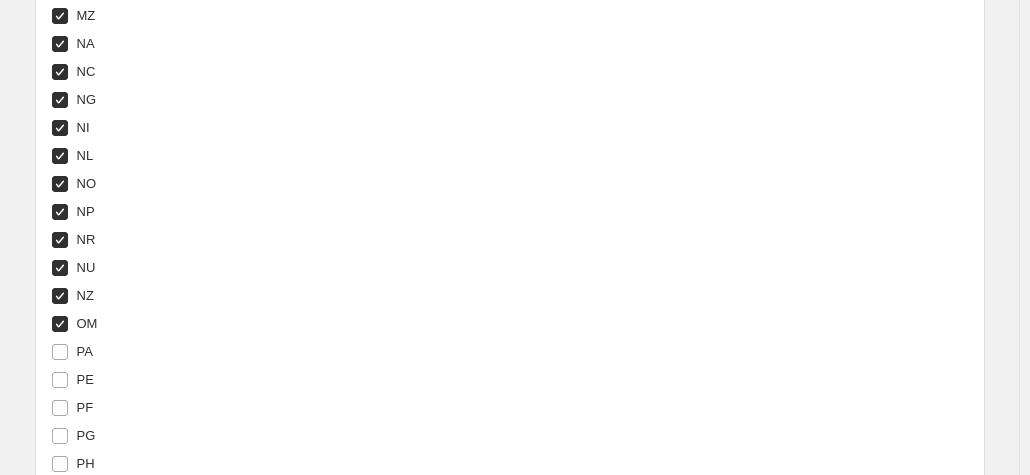scroll, scrollTop: 5856, scrollLeft: 0, axis: vertical 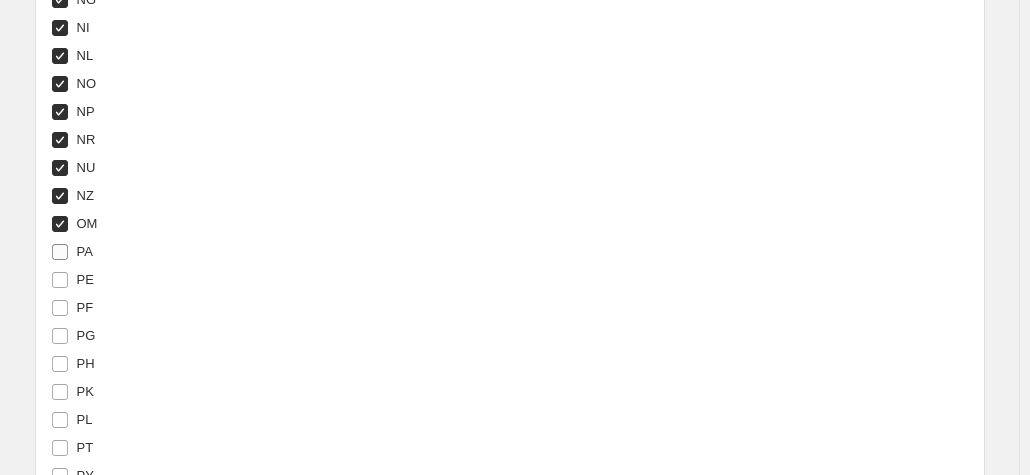 click on "PA" at bounding box center (85, 251) 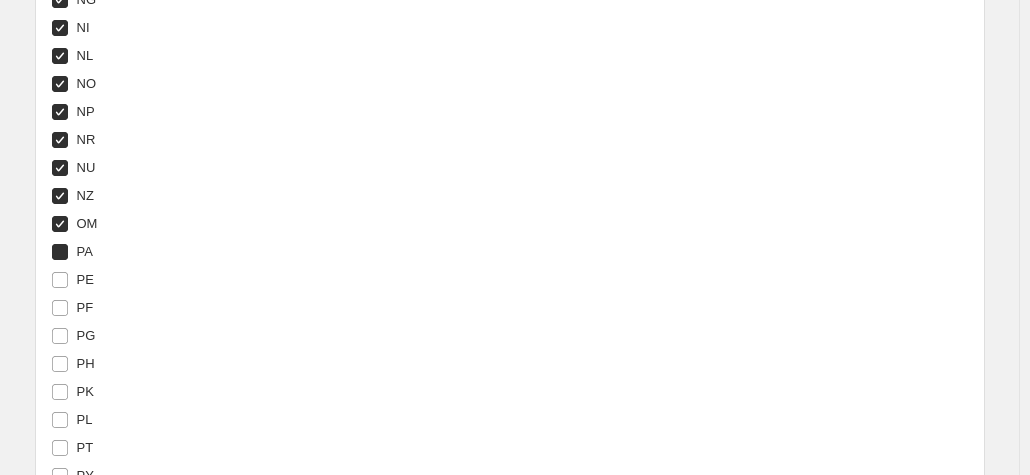checkbox on "true" 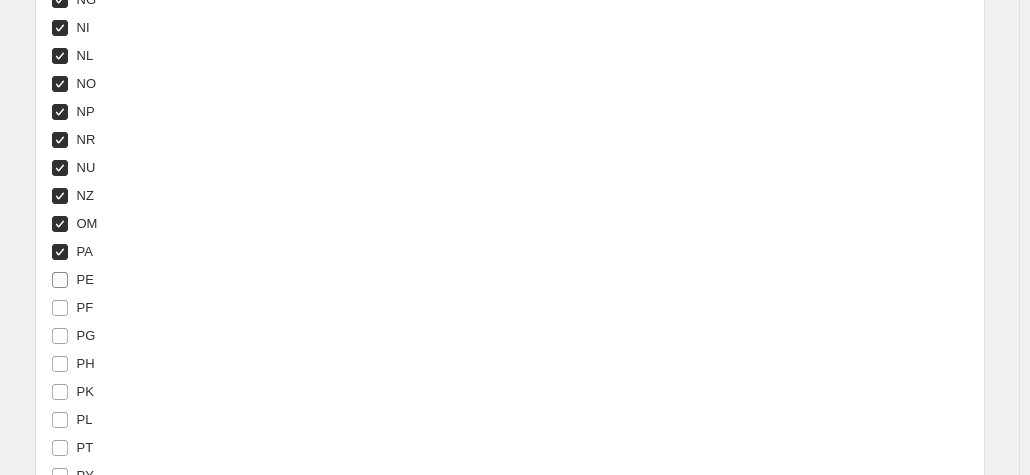 click on "PE" at bounding box center [85, 279] 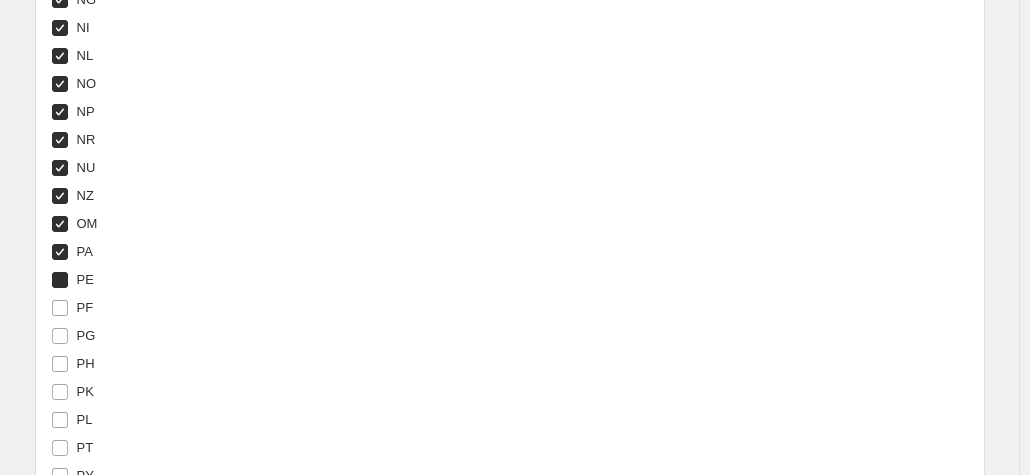 checkbox on "true" 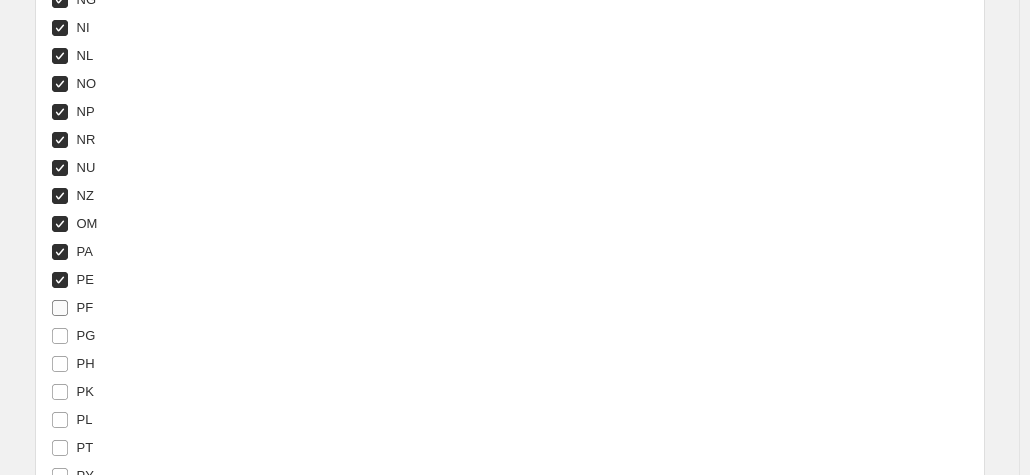 click on "PF" at bounding box center (85, 307) 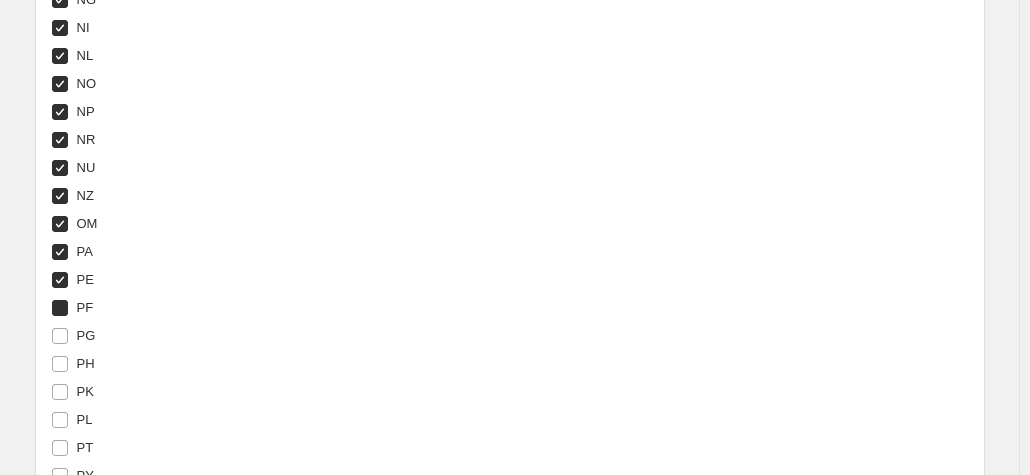 checkbox on "true" 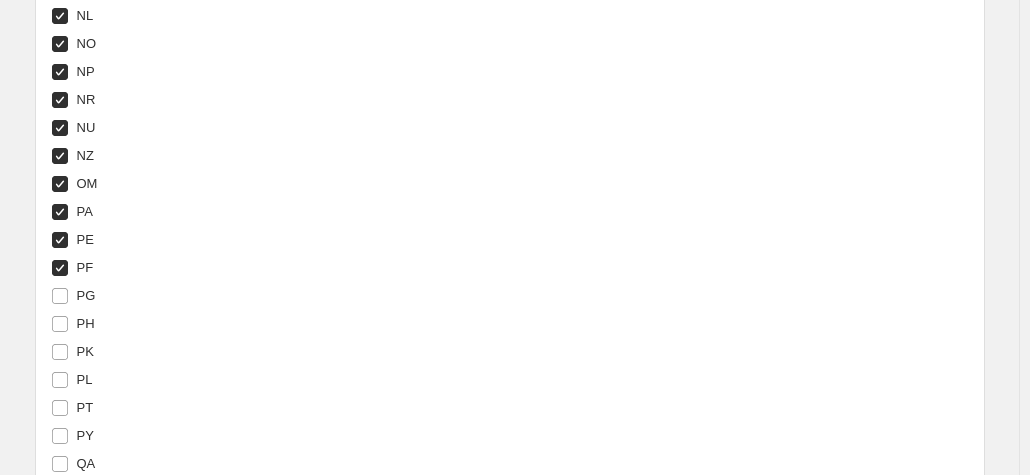 scroll, scrollTop: 5956, scrollLeft: 0, axis: vertical 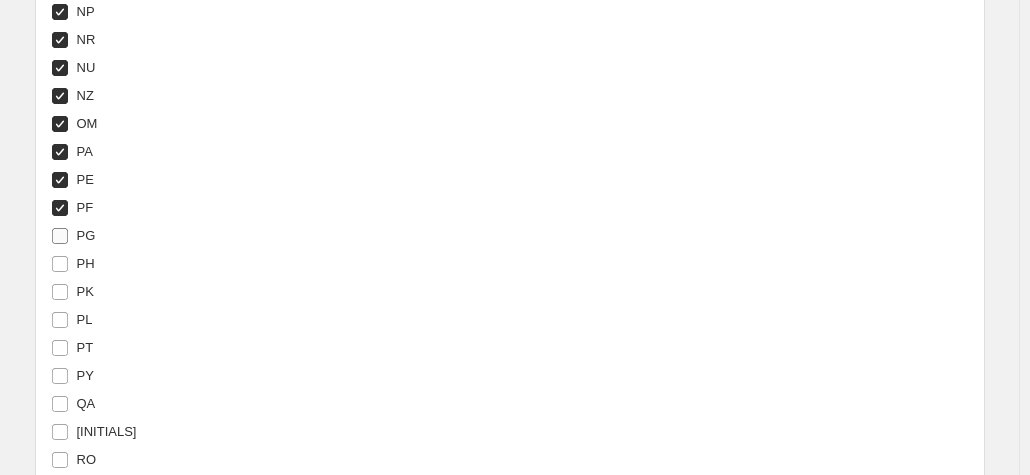 click on "PG" at bounding box center [86, 235] 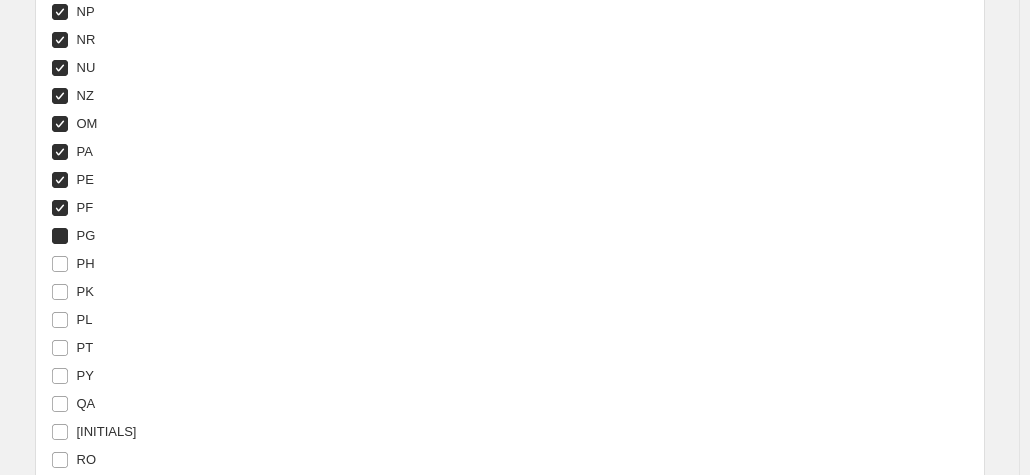 checkbox on "true" 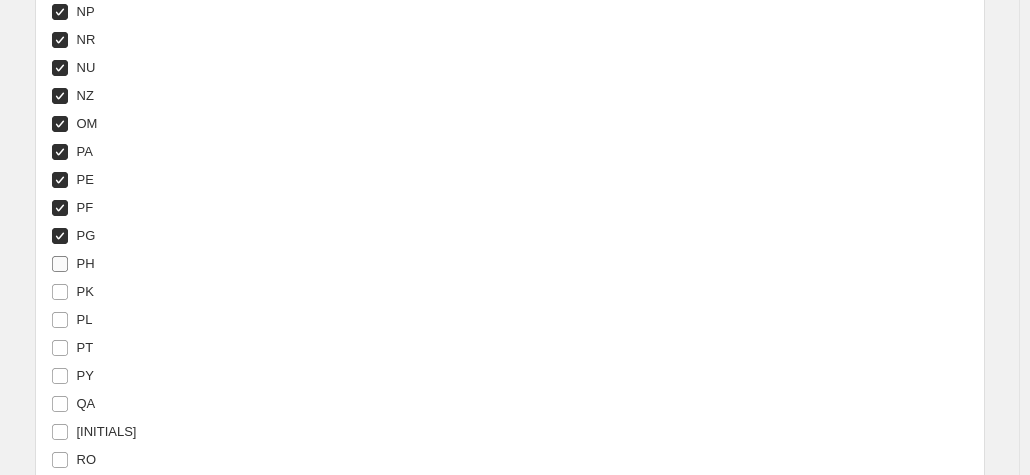 click on "PH" at bounding box center (86, 263) 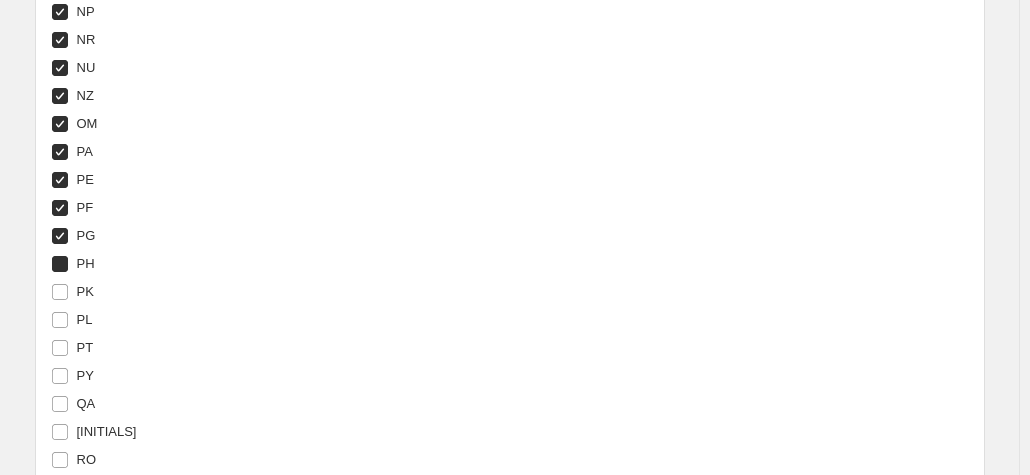 checkbox on "true" 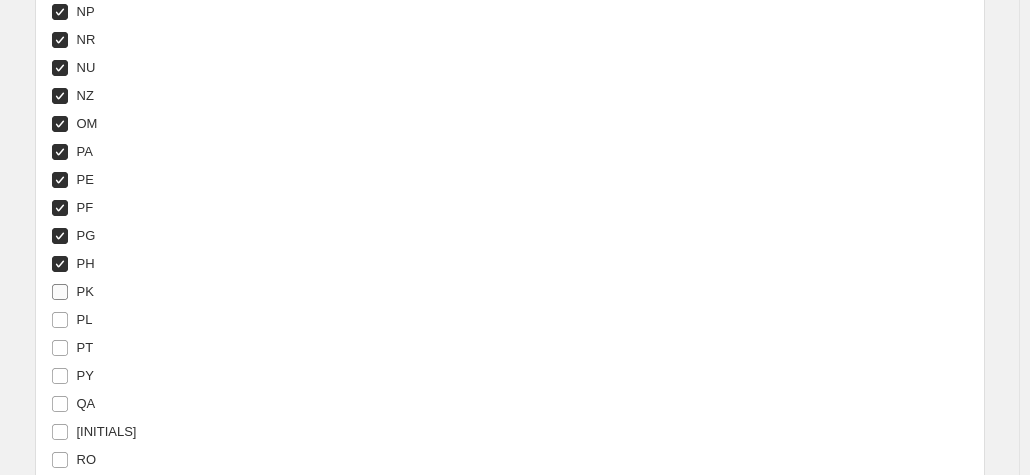 click on "PK" at bounding box center [85, 291] 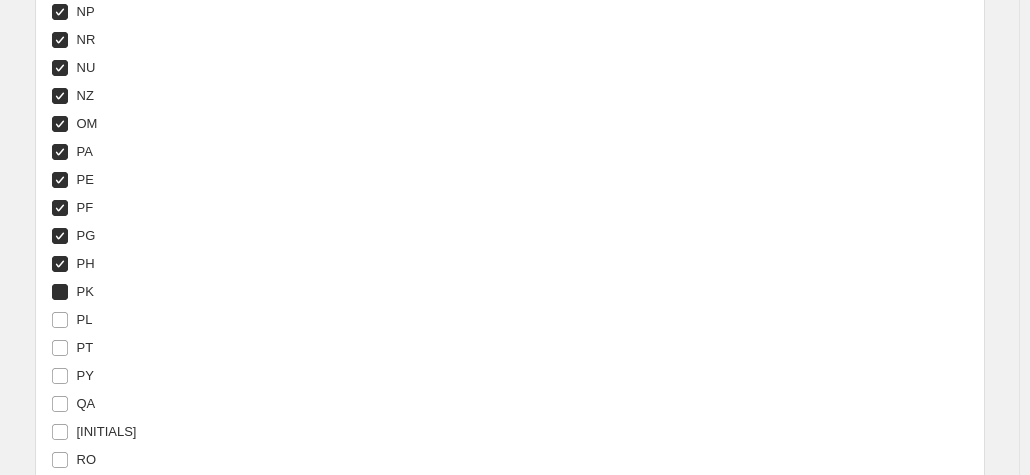 checkbox on "true" 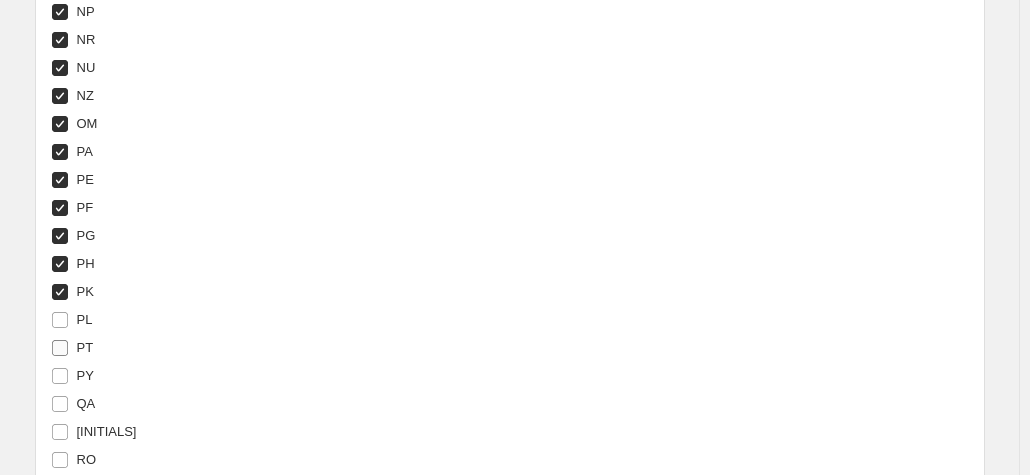 drag, startPoint x: 88, startPoint y: 304, endPoint x: 86, endPoint y: 333, distance: 29.068884 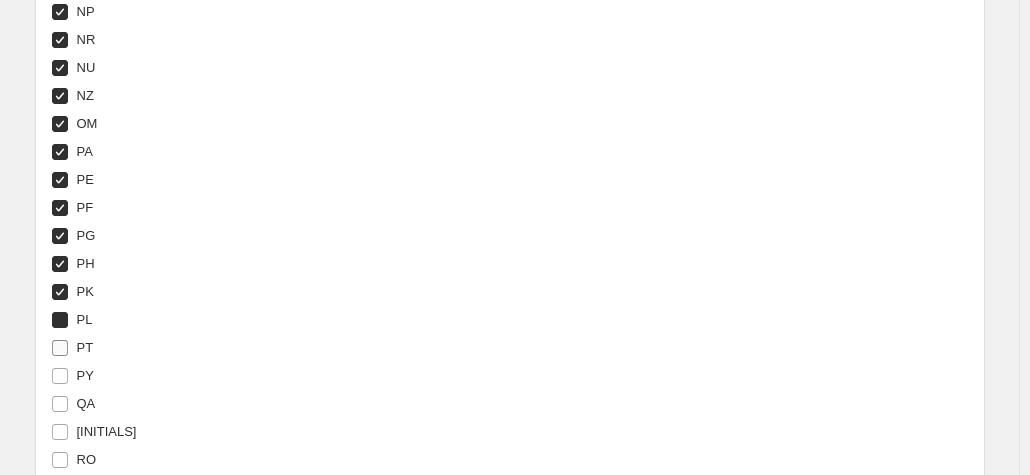 checkbox on "true" 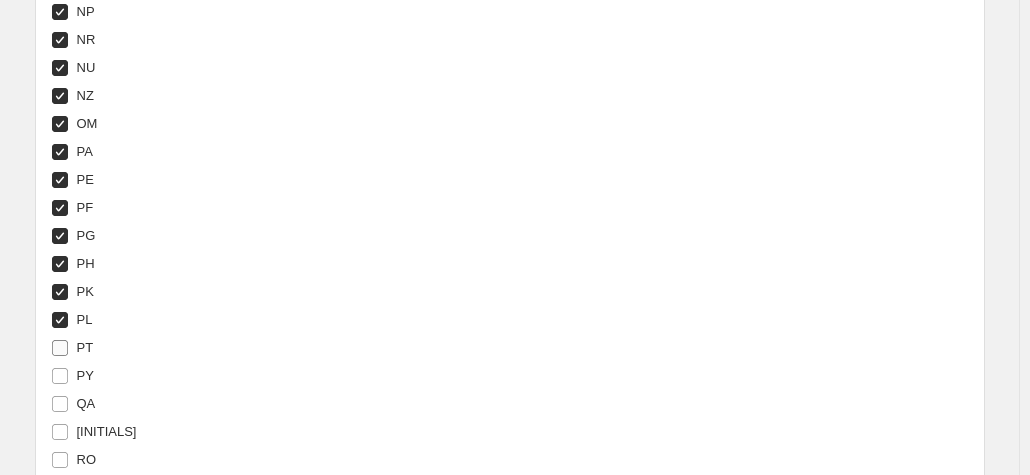 click on "PT" at bounding box center (85, 347) 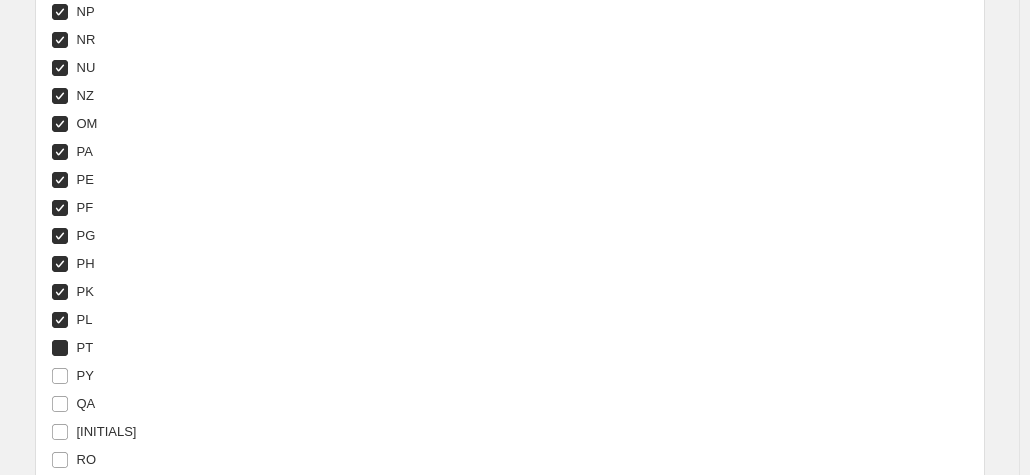 checkbox on "true" 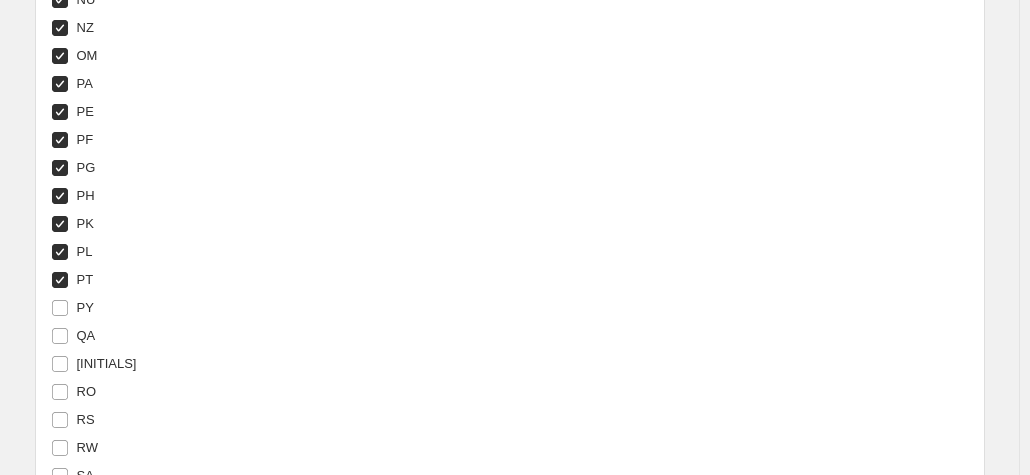 scroll, scrollTop: 6056, scrollLeft: 0, axis: vertical 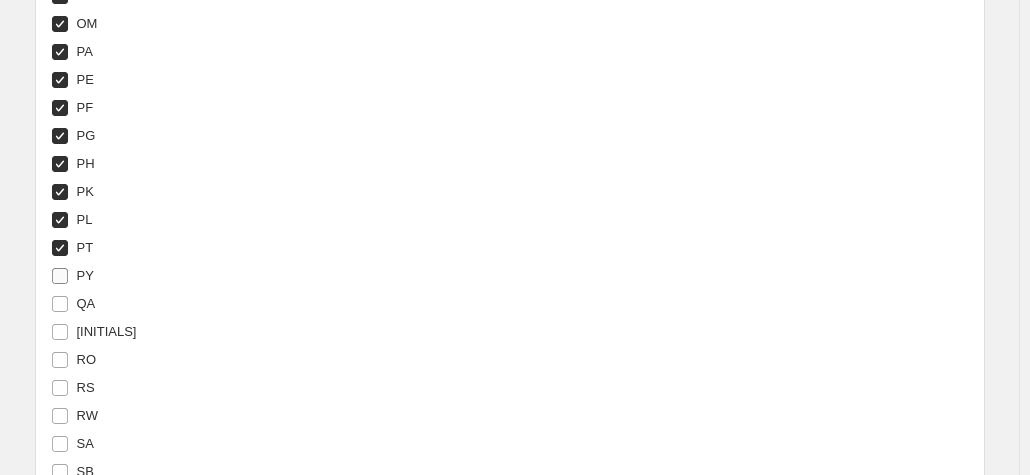 click on "PY" at bounding box center (85, 275) 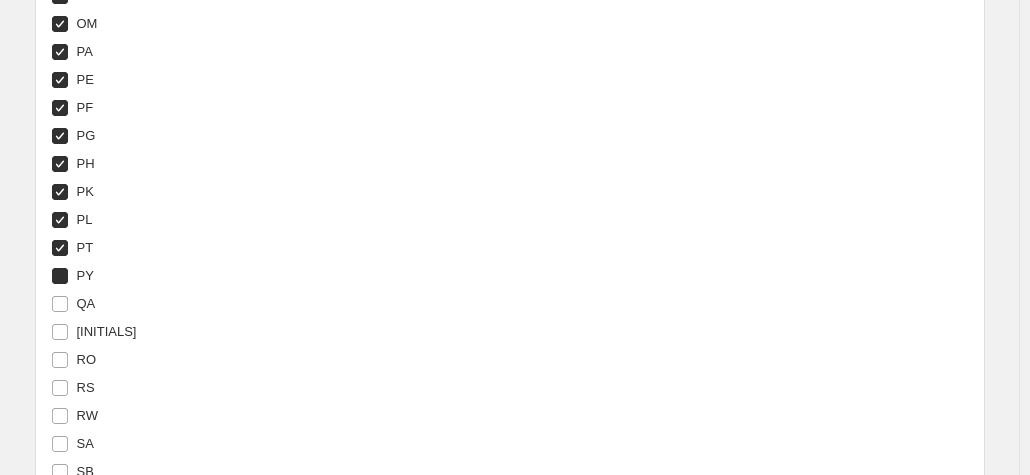 checkbox on "true" 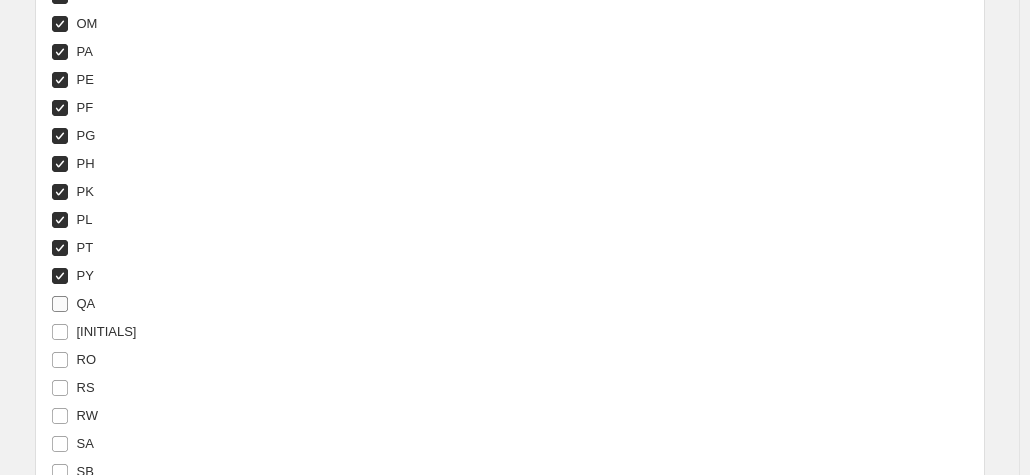 click on "QA" at bounding box center [86, 303] 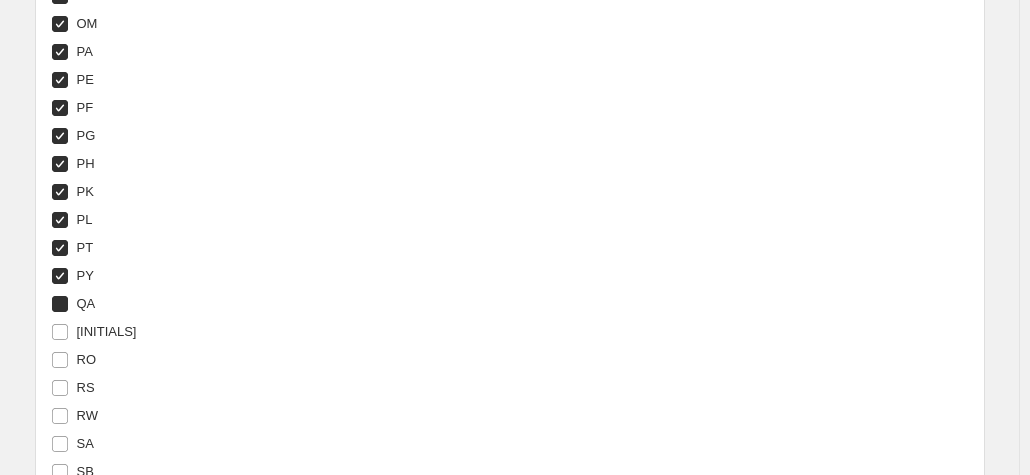 checkbox on "true" 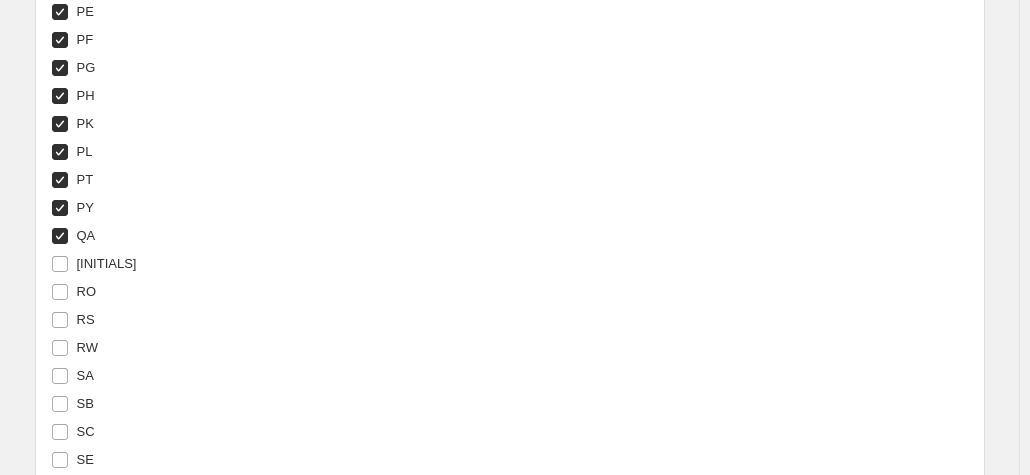 scroll, scrollTop: 6156, scrollLeft: 0, axis: vertical 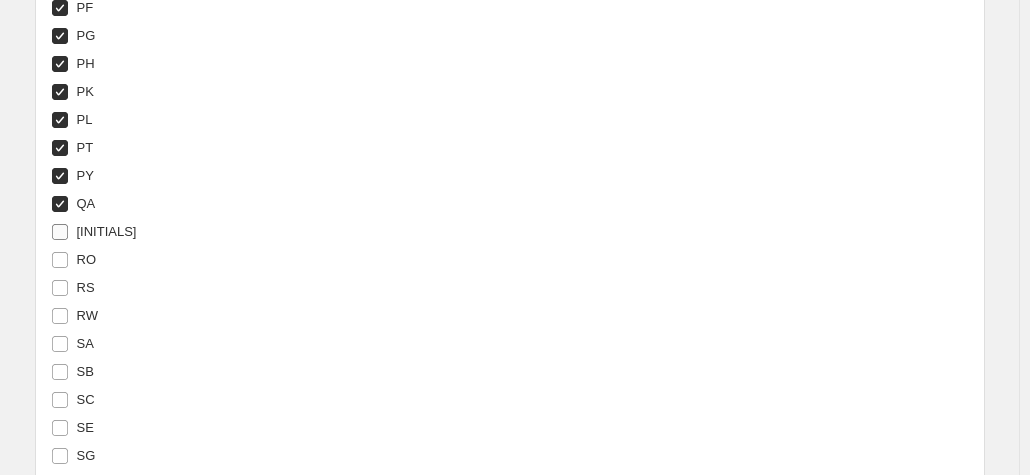click on "[INITIALS]" at bounding box center (107, 231) 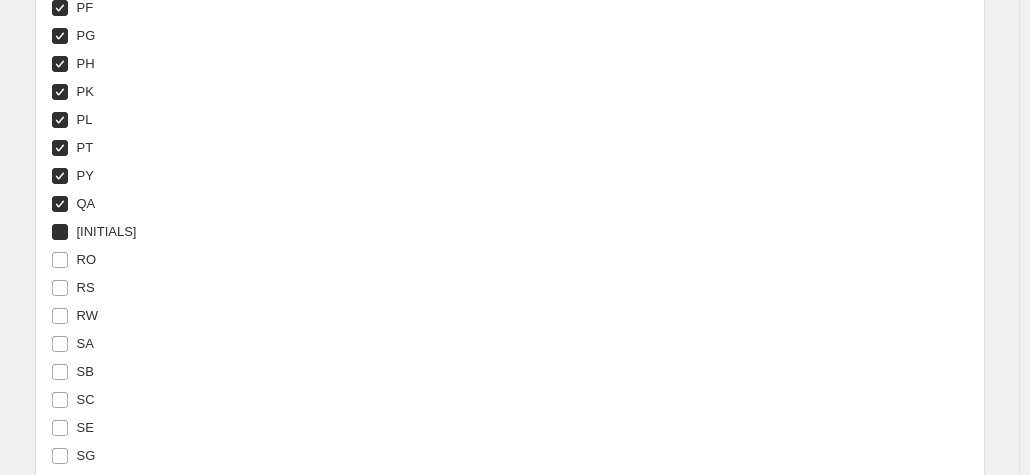 checkbox on "true" 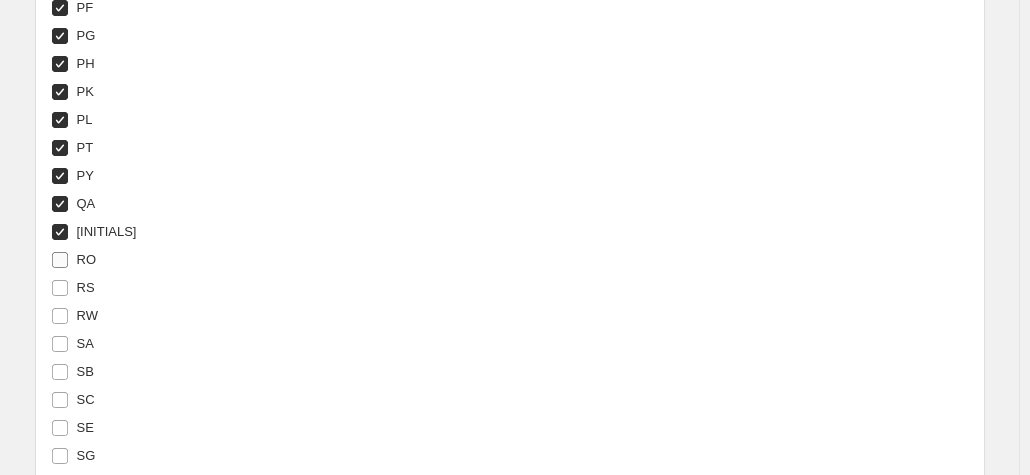 click on "RO" at bounding box center (87, 259) 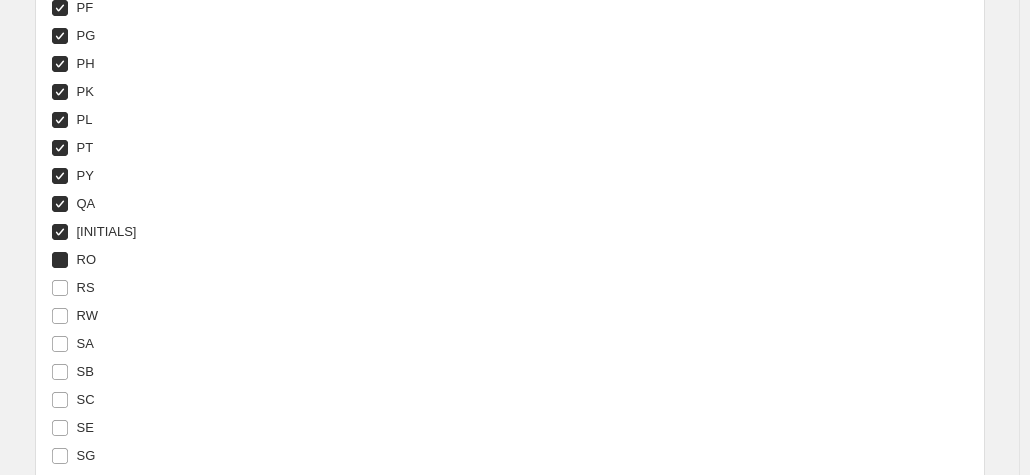 checkbox on "true" 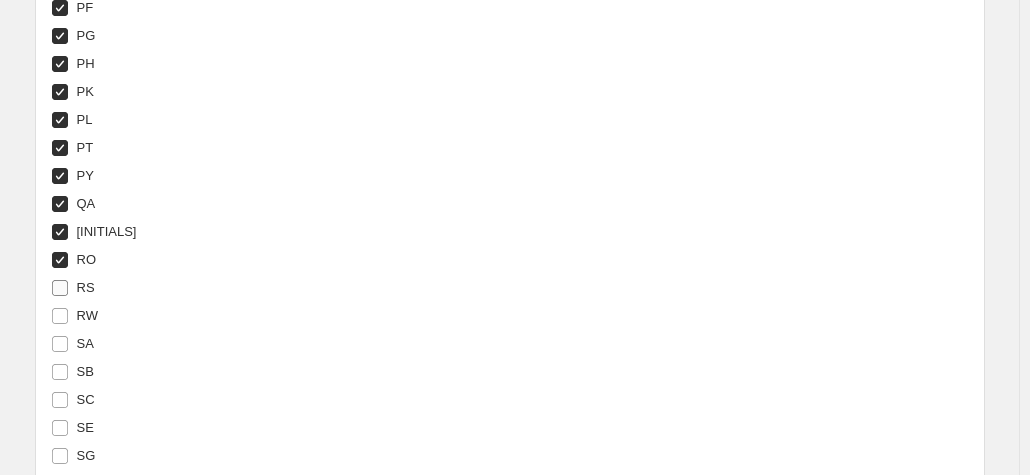click on "RS" at bounding box center [73, 288] 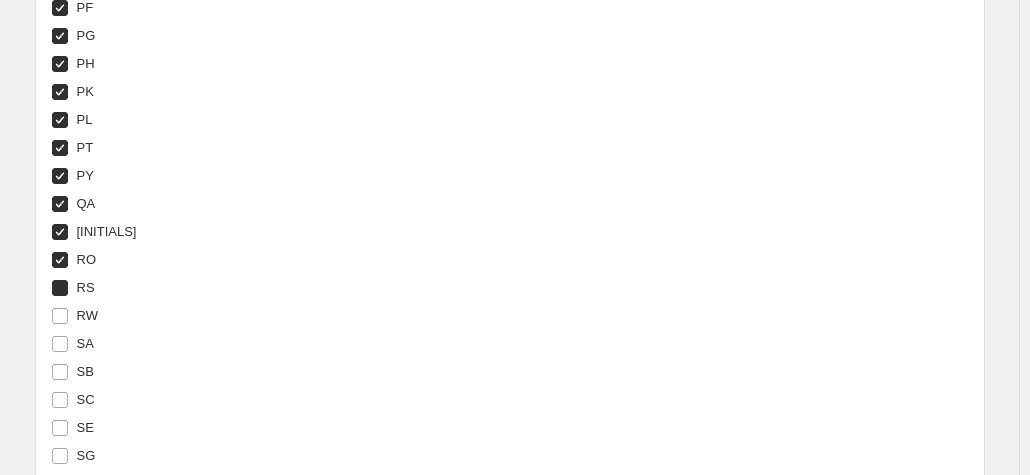 checkbox on "true" 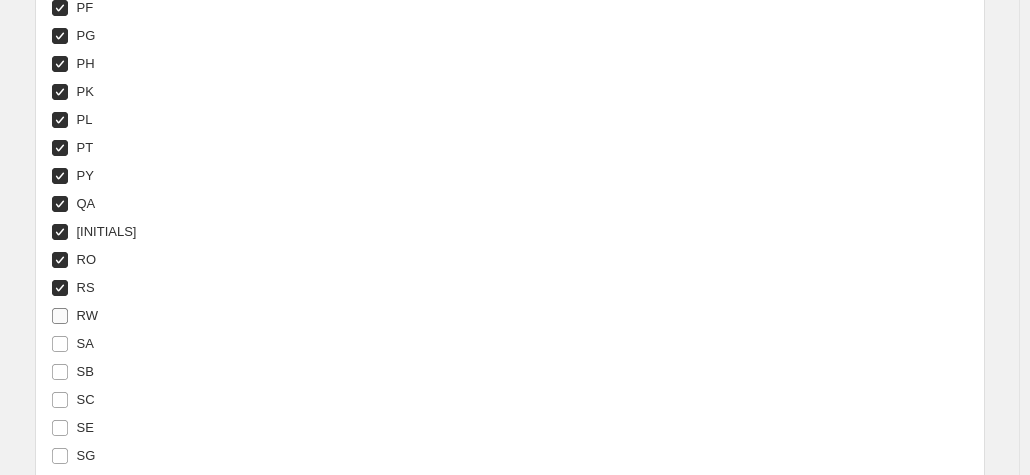 click on "RW" at bounding box center (87, 315) 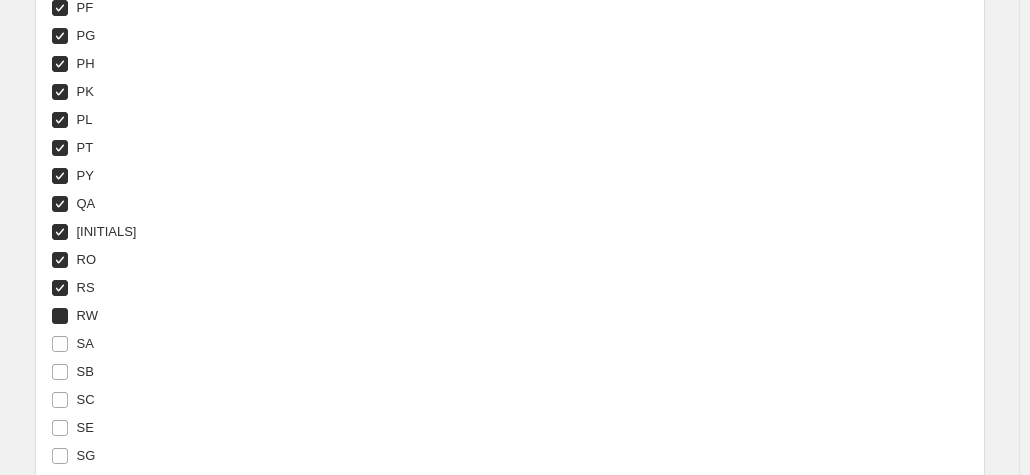checkbox on "true" 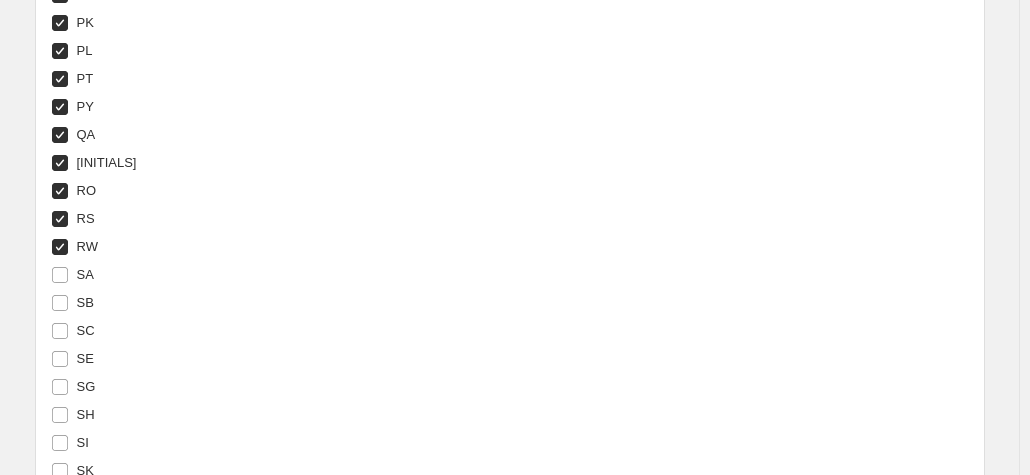 scroll, scrollTop: 6256, scrollLeft: 0, axis: vertical 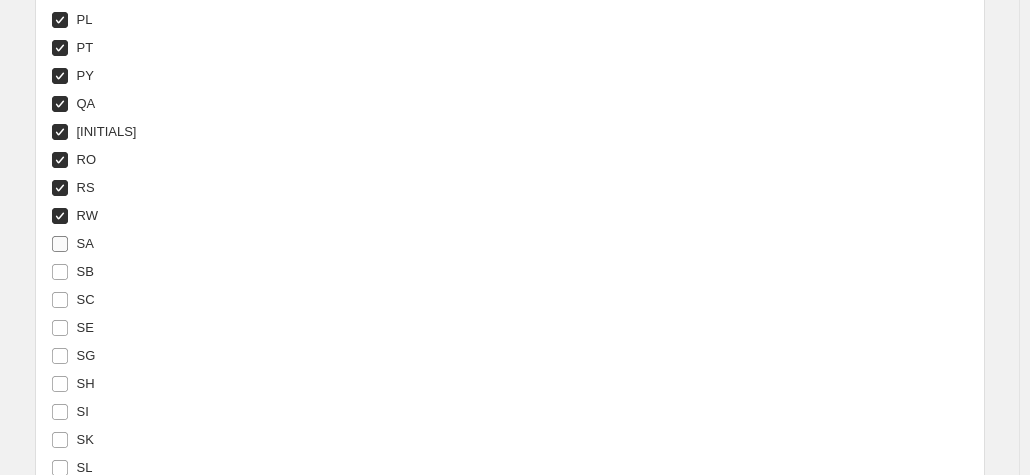 click on "SA" at bounding box center (85, 243) 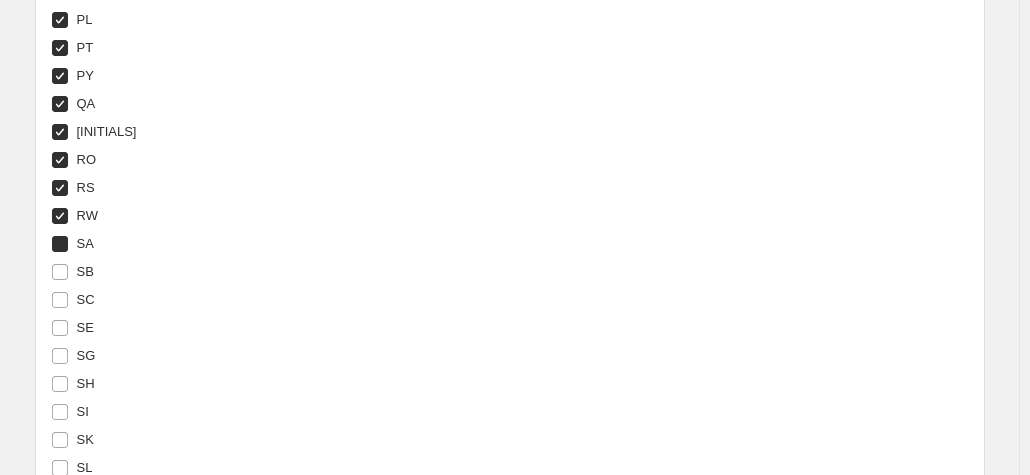 checkbox on "true" 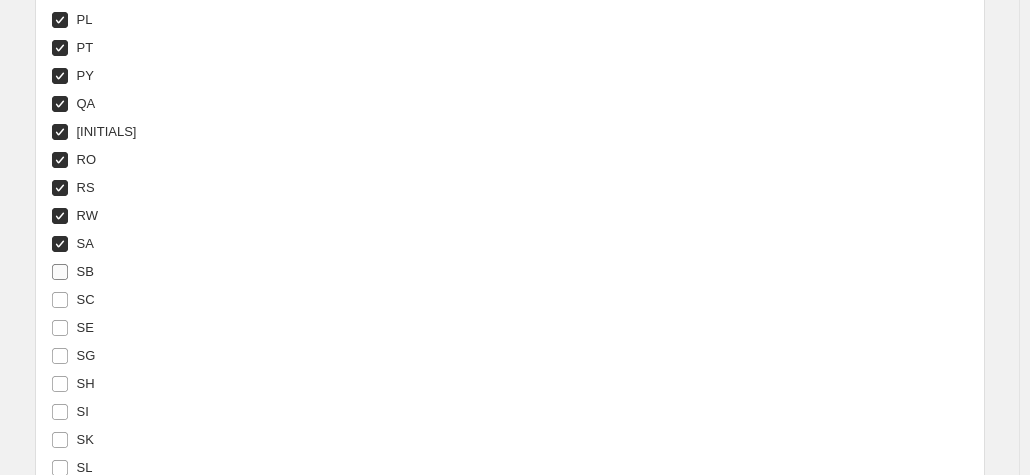 click on "SB" at bounding box center (85, 271) 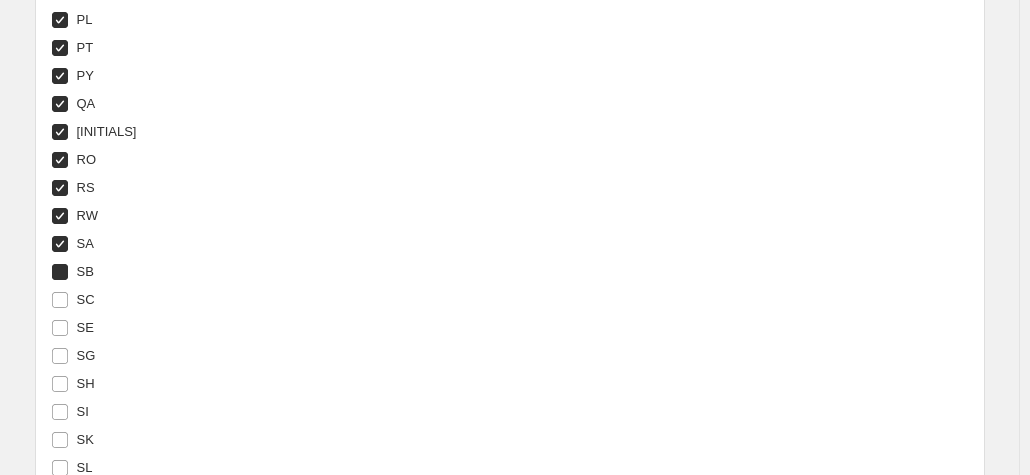 checkbox on "true" 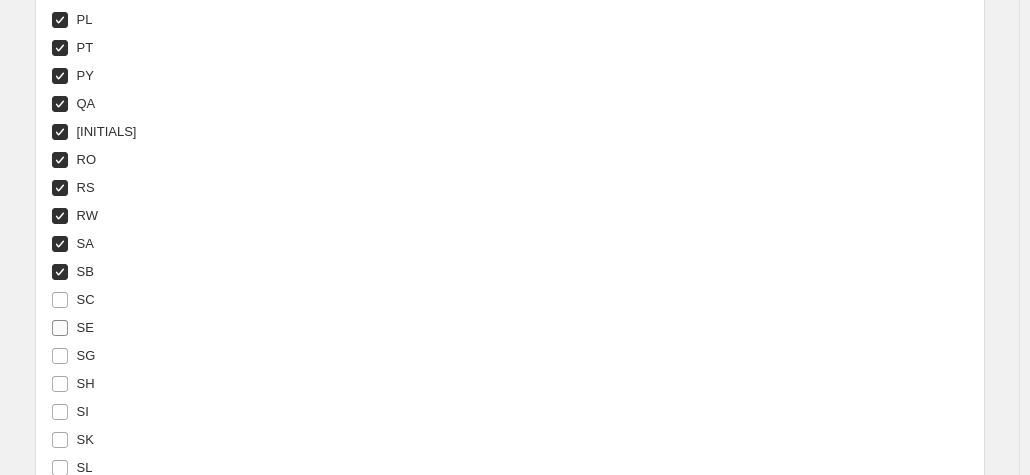 drag, startPoint x: 90, startPoint y: 296, endPoint x: 89, endPoint y: 317, distance: 21.023796 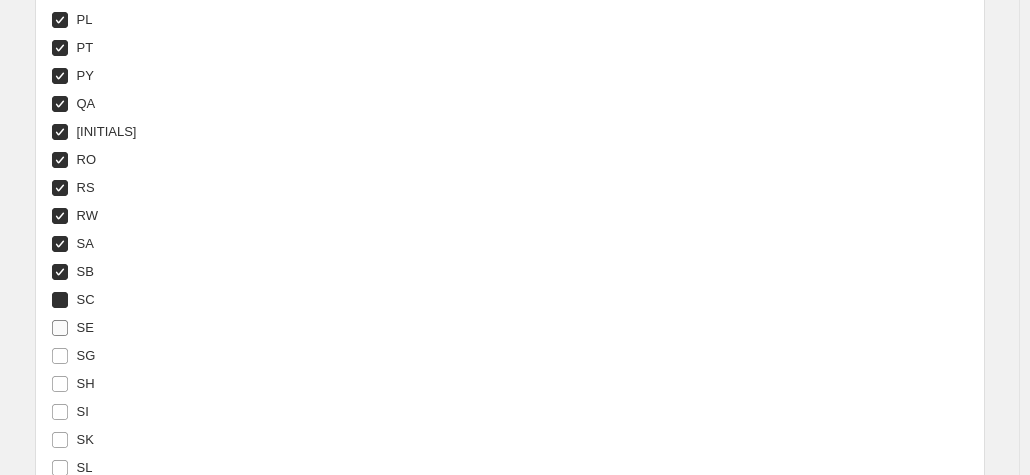 checkbox on "true" 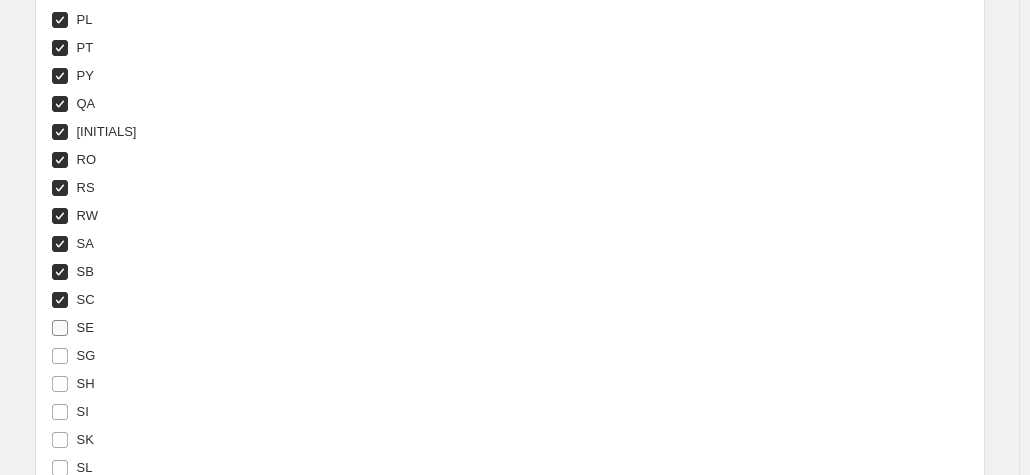 click on "SE" at bounding box center [85, 327] 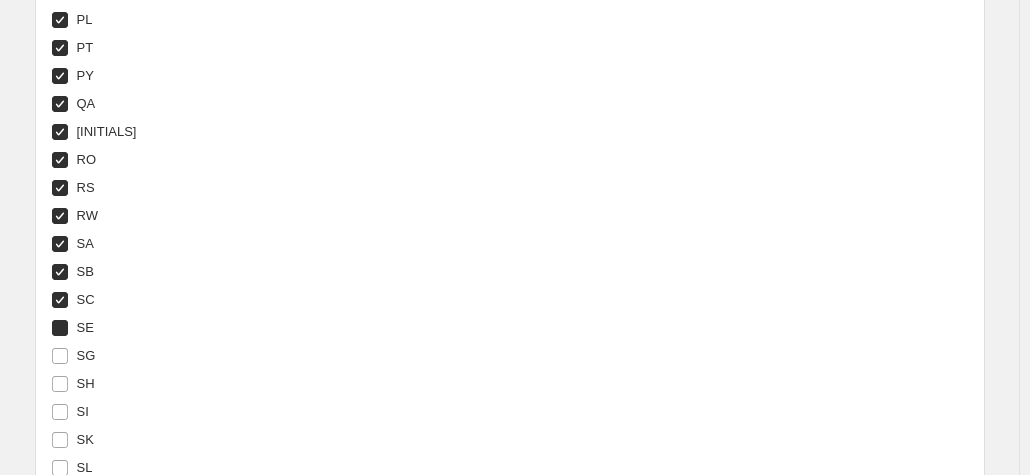 checkbox on "true" 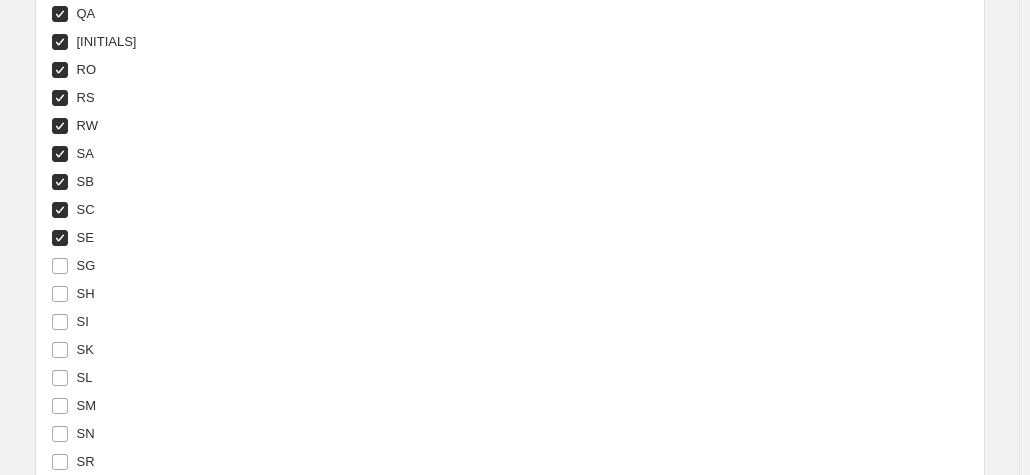 scroll, scrollTop: 6456, scrollLeft: 0, axis: vertical 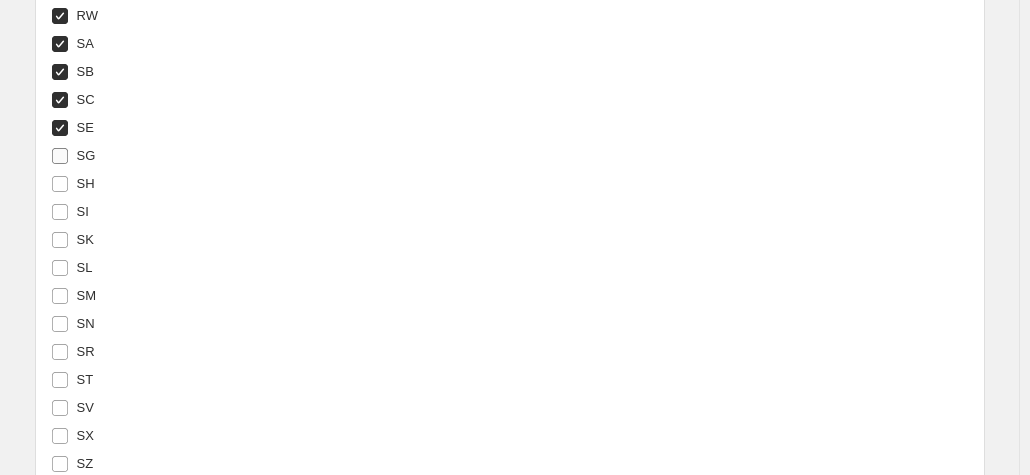 click on "SG" at bounding box center [73, 156] 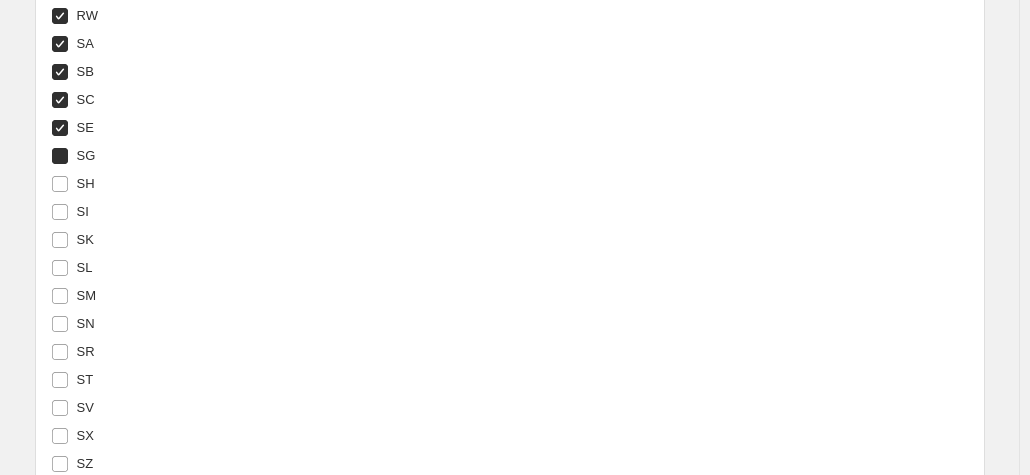 checkbox on "true" 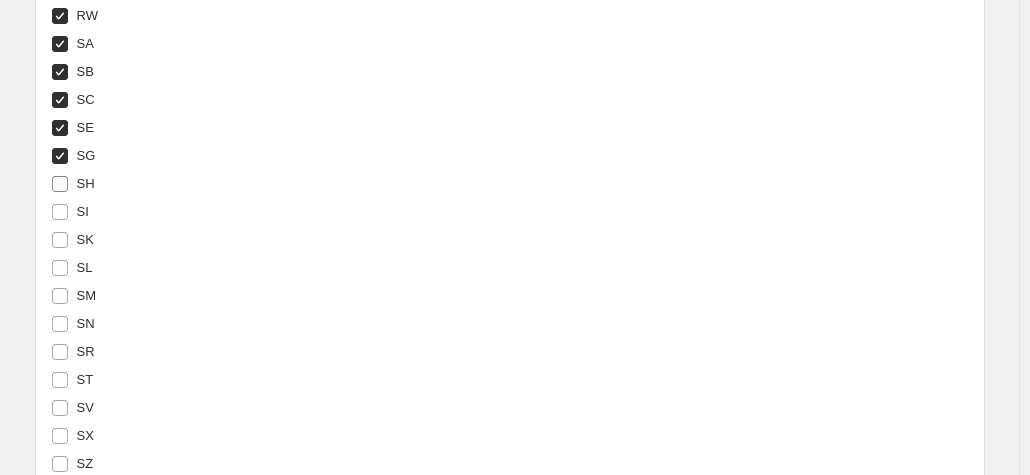 click on "SH" at bounding box center [86, 183] 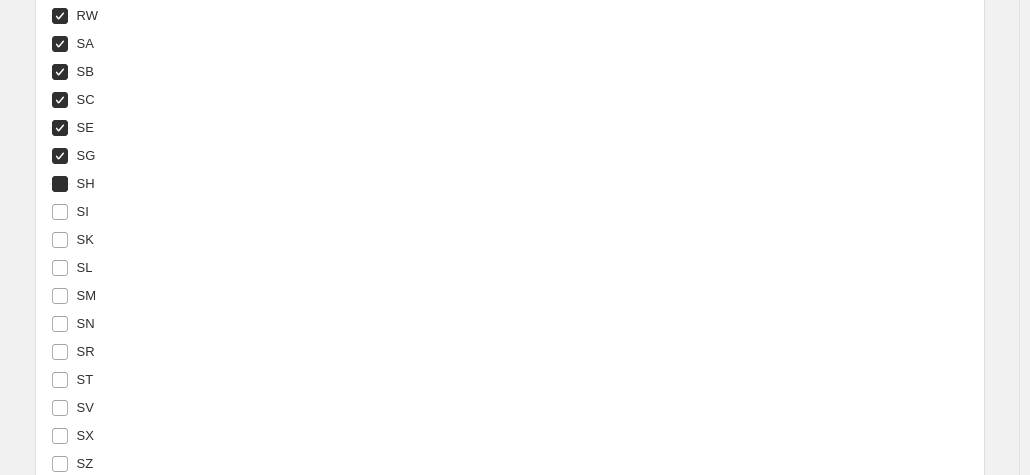 checkbox on "true" 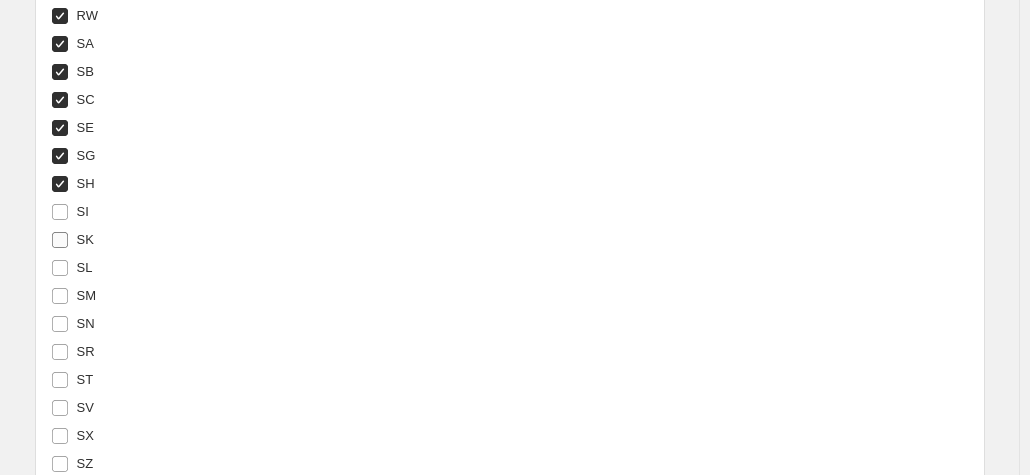 drag, startPoint x: 87, startPoint y: 202, endPoint x: 84, endPoint y: 225, distance: 23.194826 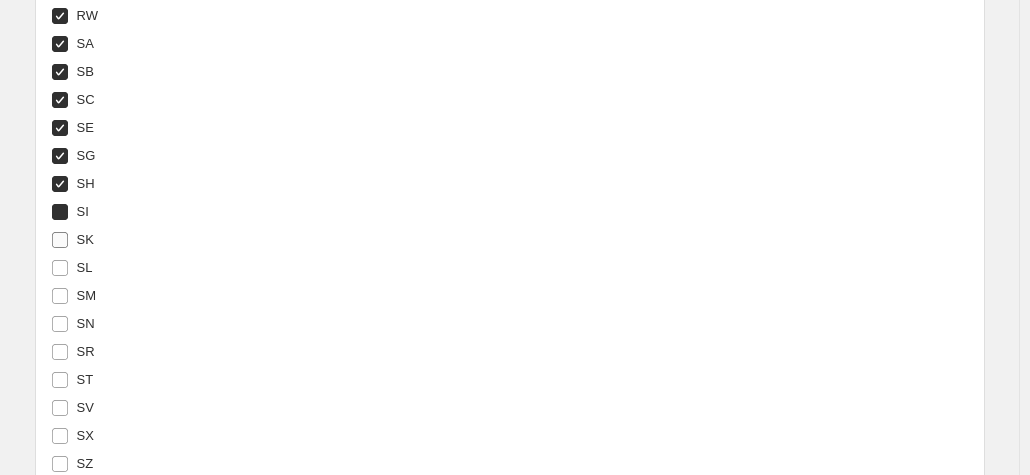 checkbox on "true" 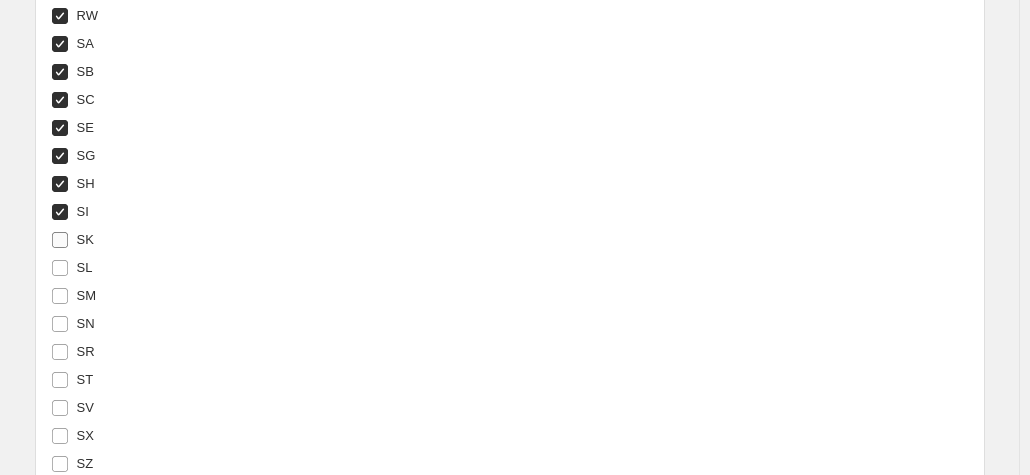 click on "SK" at bounding box center [72, 240] 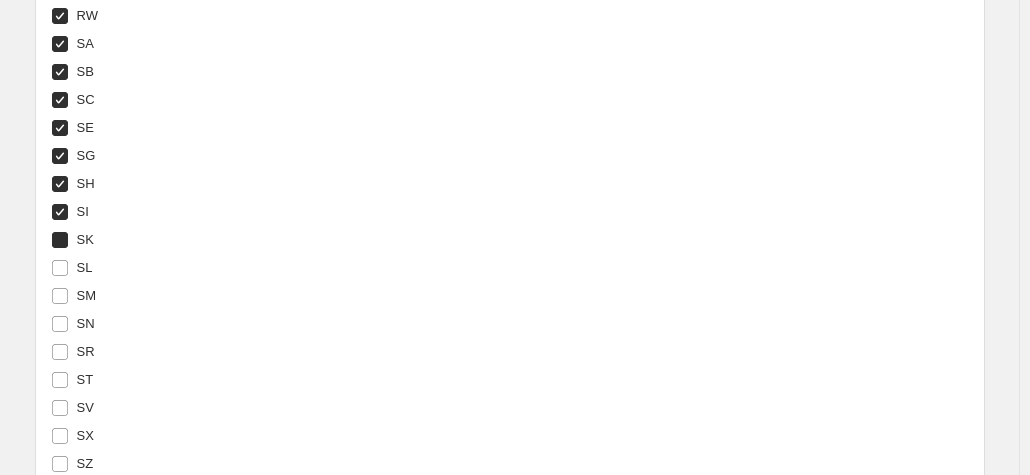 checkbox on "true" 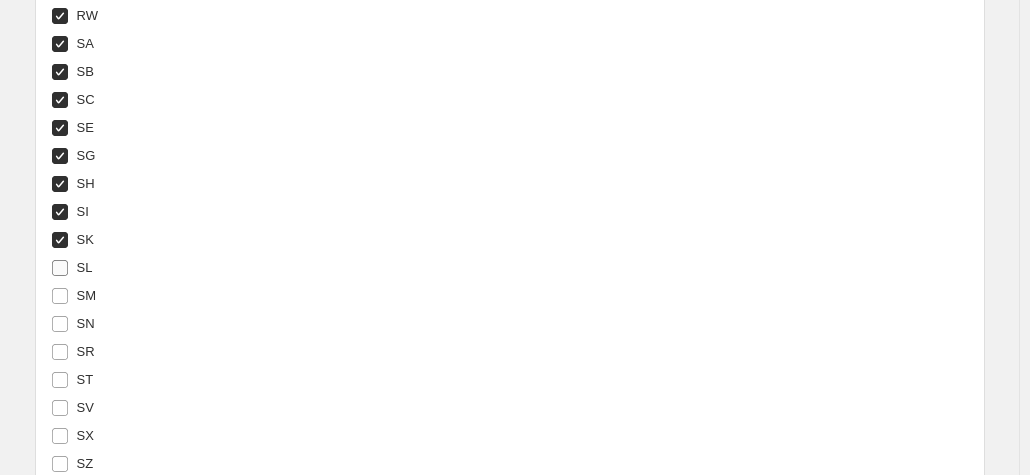 click on "SL" at bounding box center [85, 267] 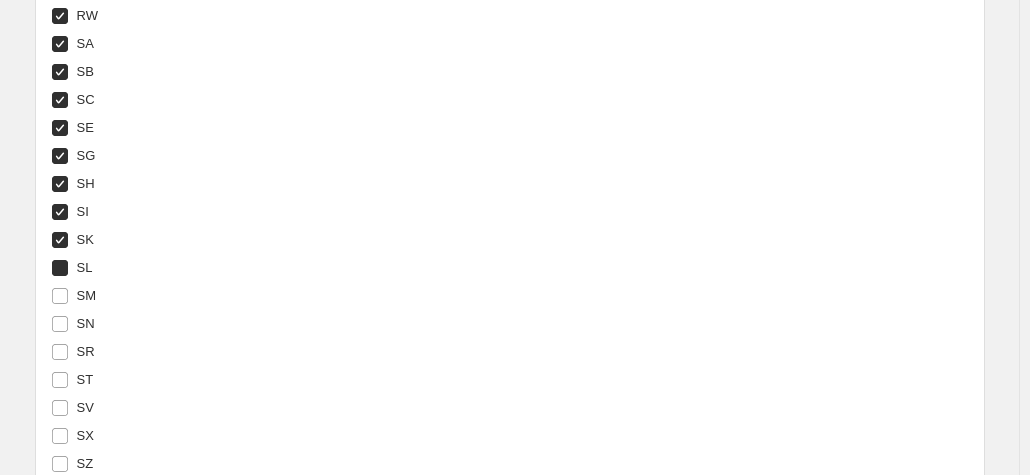 checkbox on "true" 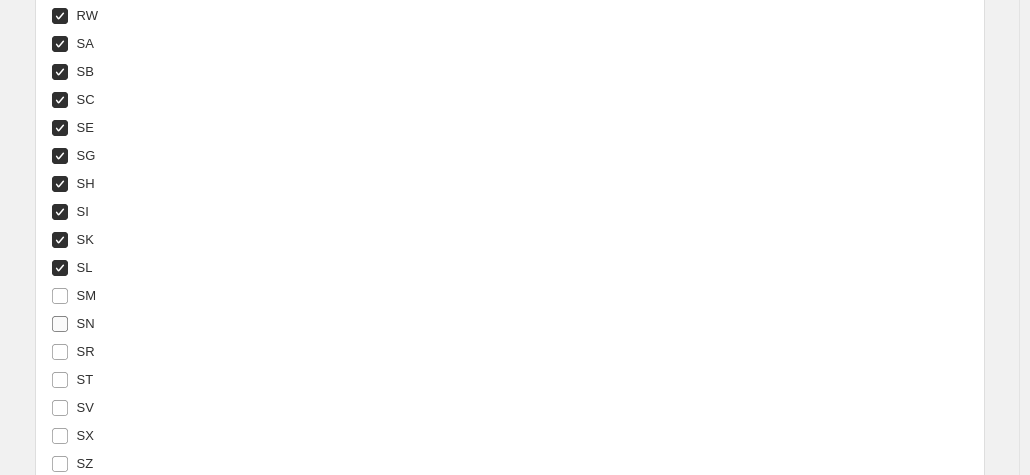 click on "SM" at bounding box center [74, 296] 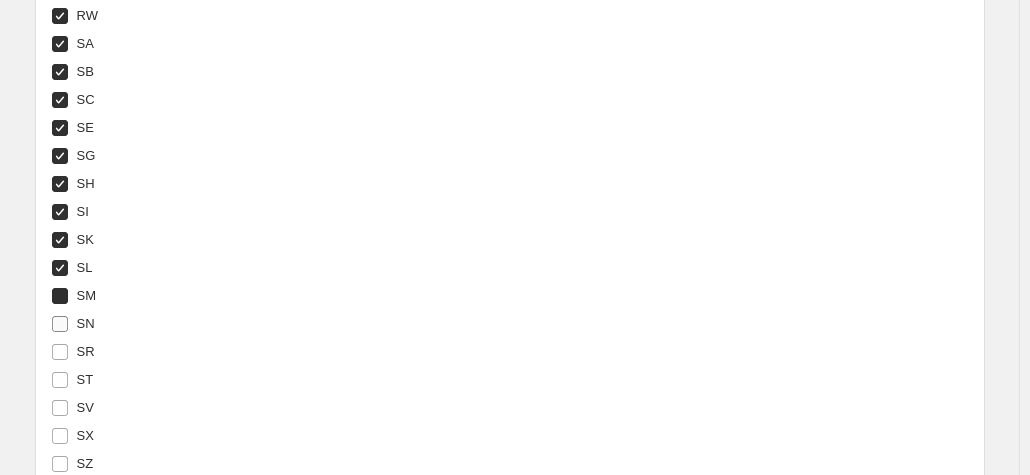 checkbox on "true" 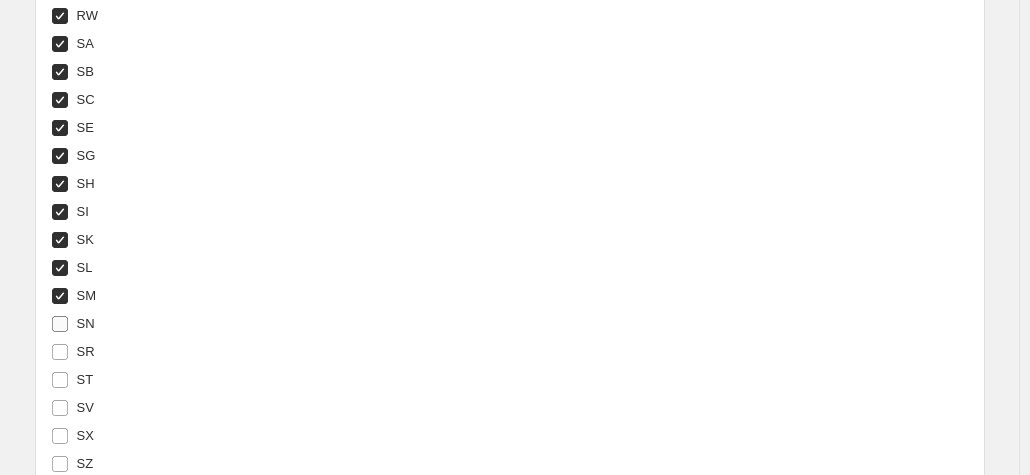 click on "SN" at bounding box center [86, 323] 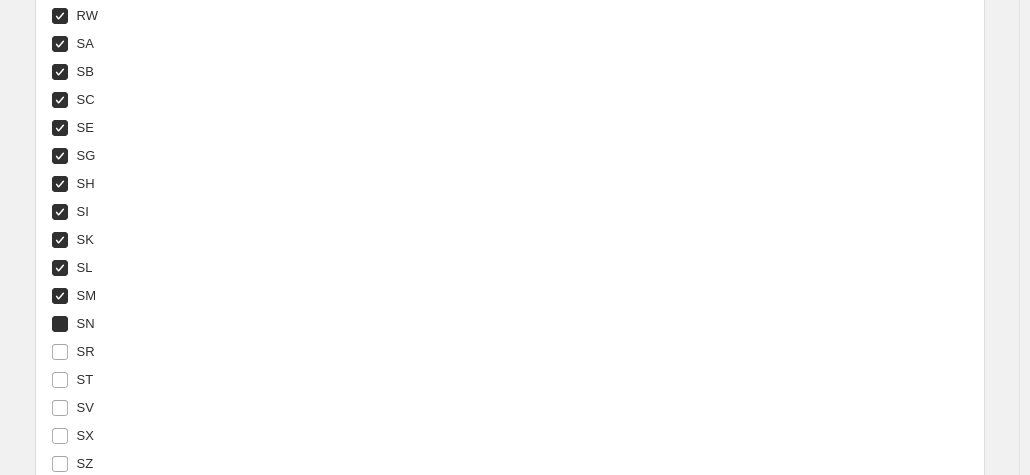 checkbox on "true" 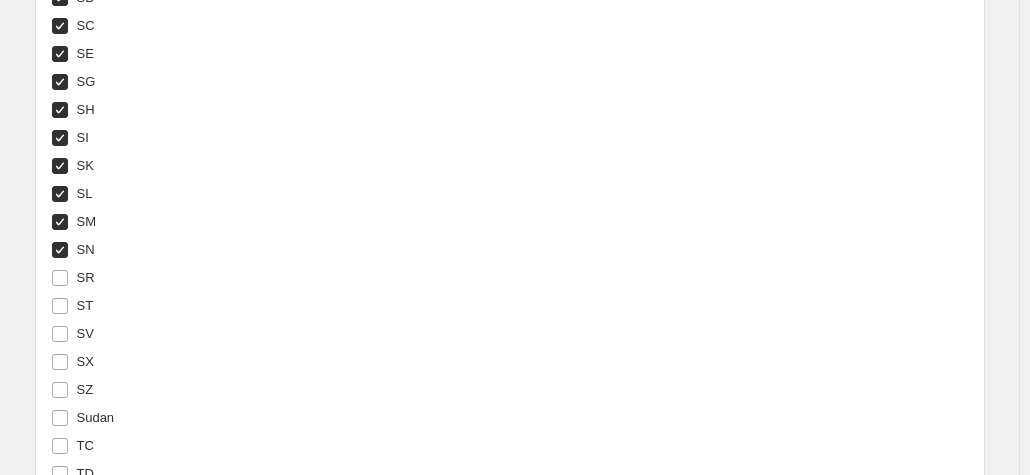 scroll, scrollTop: 6556, scrollLeft: 0, axis: vertical 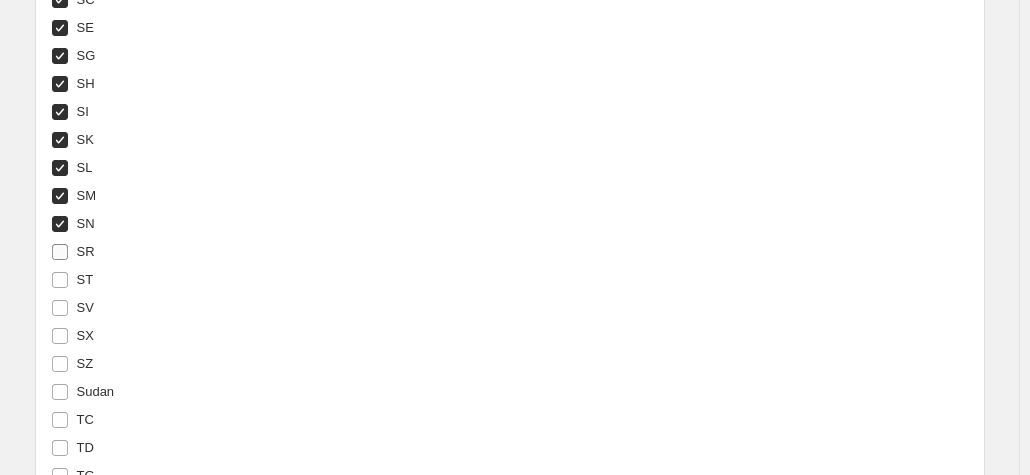 click on "SR" at bounding box center (86, 251) 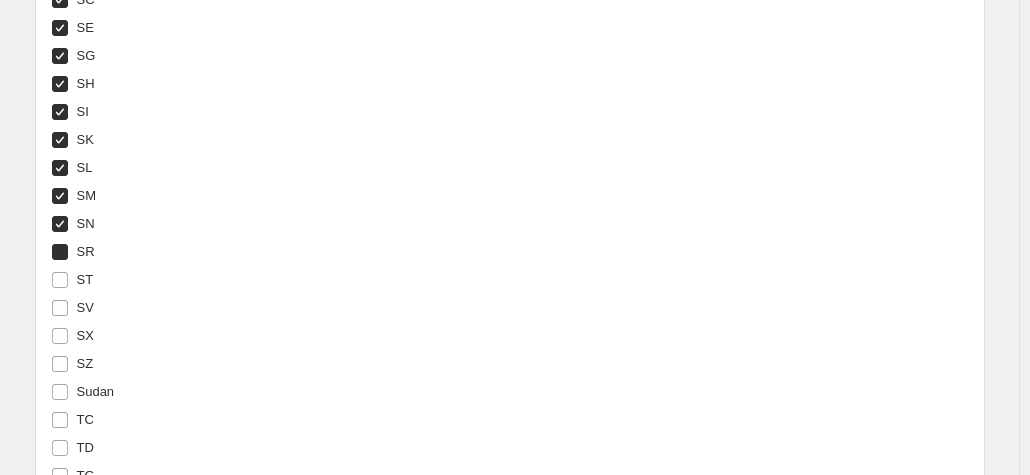 checkbox on "true" 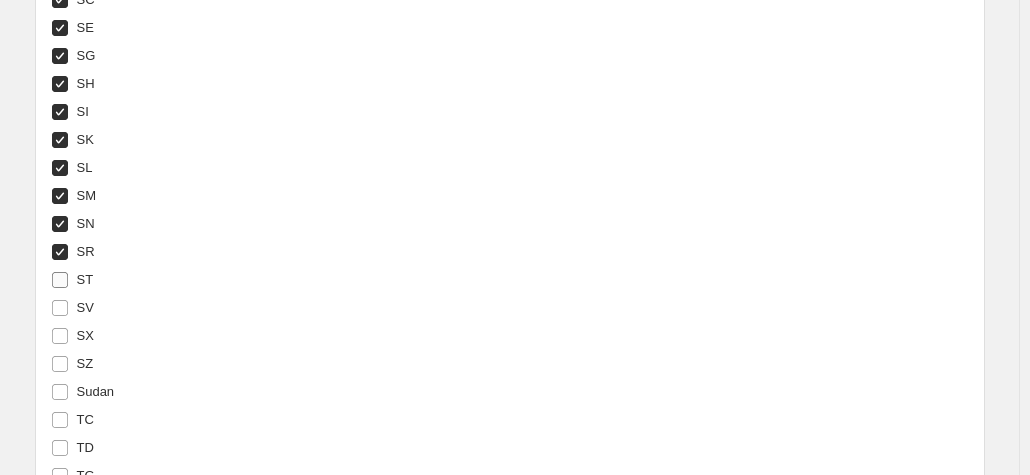 drag, startPoint x: 91, startPoint y: 275, endPoint x: 94, endPoint y: 298, distance: 23.194826 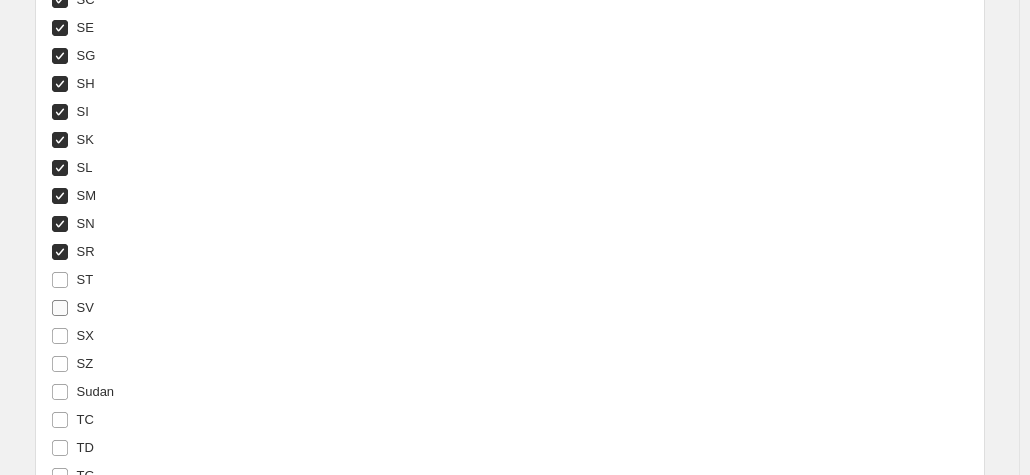 click on "SV" at bounding box center [85, 307] 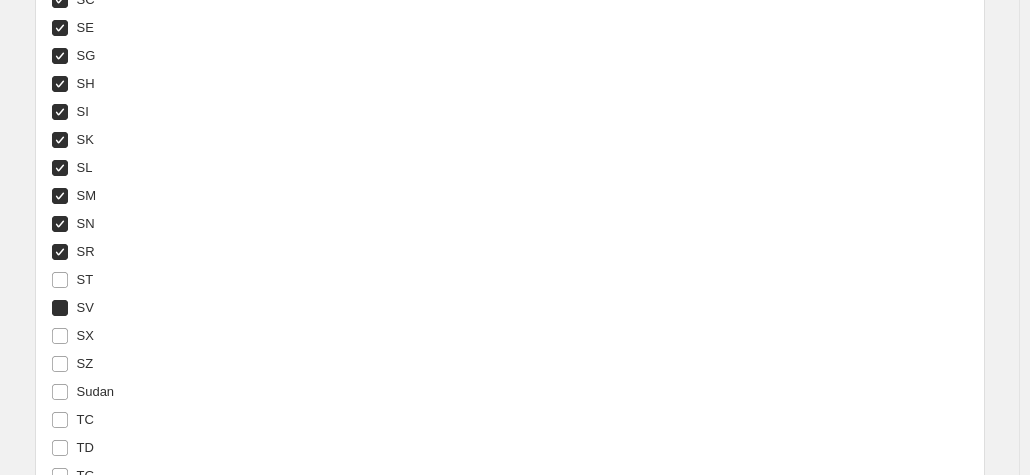 checkbox on "true" 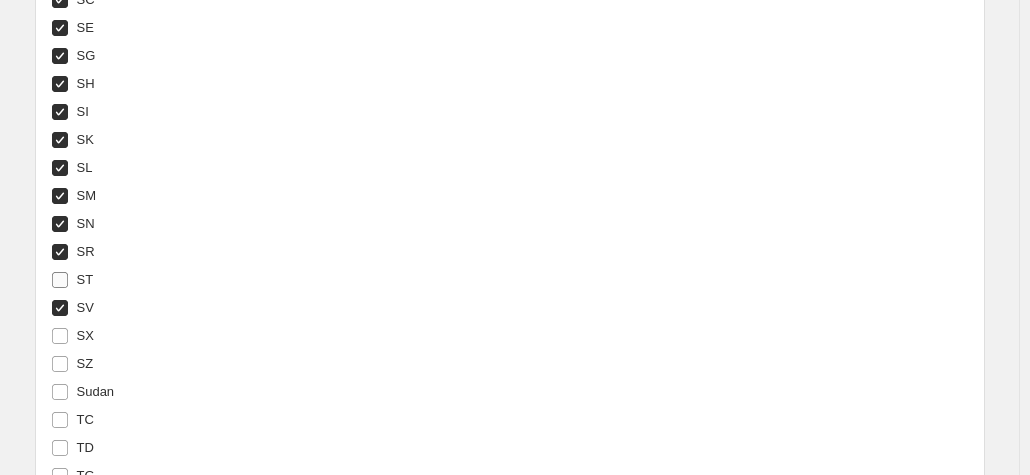 click on "ST" at bounding box center (85, 279) 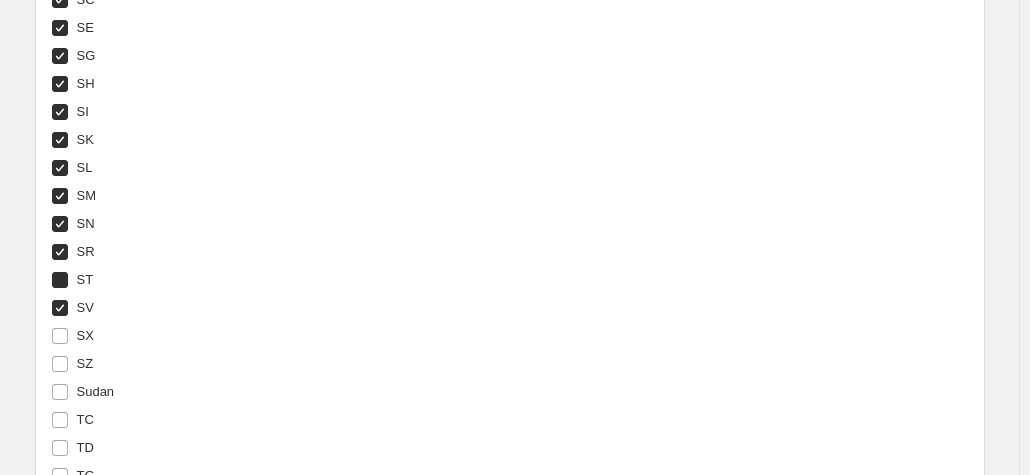 checkbox on "true" 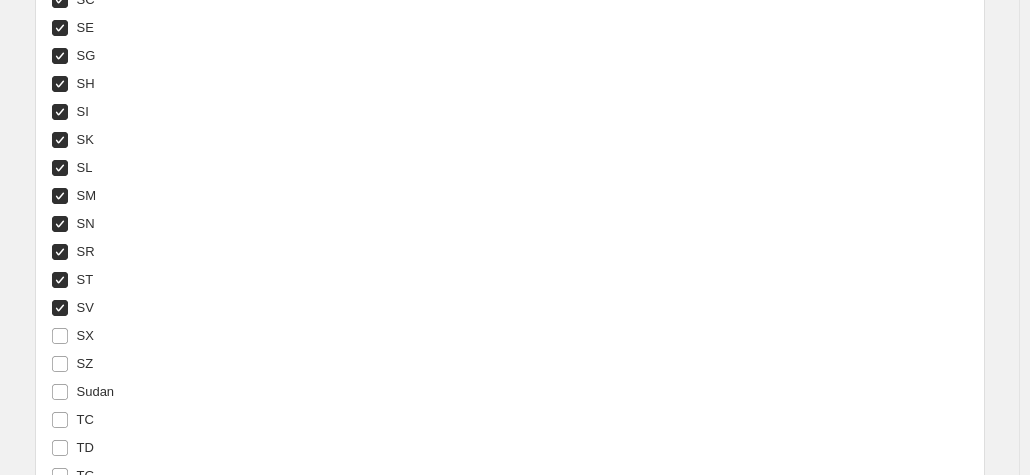 scroll, scrollTop: 6656, scrollLeft: 0, axis: vertical 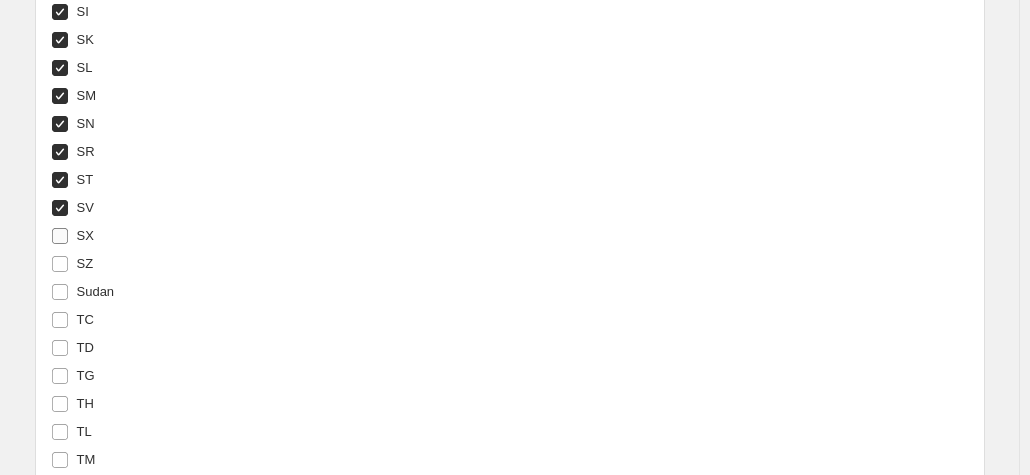 click on "SX" at bounding box center (72, 236) 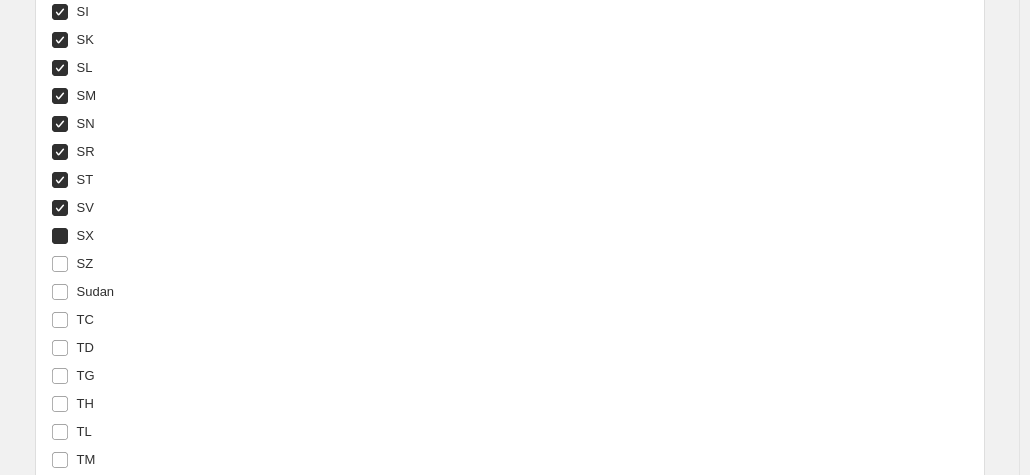 checkbox on "true" 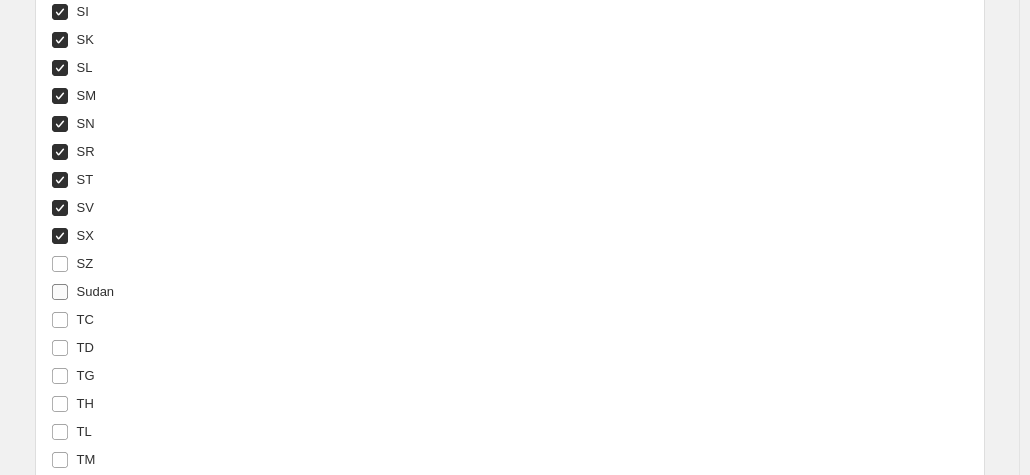 drag, startPoint x: 87, startPoint y: 257, endPoint x: 90, endPoint y: 275, distance: 18.248287 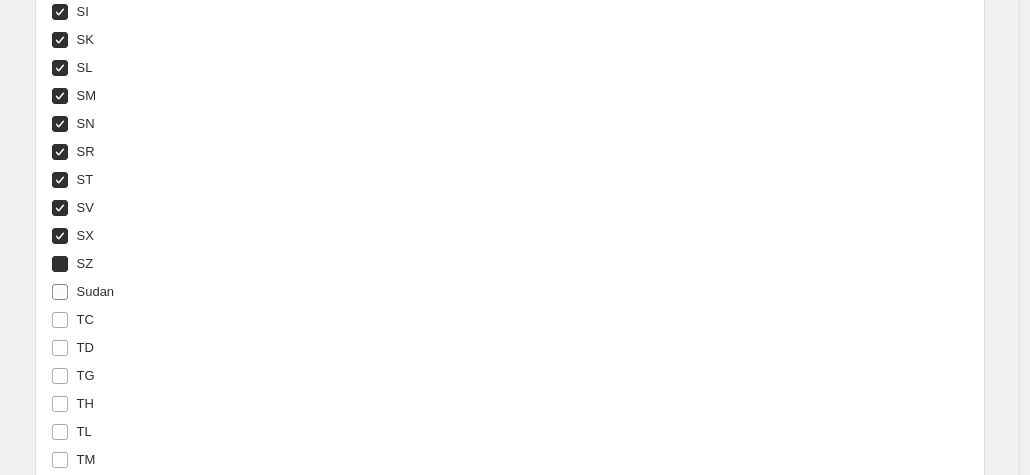 checkbox on "true" 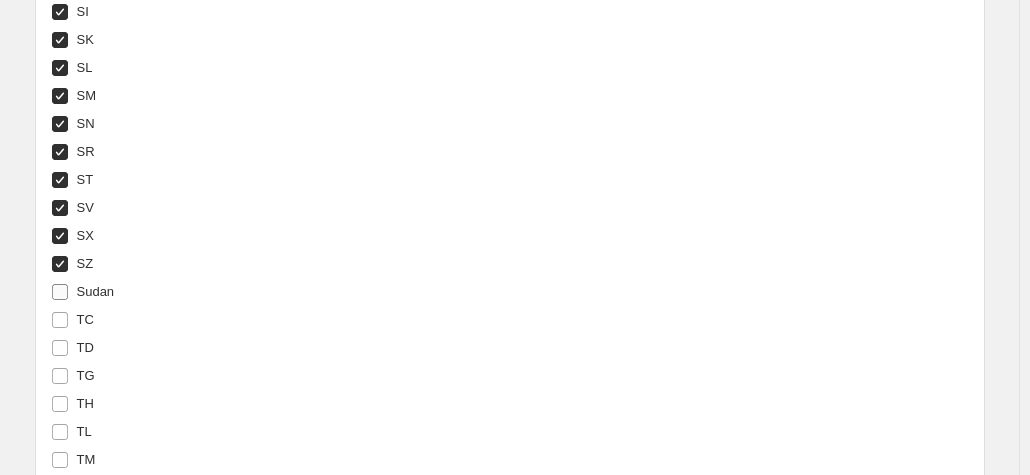 click on "Sudan" at bounding box center (96, 291) 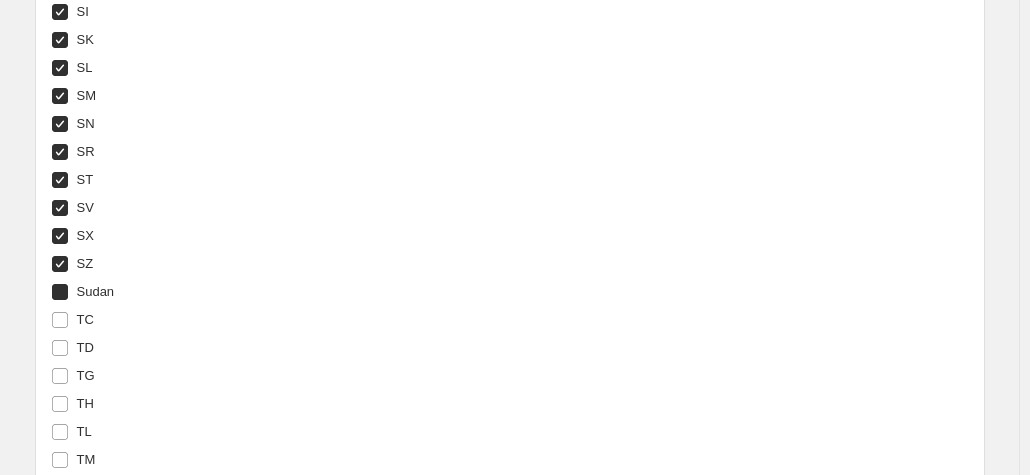 checkbox on "true" 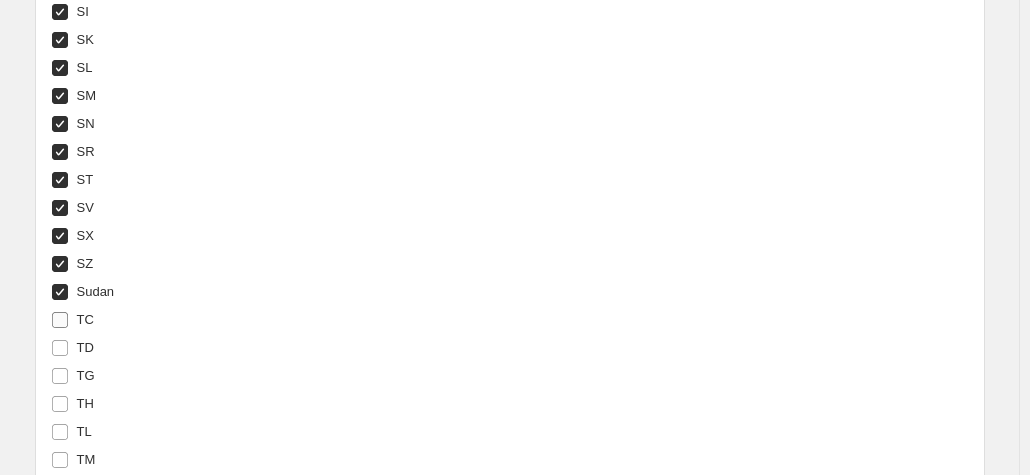 click on "TC" at bounding box center (85, 319) 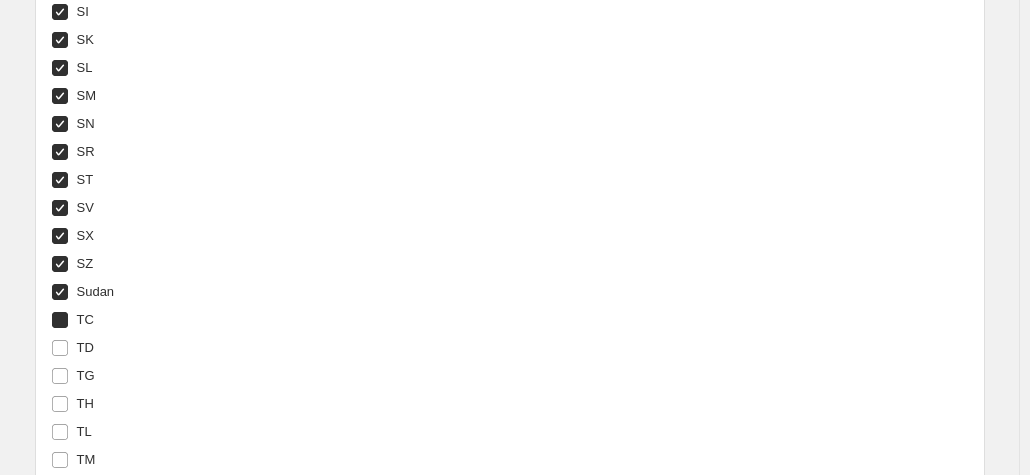 checkbox on "true" 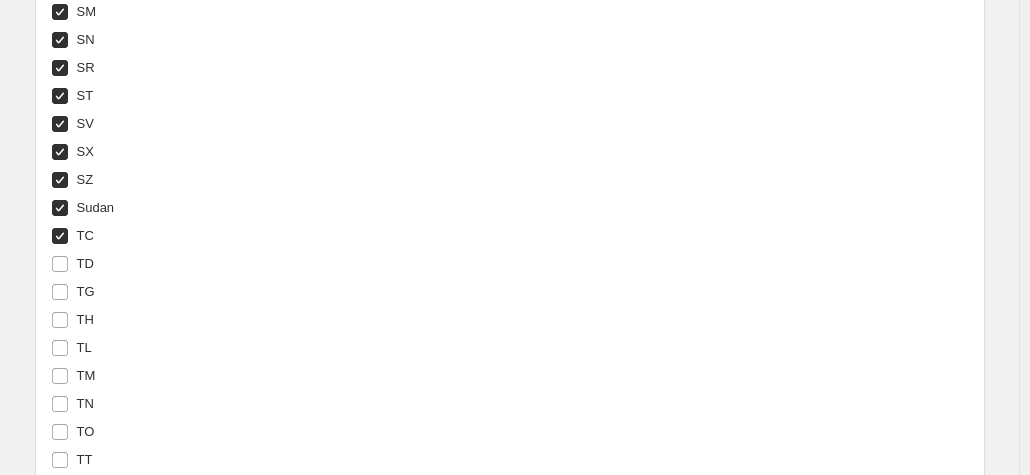 scroll, scrollTop: 6856, scrollLeft: 0, axis: vertical 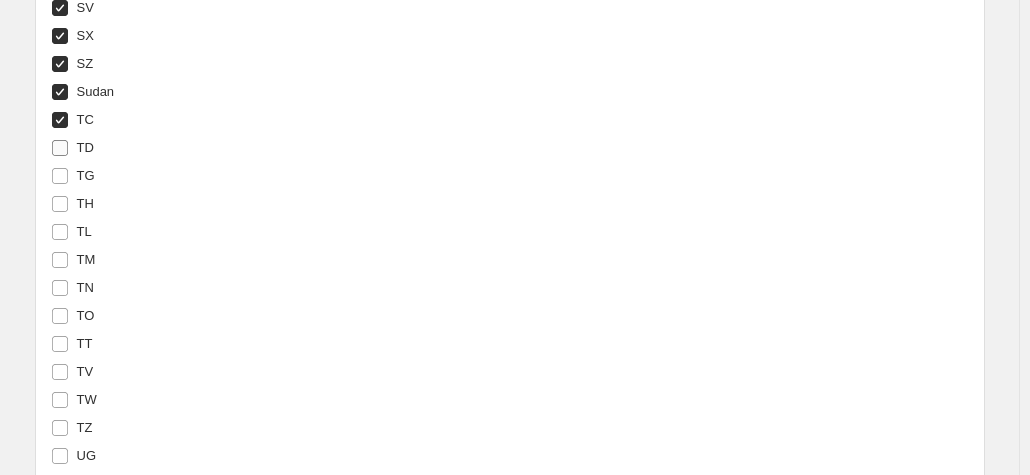click on "TD" at bounding box center (85, 147) 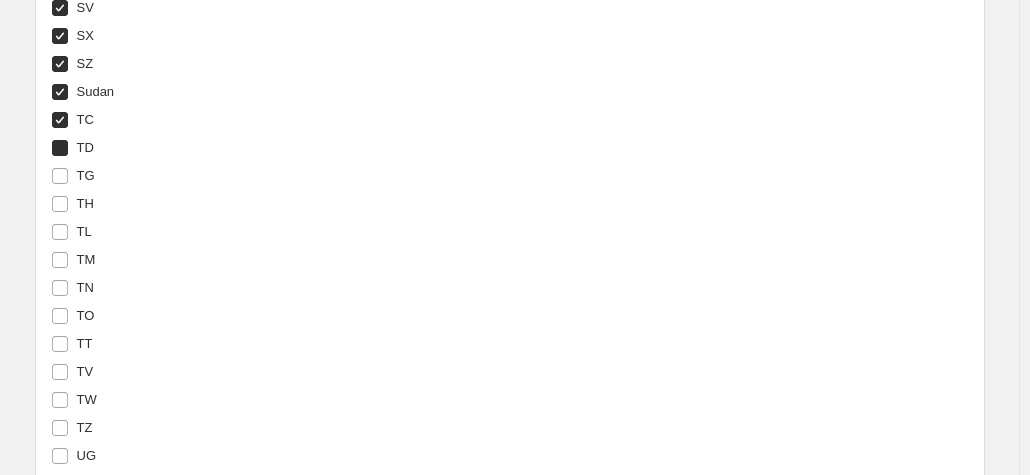 checkbox on "true" 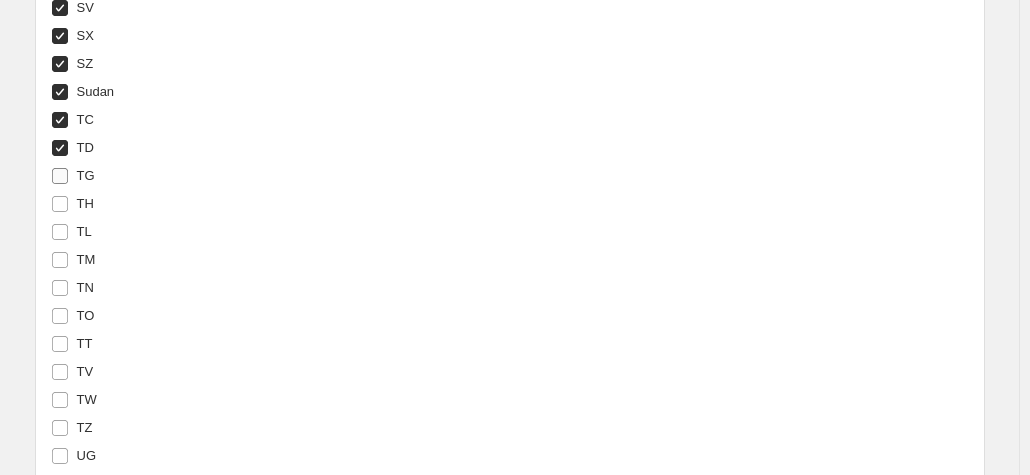 click on "TG" at bounding box center (86, 175) 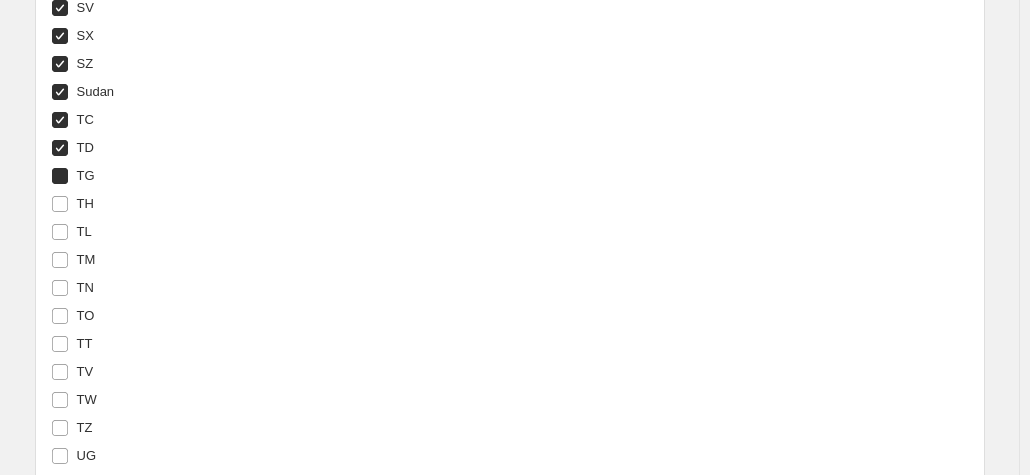 checkbox on "true" 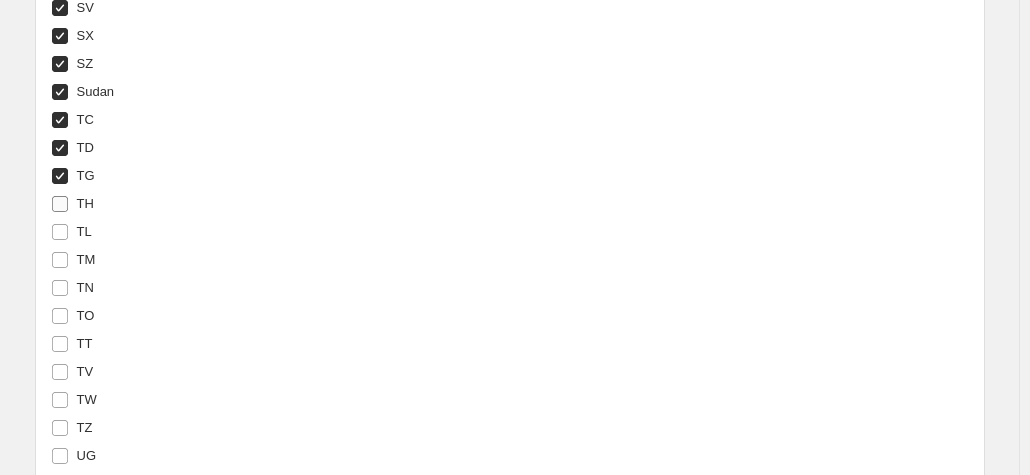 click on "TH" at bounding box center (85, 204) 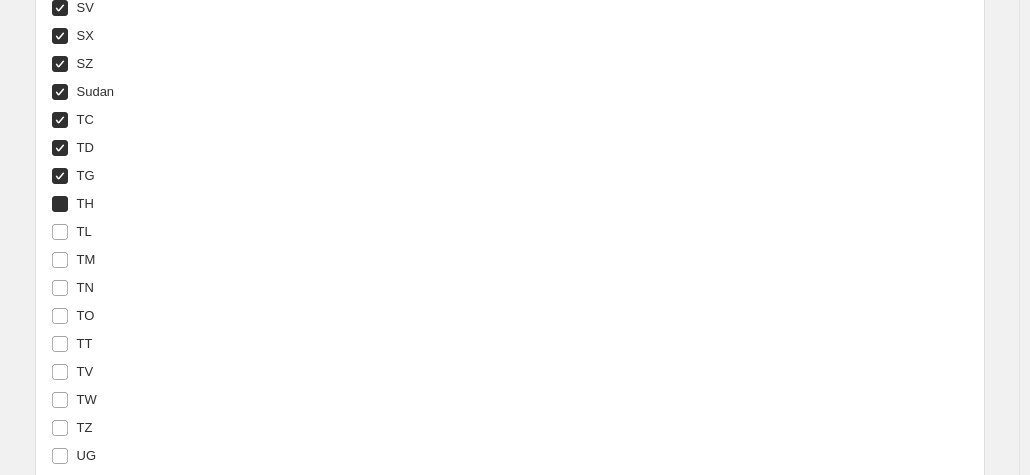 checkbox on "true" 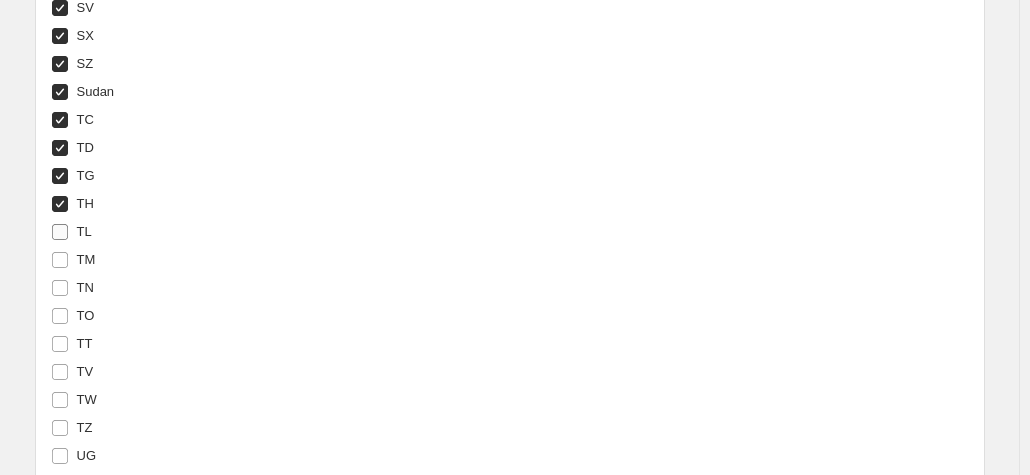 click on "TL" at bounding box center [84, 231] 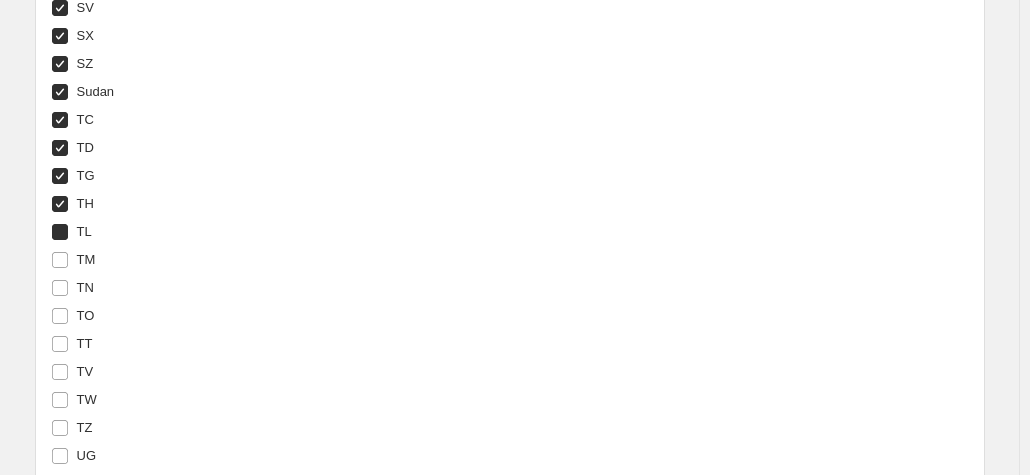 checkbox on "true" 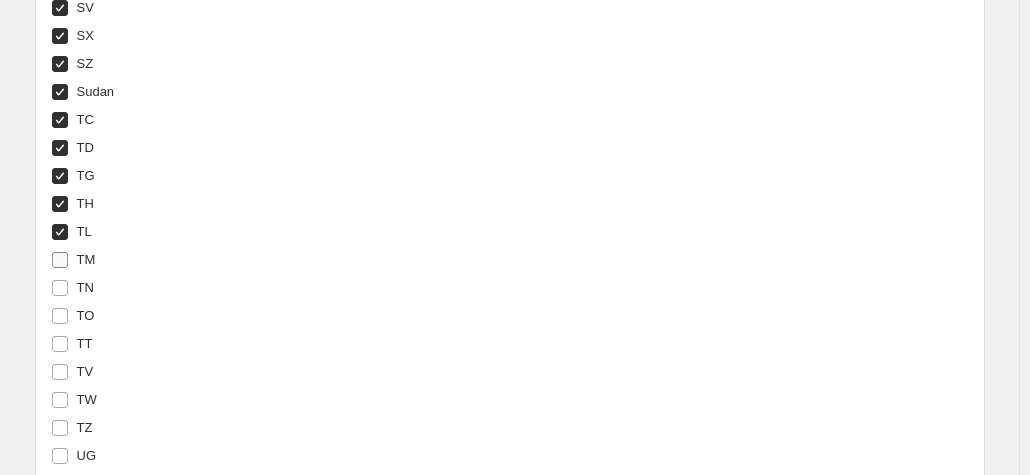 click on "TM" at bounding box center (86, 259) 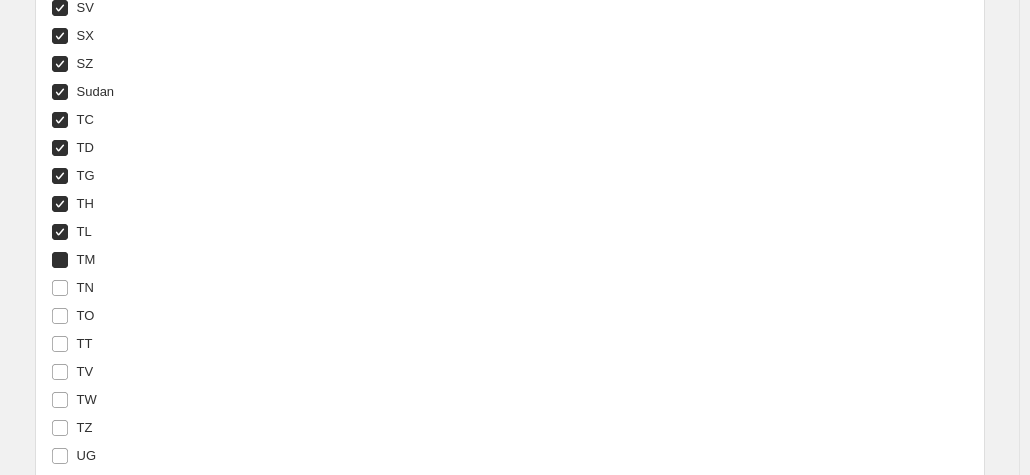 checkbox on "true" 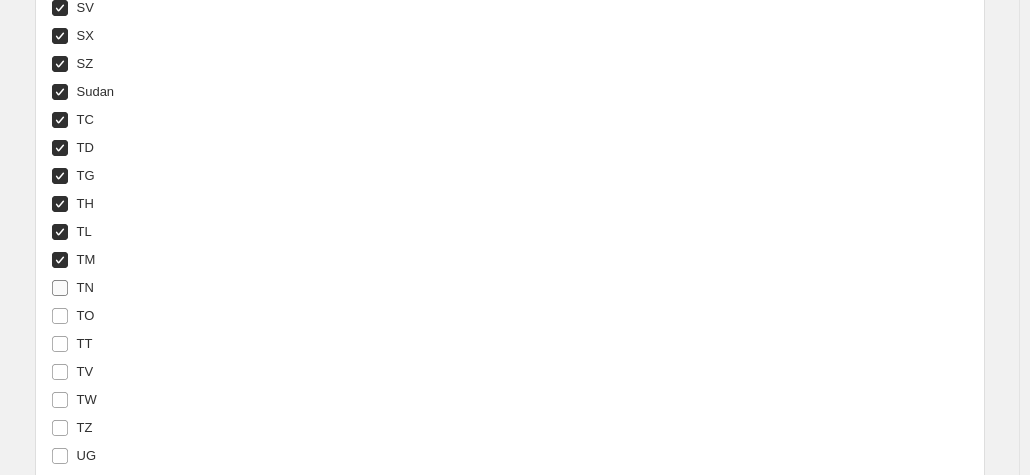 click on "TN" at bounding box center (85, 287) 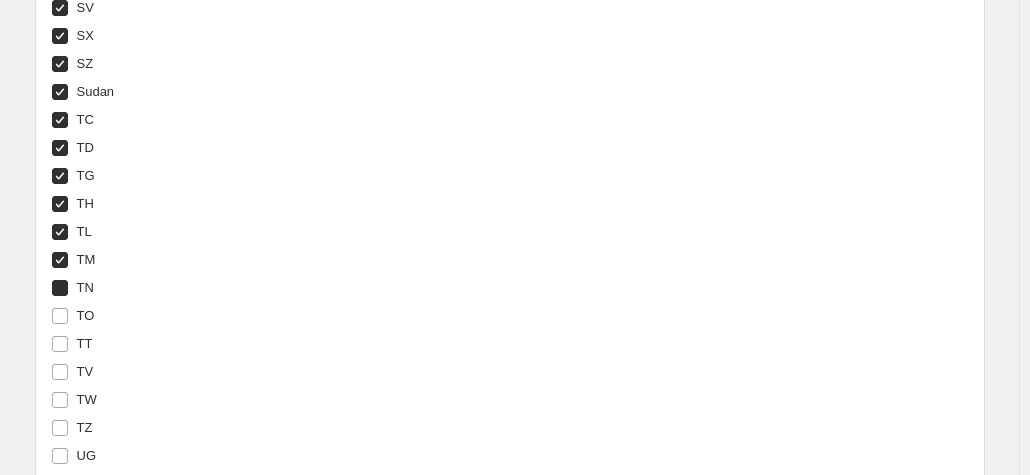 checkbox on "true" 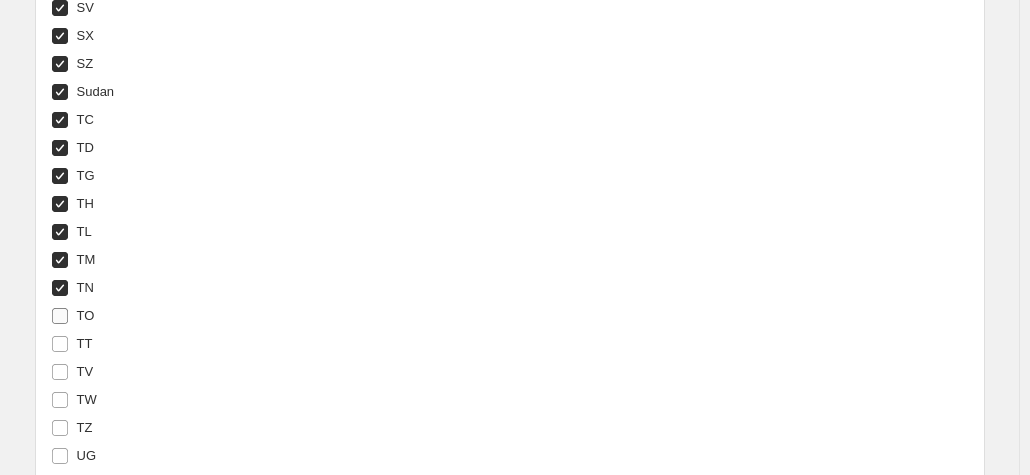 click on "TO" at bounding box center (86, 315) 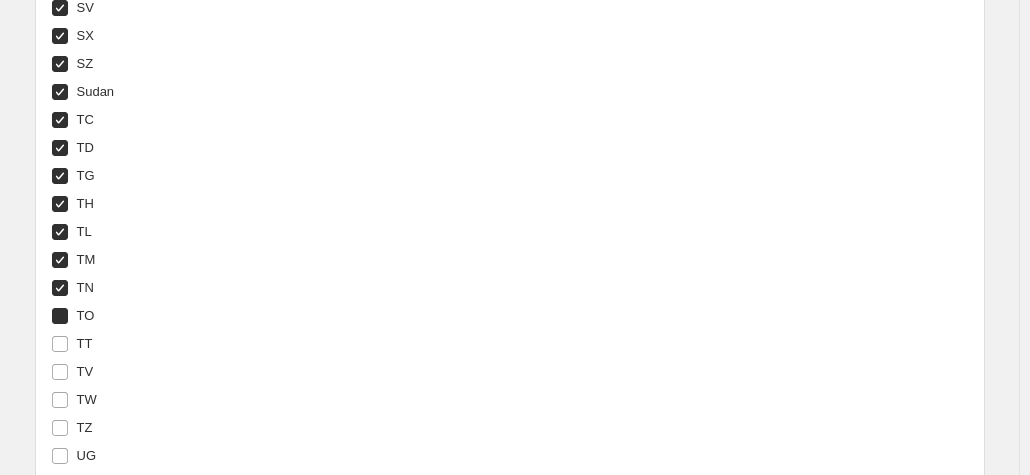 checkbox on "true" 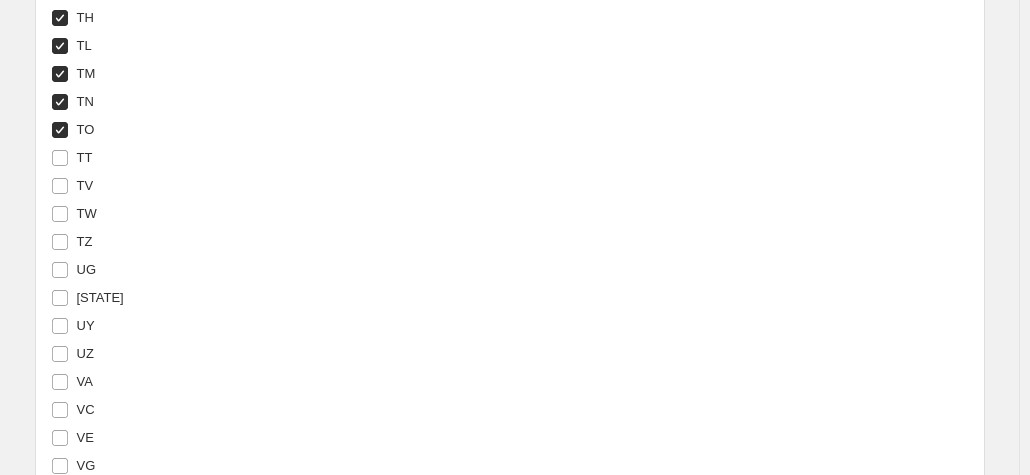 scroll, scrollTop: 7056, scrollLeft: 0, axis: vertical 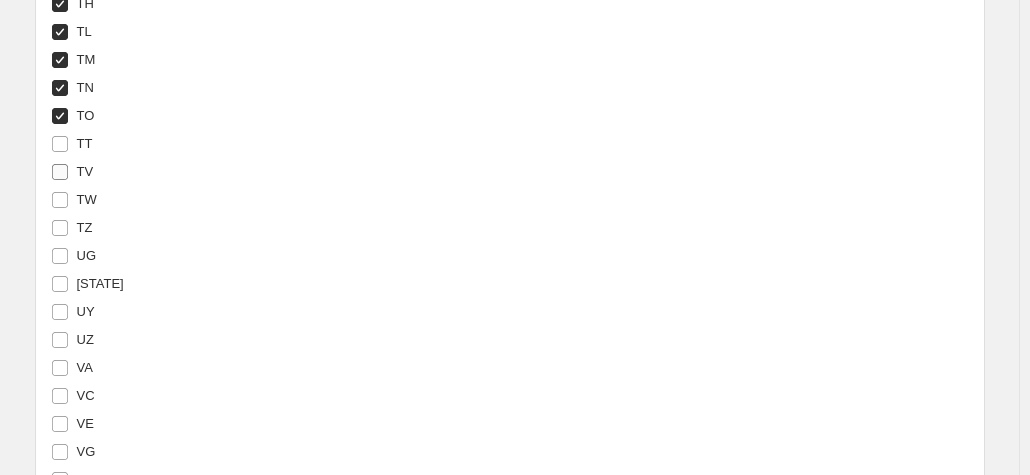 drag, startPoint x: 91, startPoint y: 141, endPoint x: 92, endPoint y: 164, distance: 23.021729 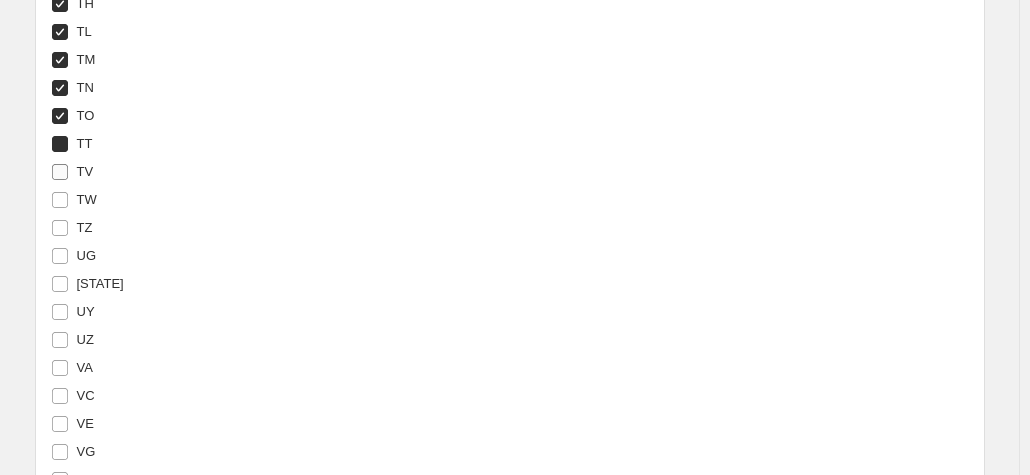 checkbox on "true" 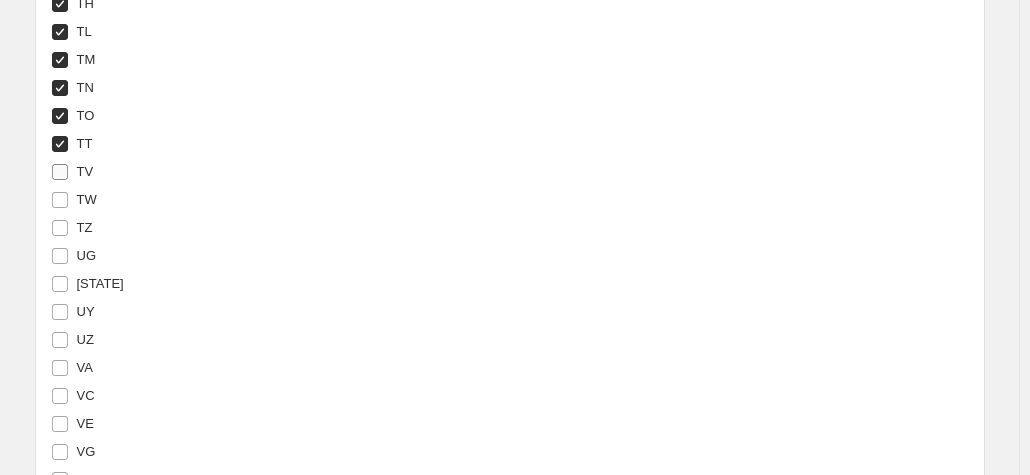click on "TV" at bounding box center [85, 171] 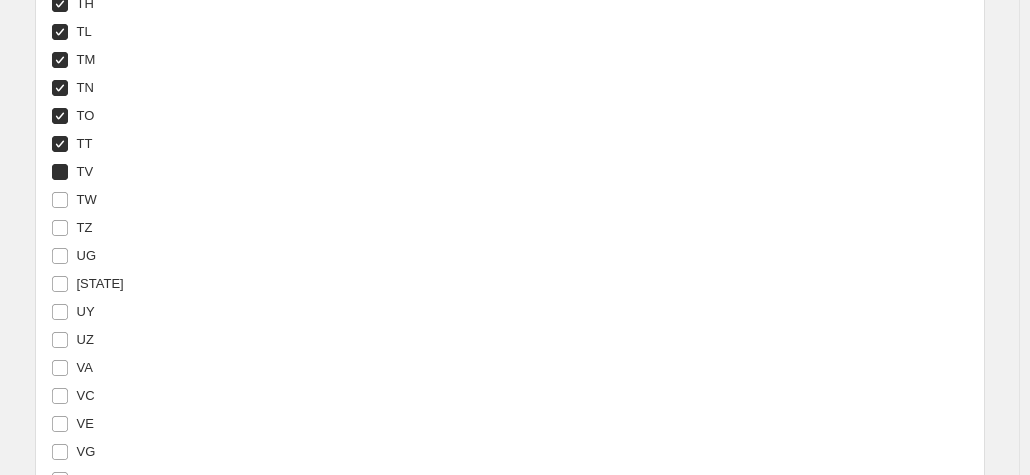 checkbox on "true" 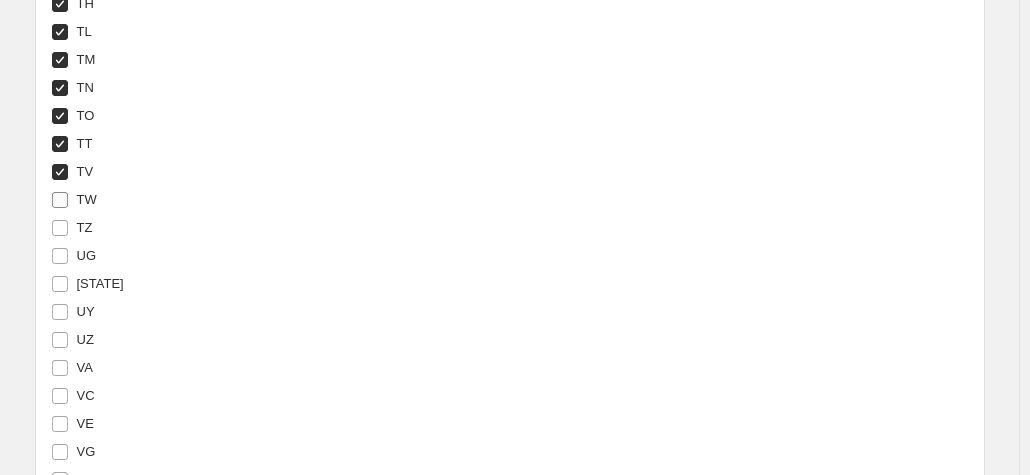 click on "TW" at bounding box center [87, 199] 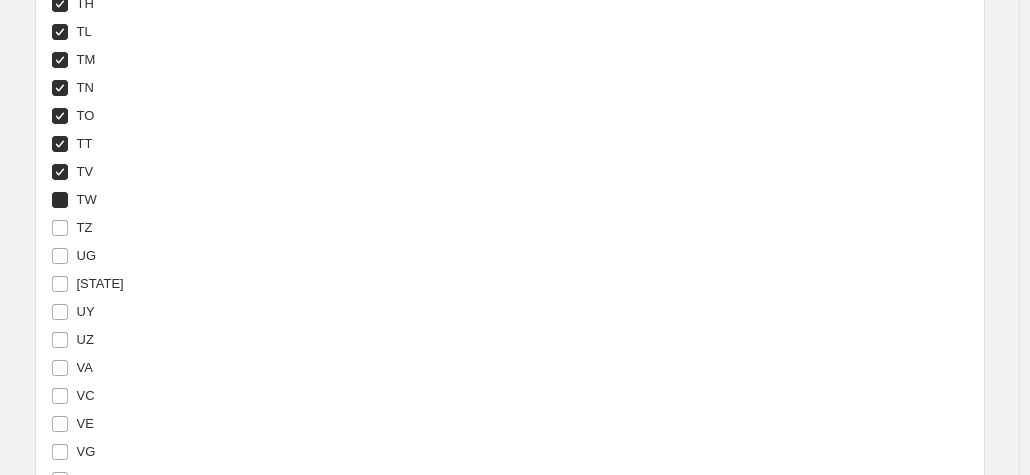 checkbox on "true" 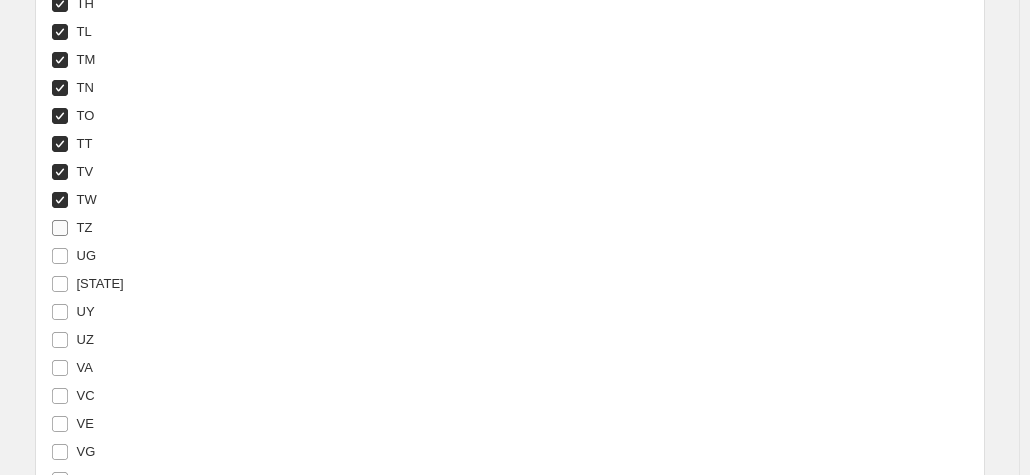 click on "TZ" at bounding box center [85, 227] 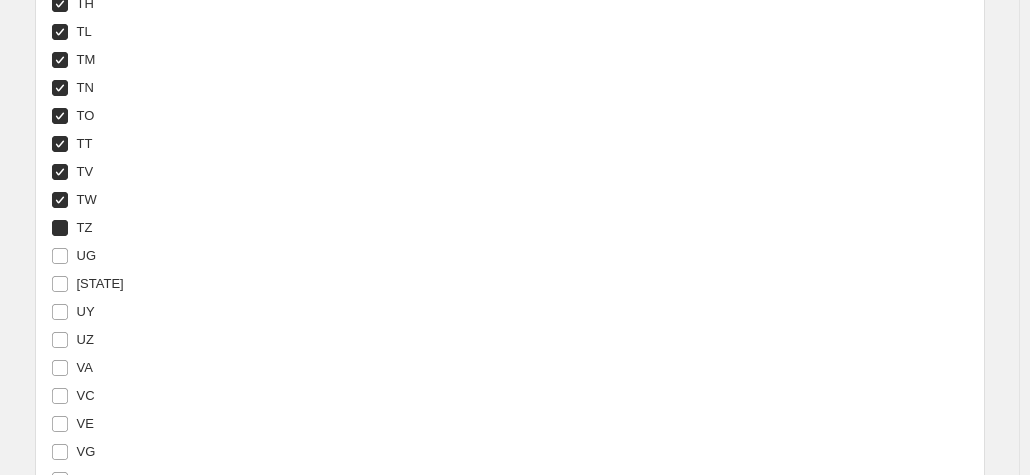 checkbox on "true" 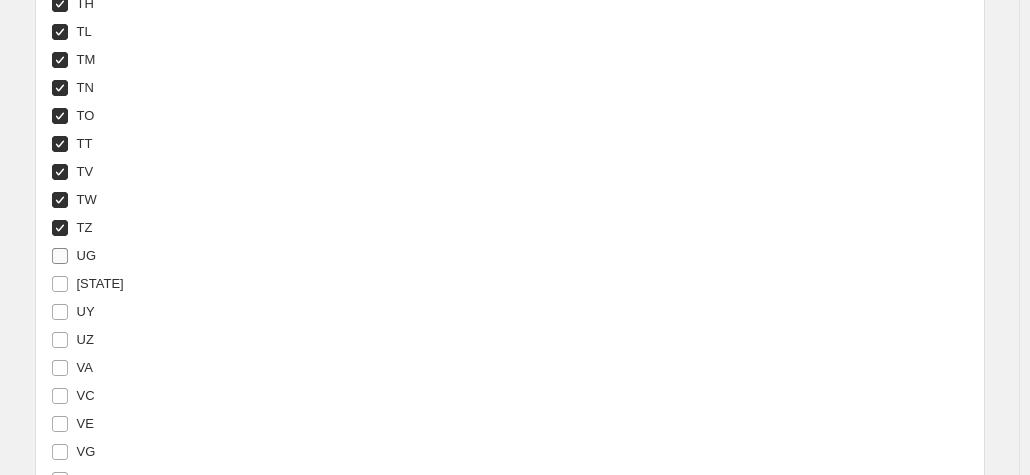 click on "UG" at bounding box center (87, 256) 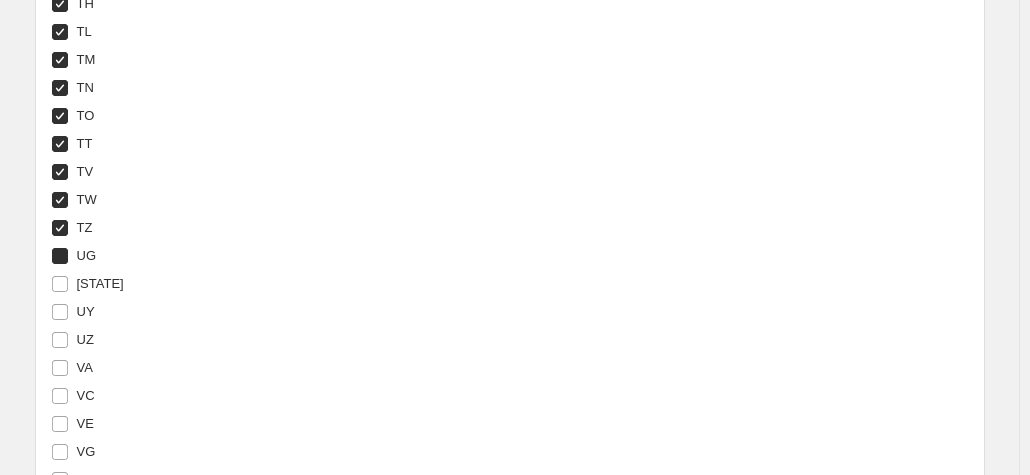 checkbox on "true" 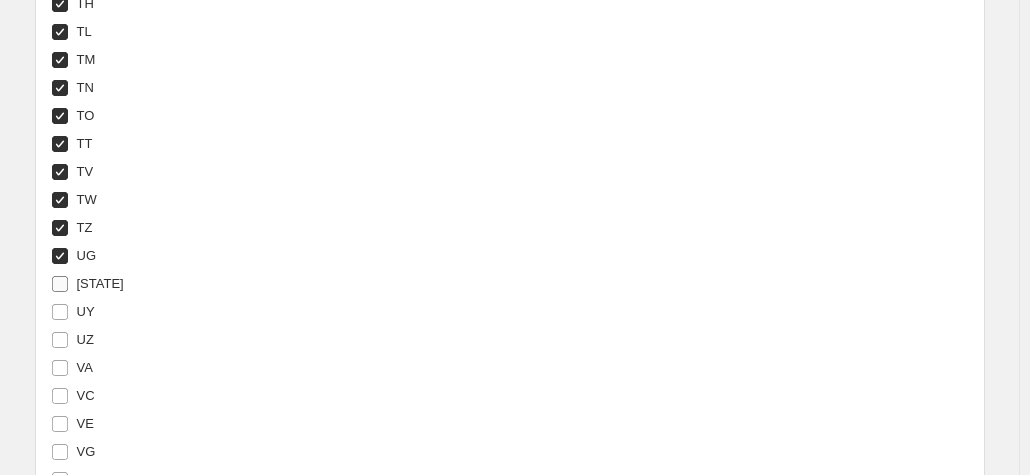 click on "[STATE]" at bounding box center (100, 283) 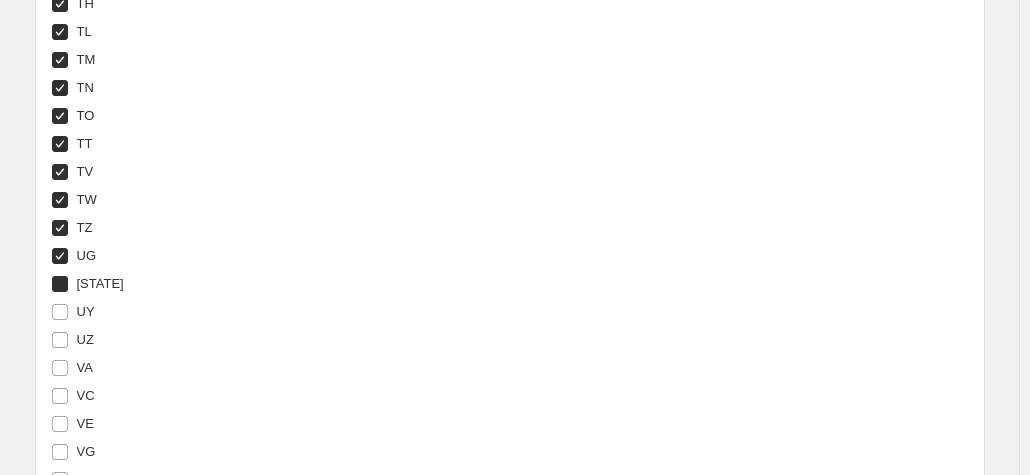 checkbox on "true" 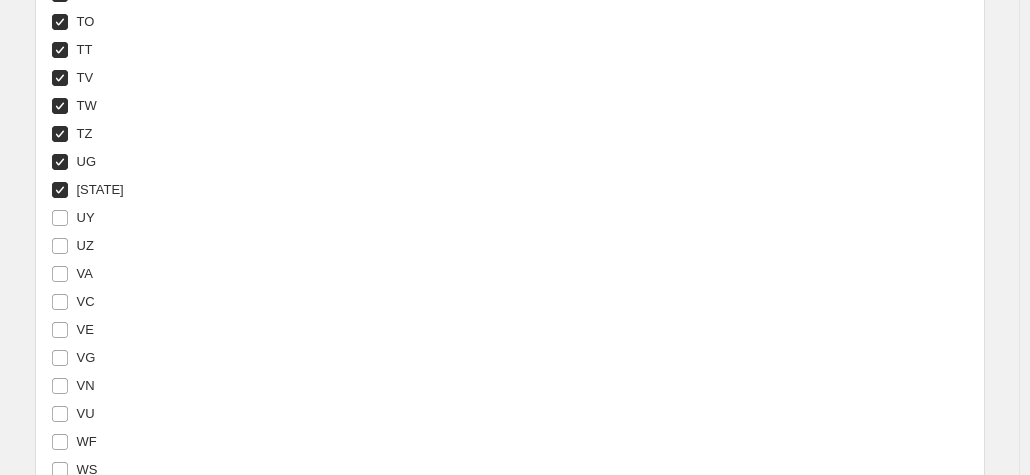 scroll, scrollTop: 7256, scrollLeft: 0, axis: vertical 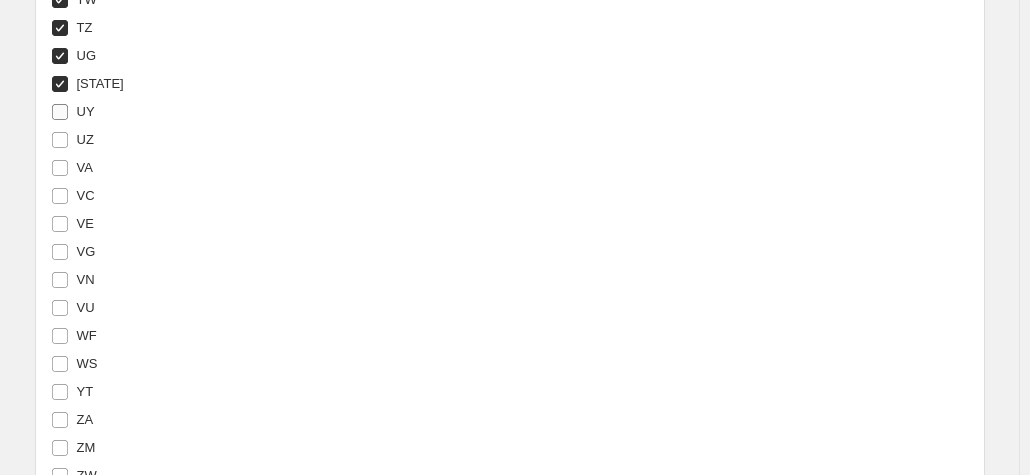click on "UY" at bounding box center [86, 111] 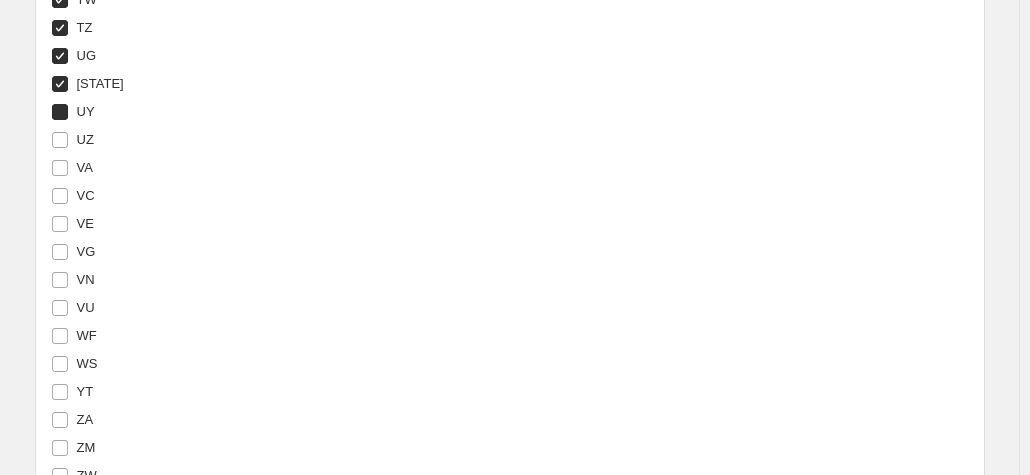 checkbox on "true" 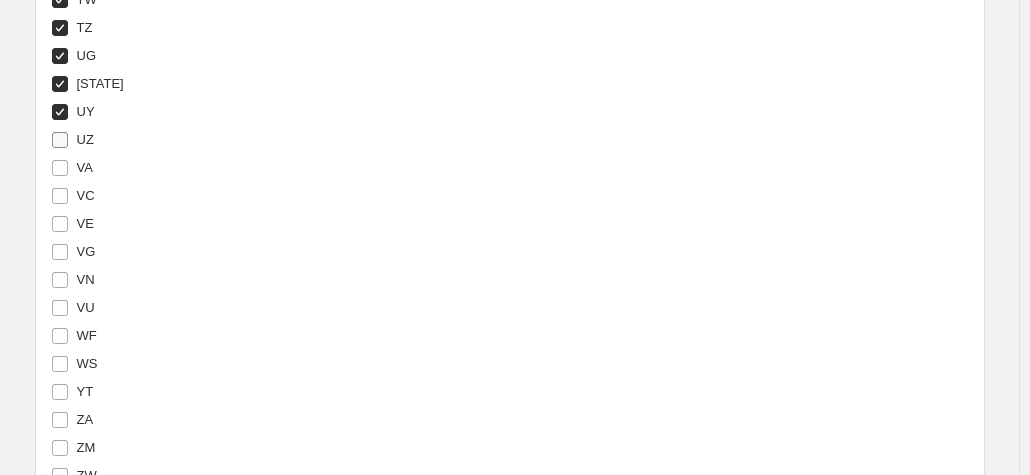 click on "UZ" at bounding box center [85, 139] 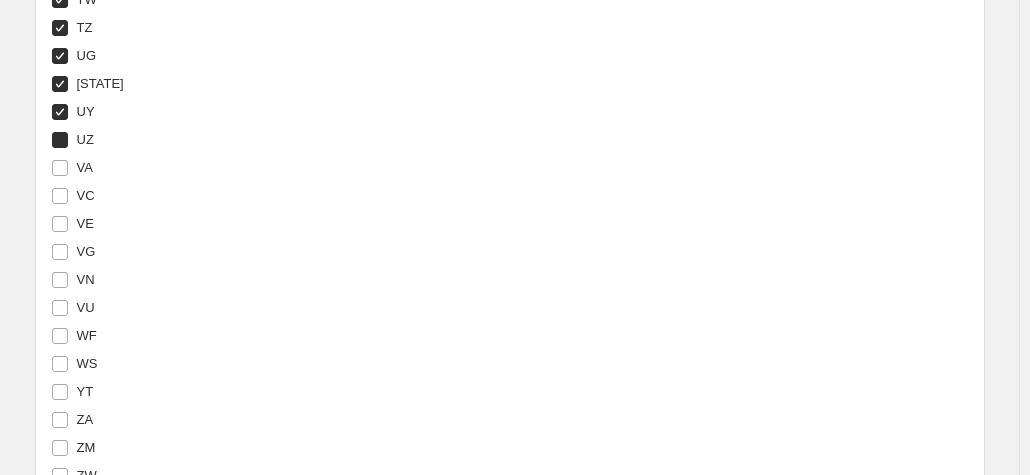 checkbox on "true" 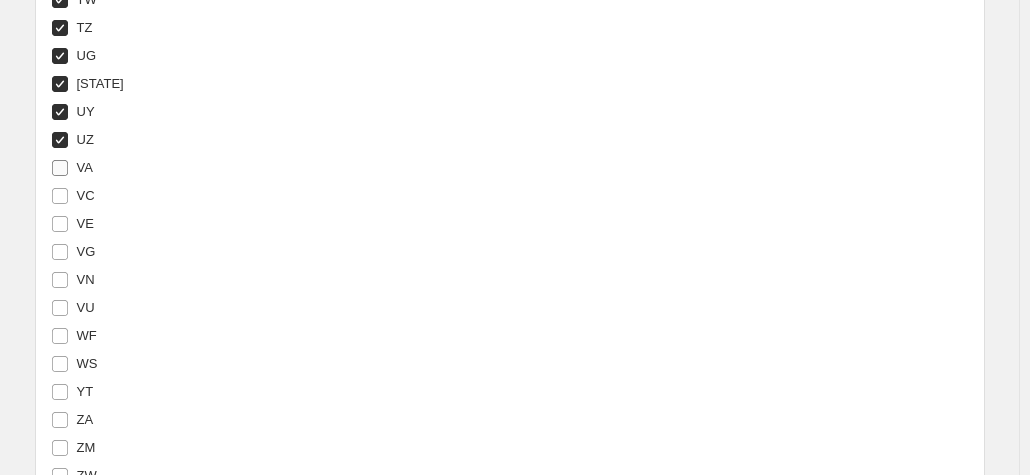 click on "VA" at bounding box center [85, 167] 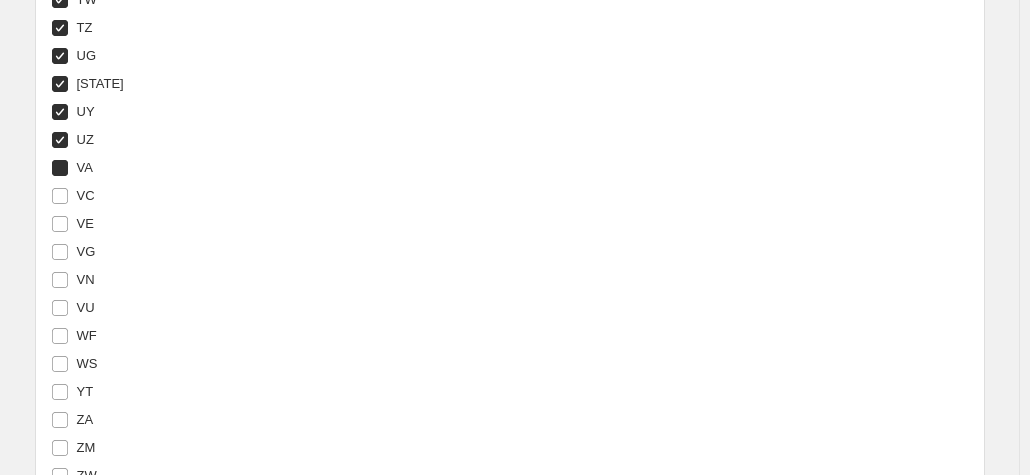 checkbox on "true" 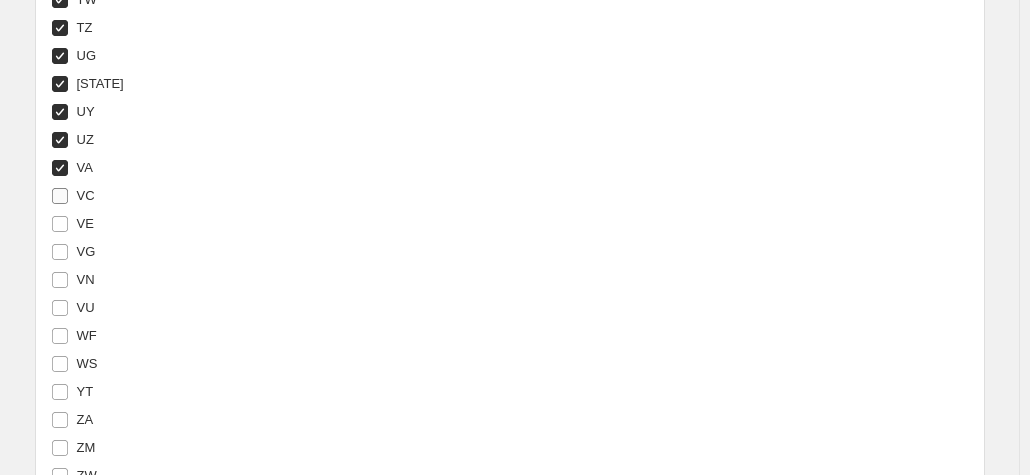 drag, startPoint x: 89, startPoint y: 199, endPoint x: 85, endPoint y: 221, distance: 22.36068 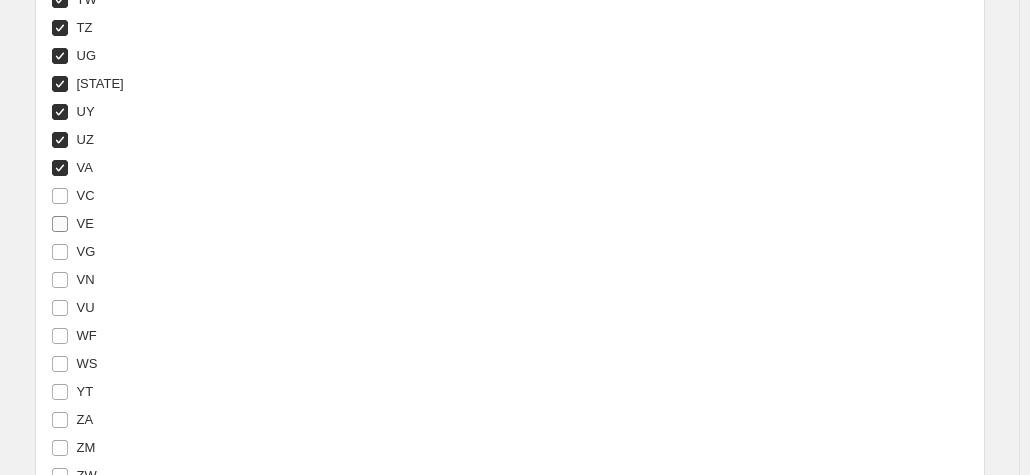 click on "VC" at bounding box center [60, 196] 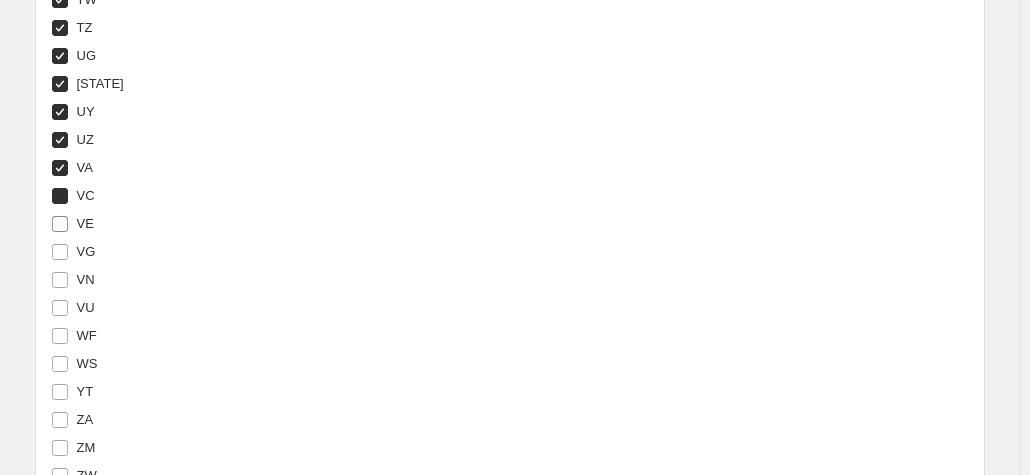 checkbox on "true" 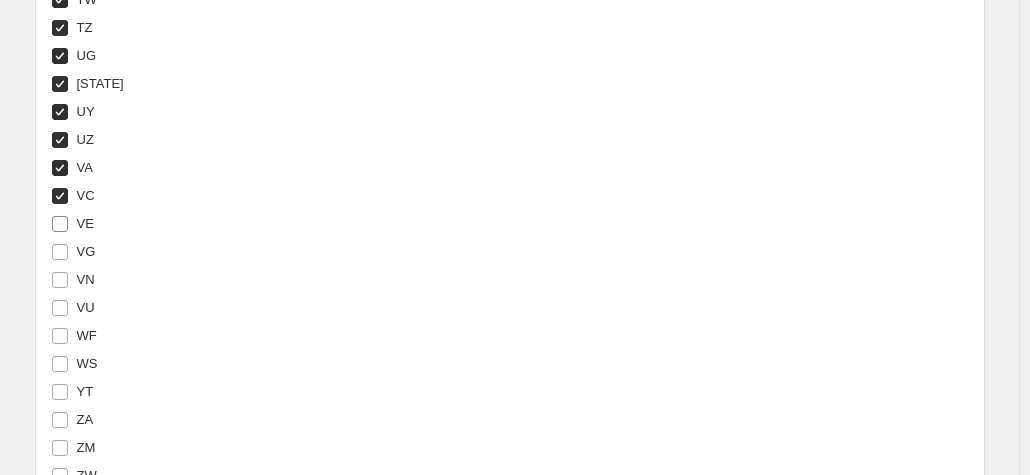 click on "VE" at bounding box center (85, 224) 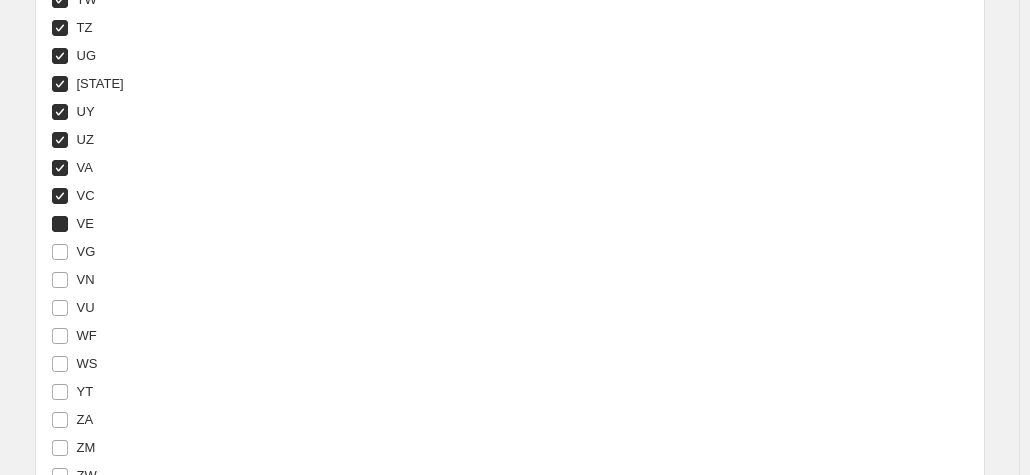 type 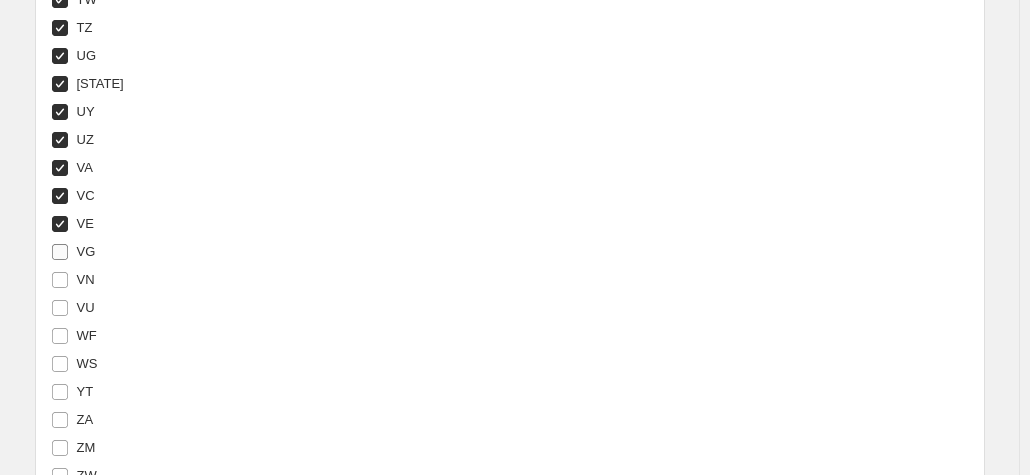 click on "VG" at bounding box center (73, 252) 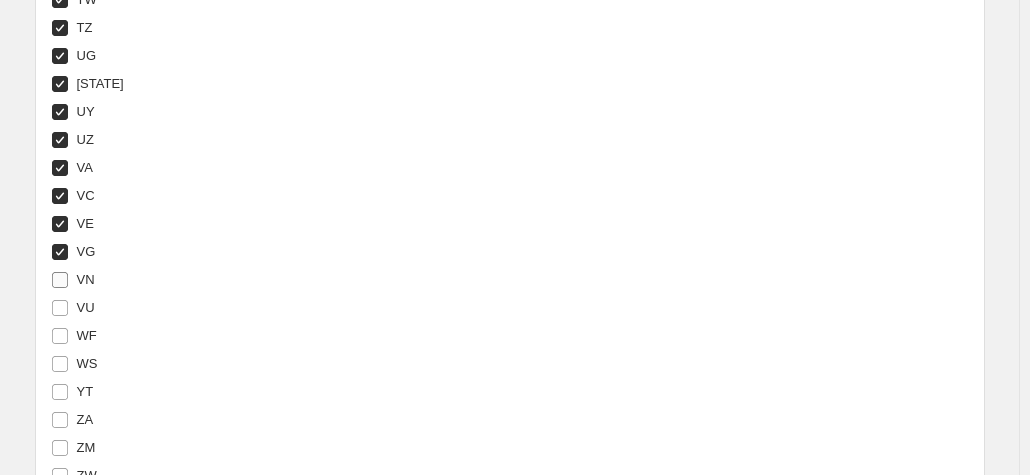 click on "VN" at bounding box center (86, 279) 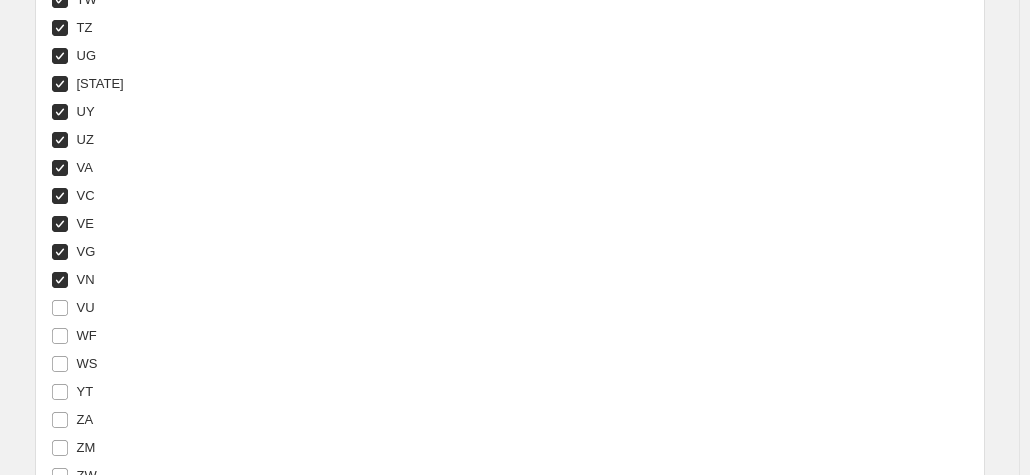 scroll, scrollTop: 7356, scrollLeft: 0, axis: vertical 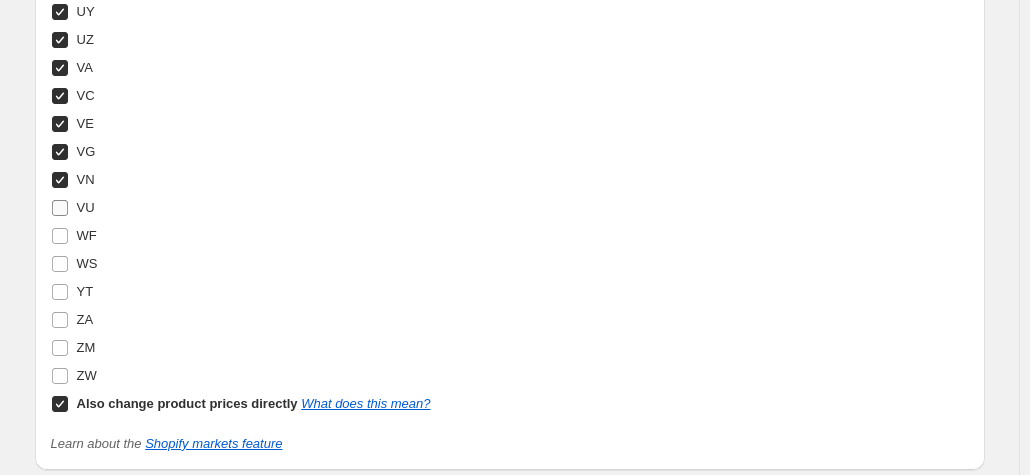 click on "VU" at bounding box center (86, 207) 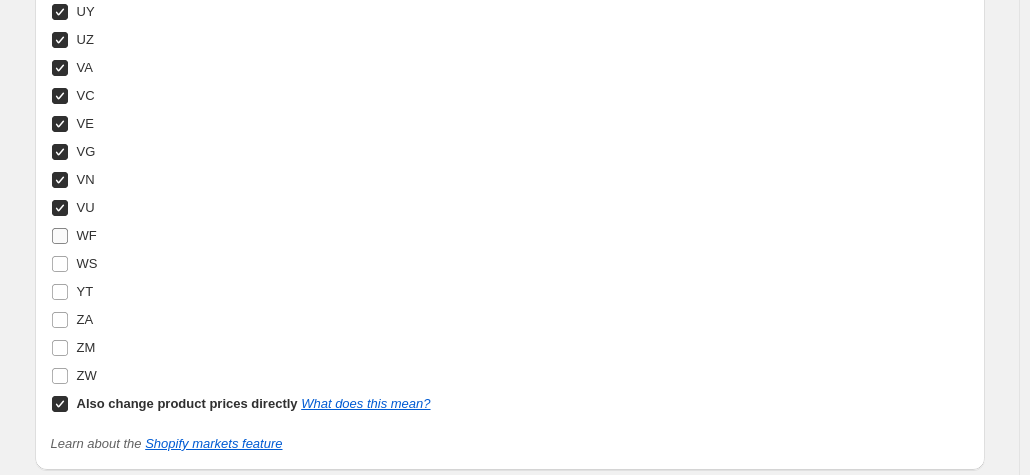 click on "WF" at bounding box center (87, 235) 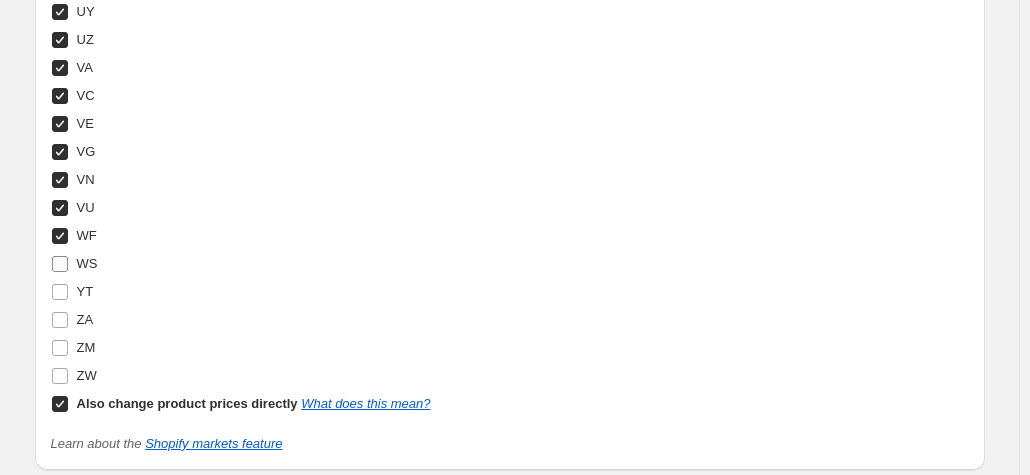 click on "WS" at bounding box center (87, 263) 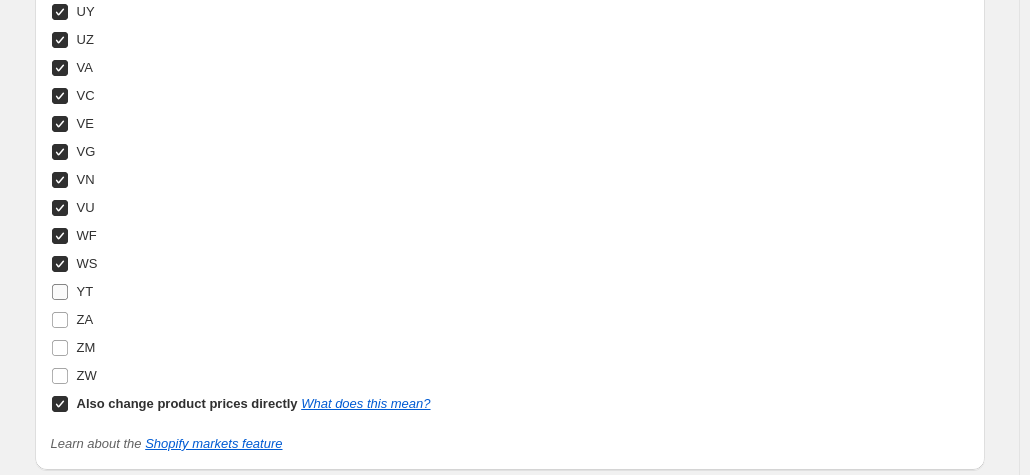click on "YT" at bounding box center (72, 292) 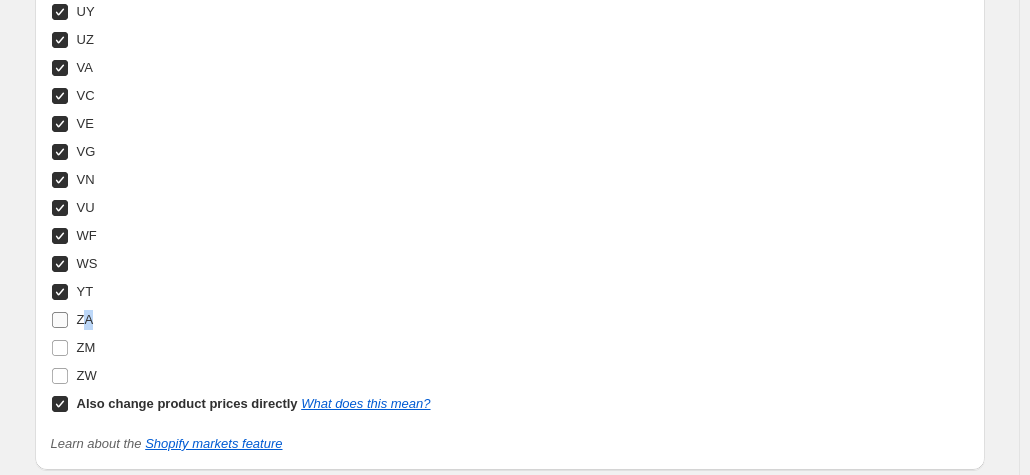 click on "ZA" at bounding box center (85, 319) 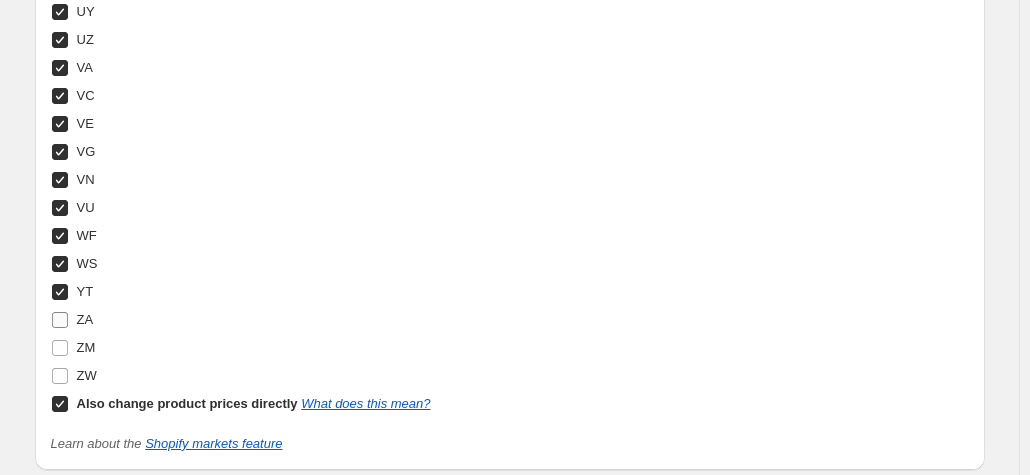 click on "ZA" at bounding box center [85, 320] 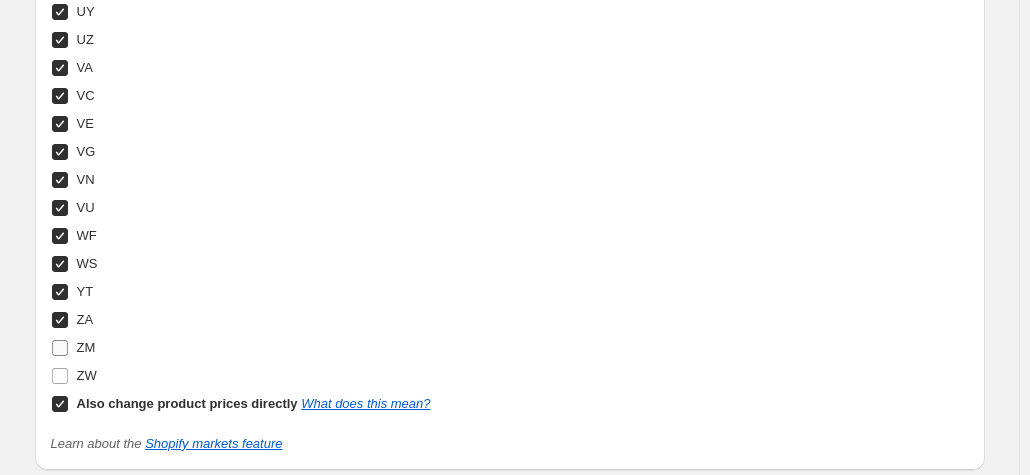 click on "ZM" at bounding box center [86, 348] 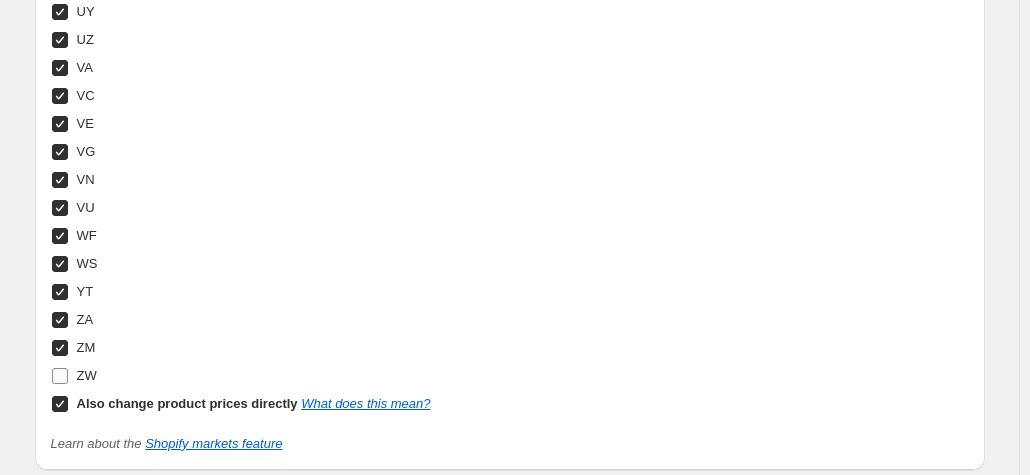 click on "ZW" at bounding box center [74, 376] 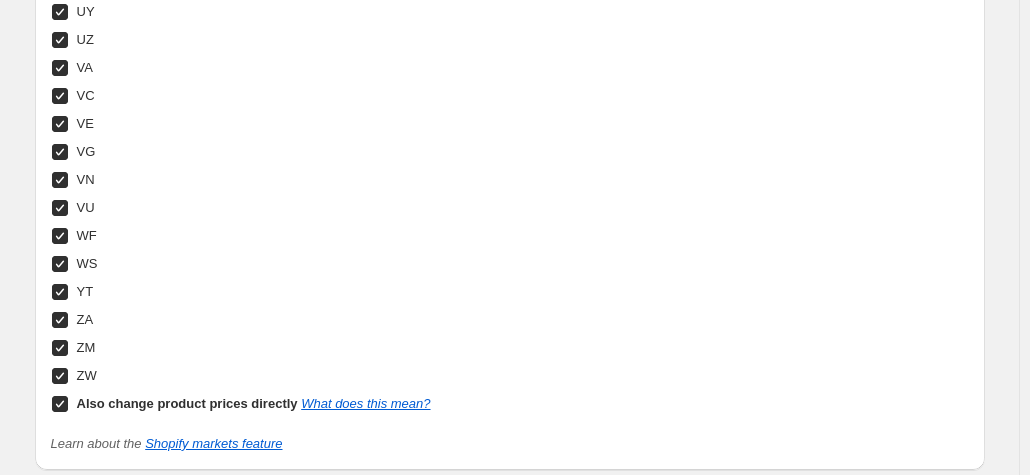 click on "Also change product prices directly   What does this mean?" at bounding box center [241, 404] 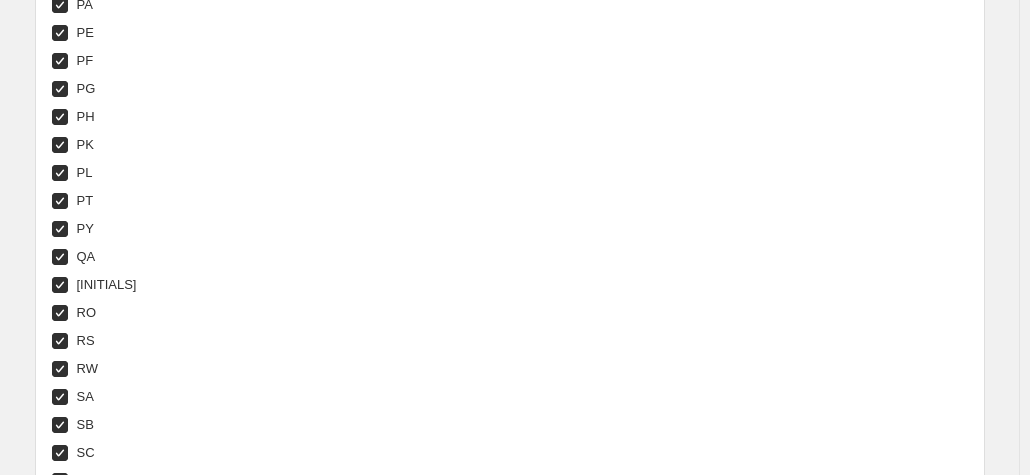 scroll, scrollTop: 7656, scrollLeft: 0, axis: vertical 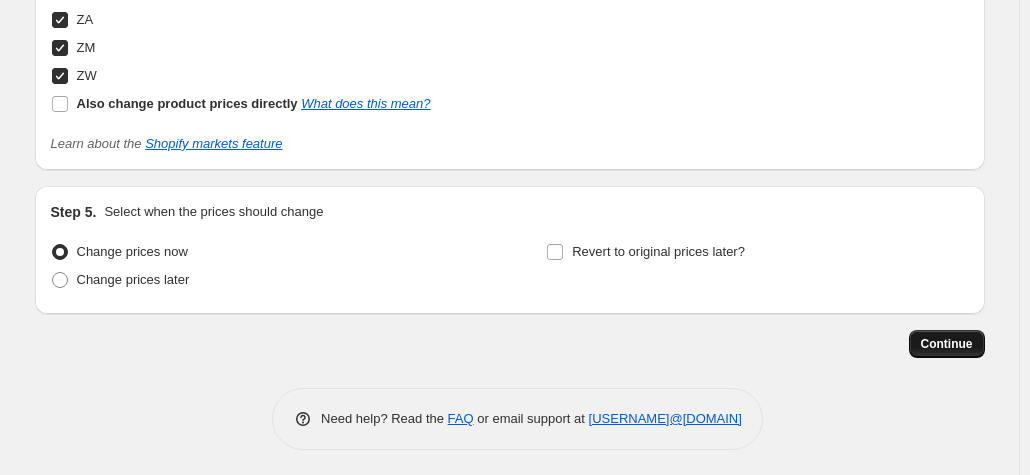 click on "Continue" at bounding box center [947, 344] 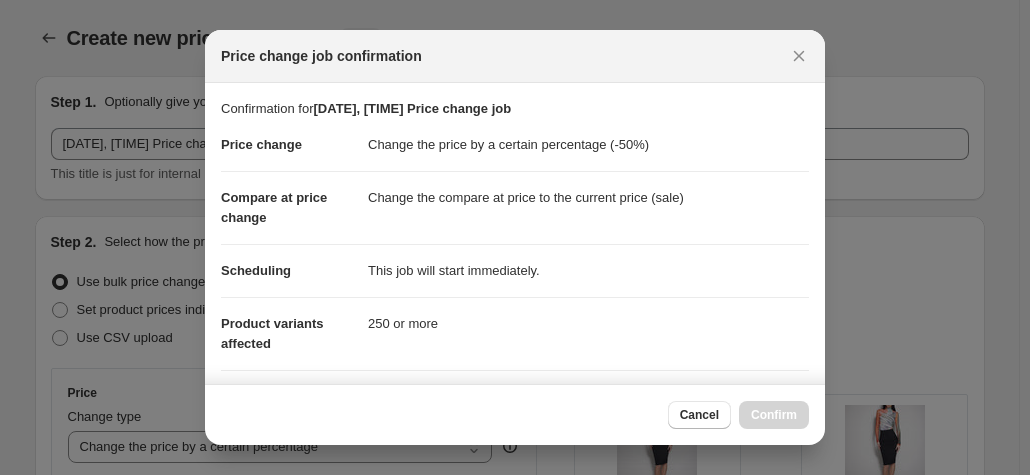 scroll, scrollTop: 7656, scrollLeft: 0, axis: vertical 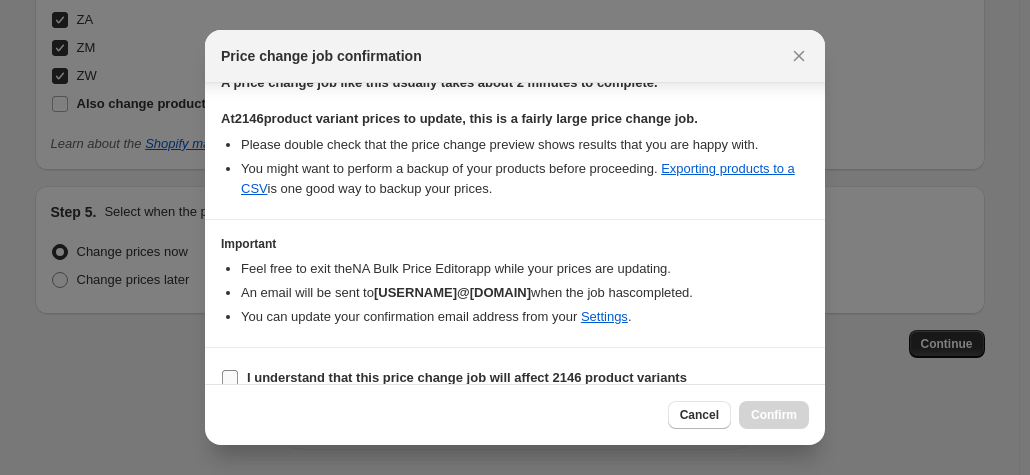 drag, startPoint x: 255, startPoint y: 353, endPoint x: 458, endPoint y: 353, distance: 203 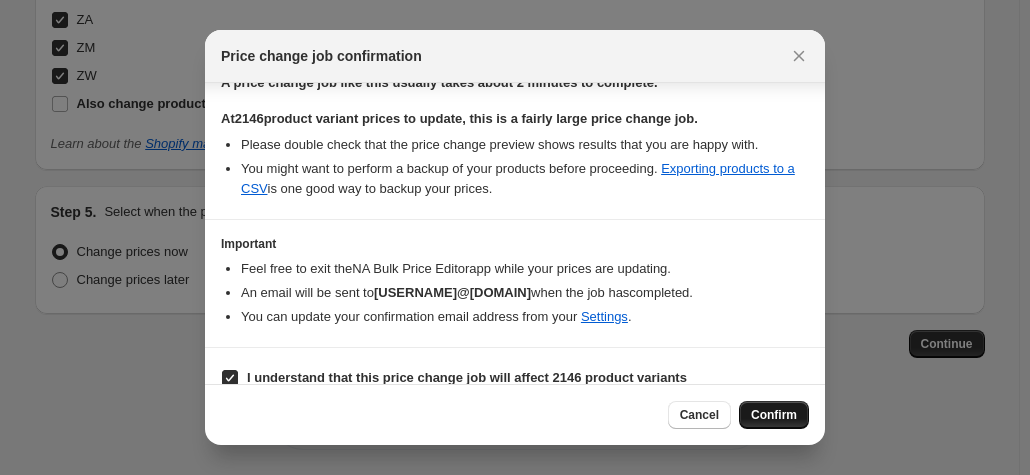 click on "Confirm" at bounding box center [774, 415] 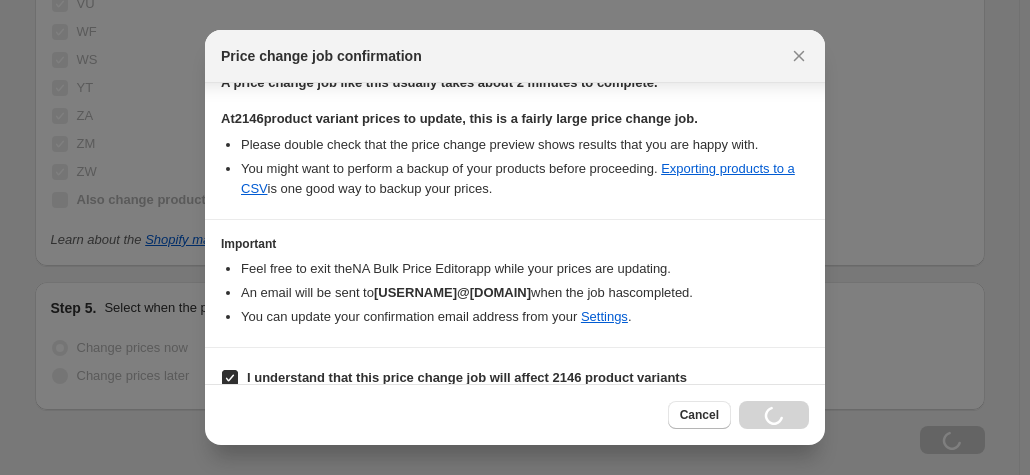 scroll, scrollTop: 7724, scrollLeft: 0, axis: vertical 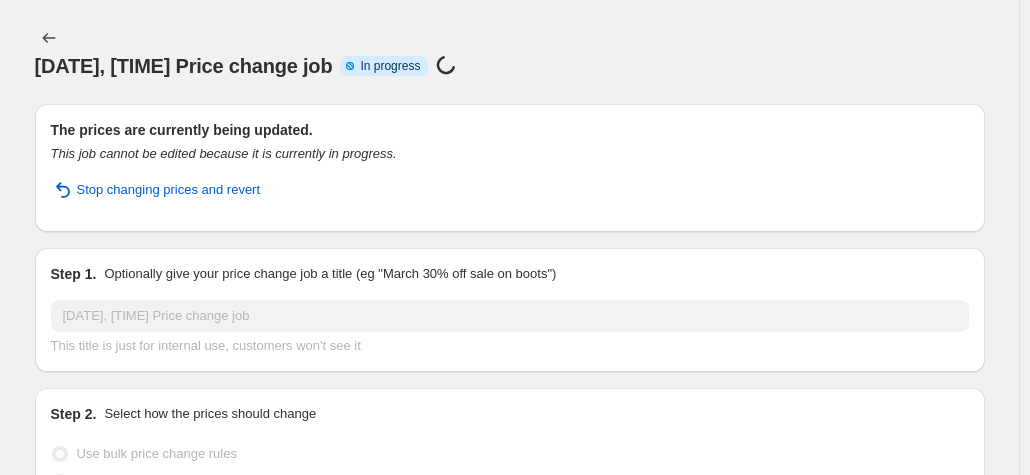 click on "[DATE], [TIME] Price change job Info Partially complete In progress Price change job in progress..." at bounding box center [510, 66] 